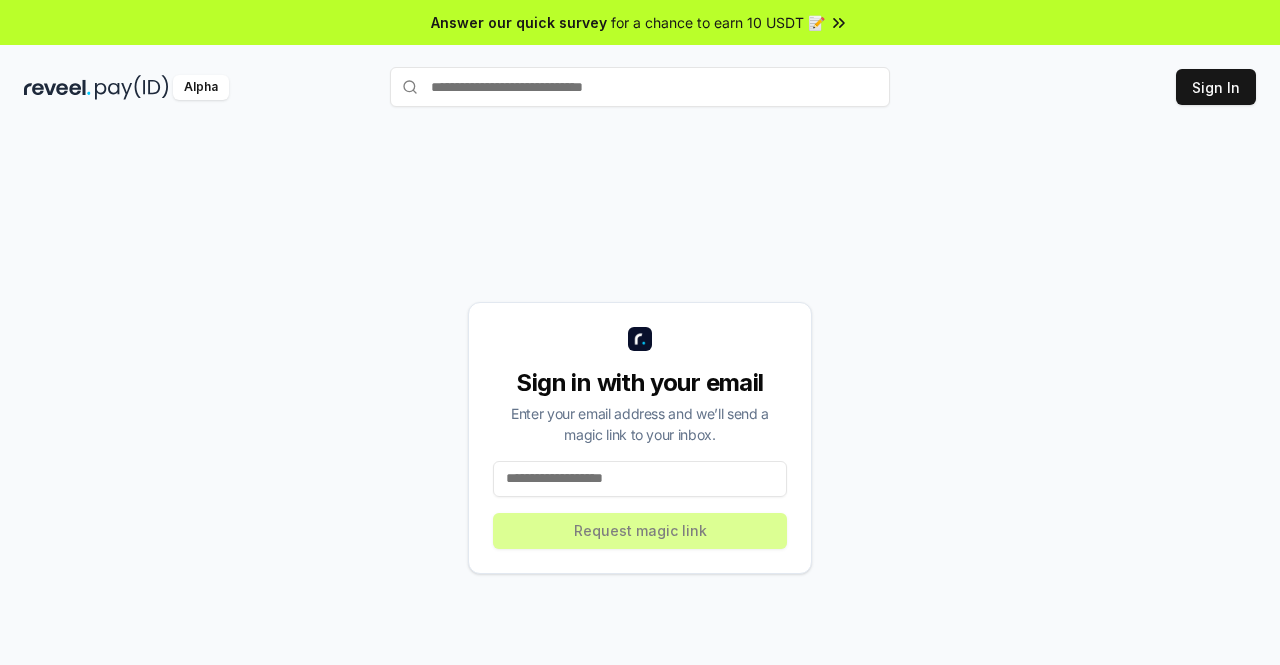 scroll, scrollTop: 0, scrollLeft: 0, axis: both 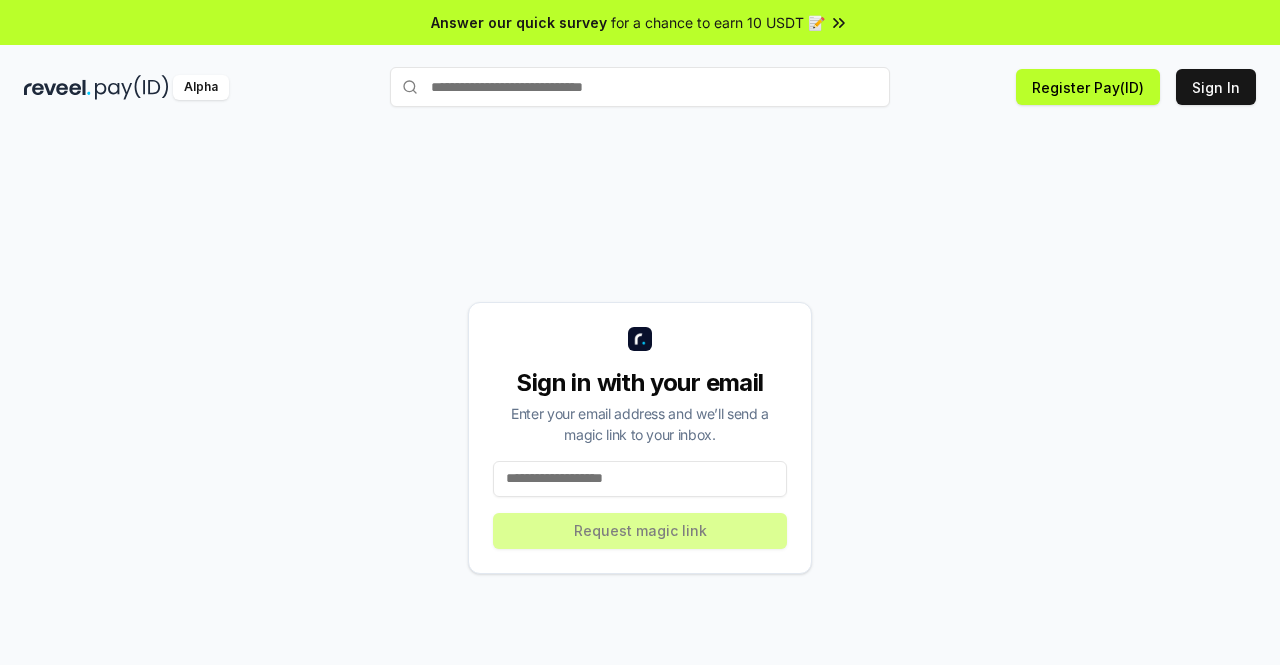 click at bounding box center [640, 479] 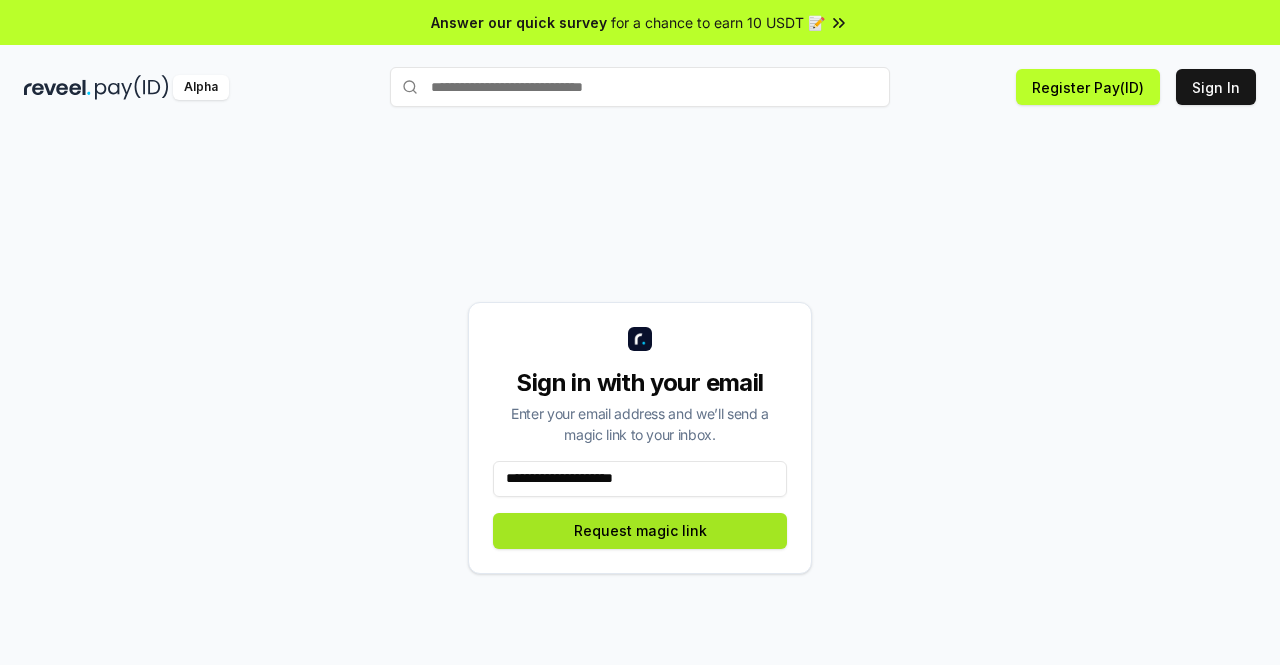 type on "**********" 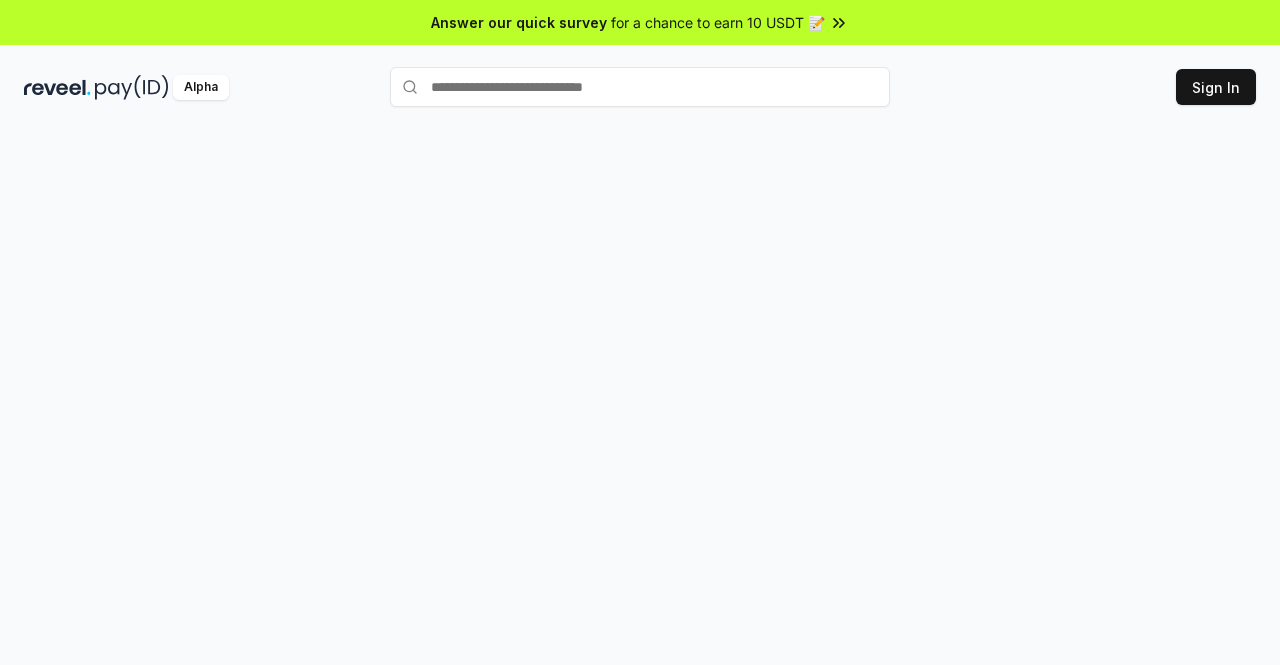 scroll, scrollTop: 0, scrollLeft: 0, axis: both 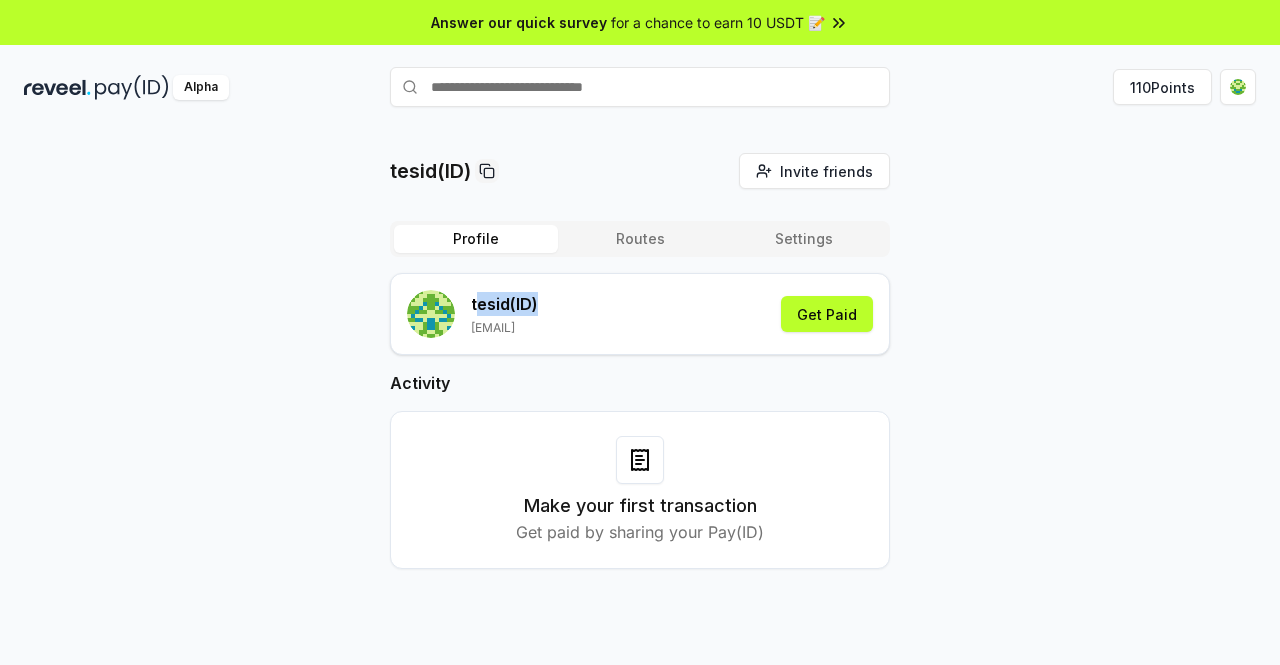 drag, startPoint x: 571, startPoint y: 301, endPoint x: 480, endPoint y: 306, distance: 91.13726 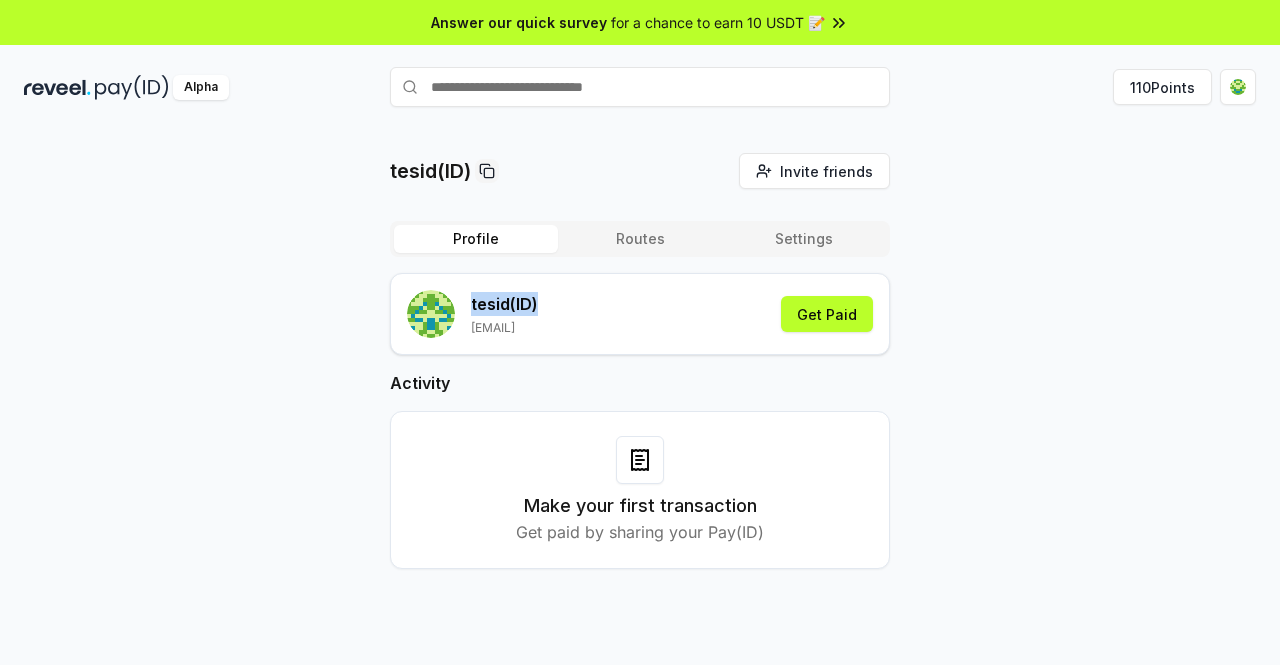 drag, startPoint x: 560, startPoint y: 303, endPoint x: 458, endPoint y: 316, distance: 102.825096 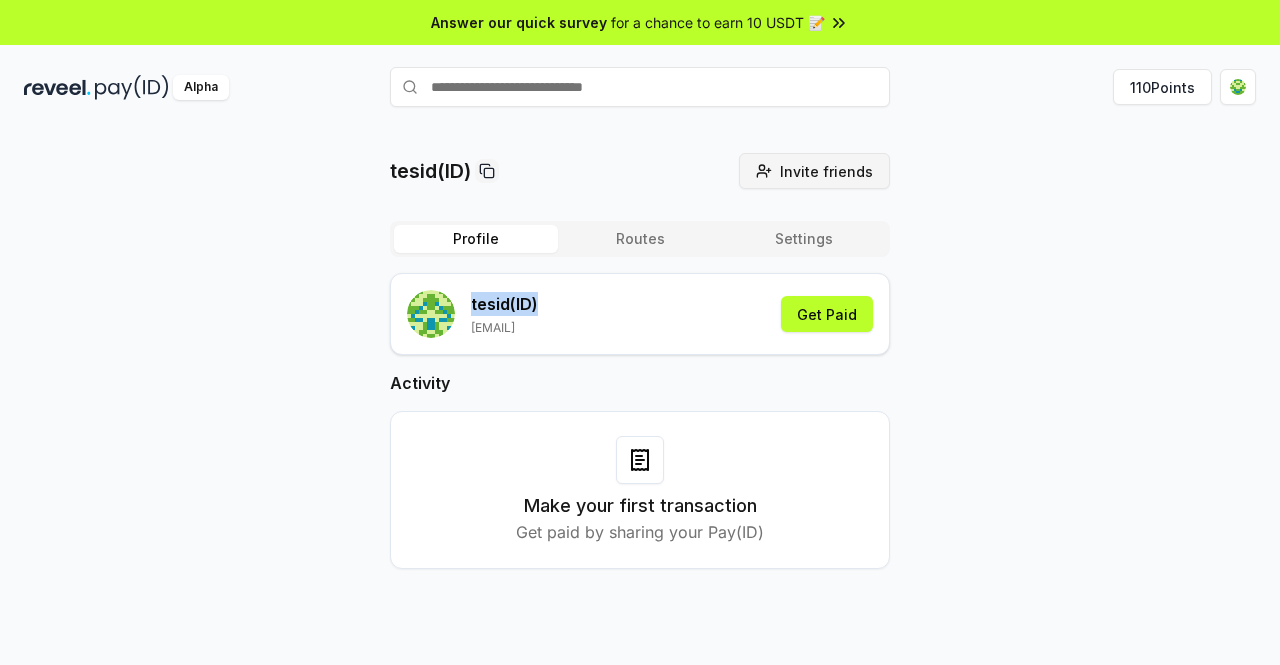 click on "Invite friends" at bounding box center [826, 171] 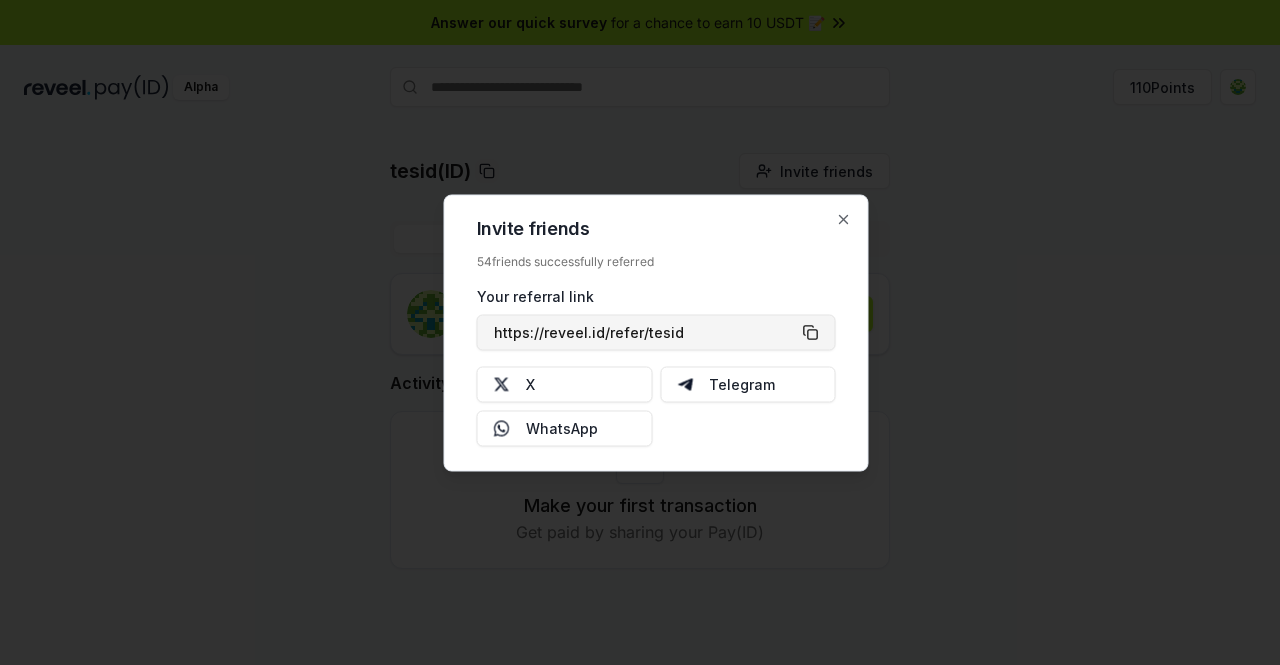 click on "https://reveel.id/refer/tesid" at bounding box center (656, 332) 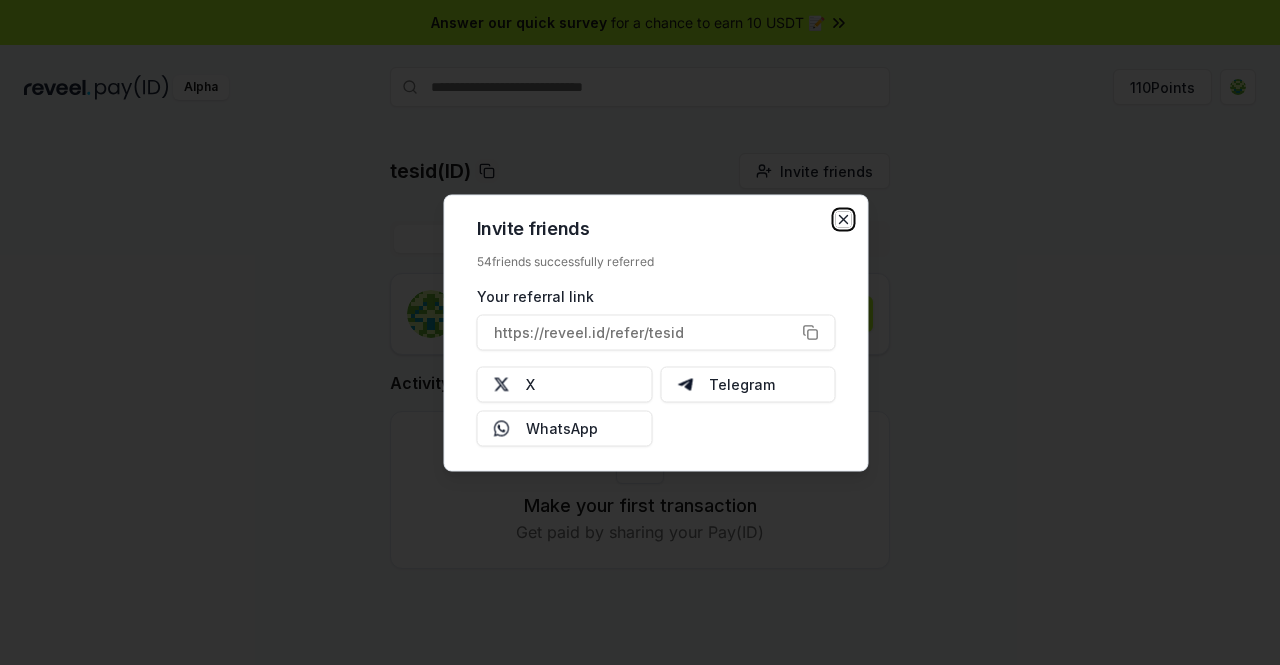click 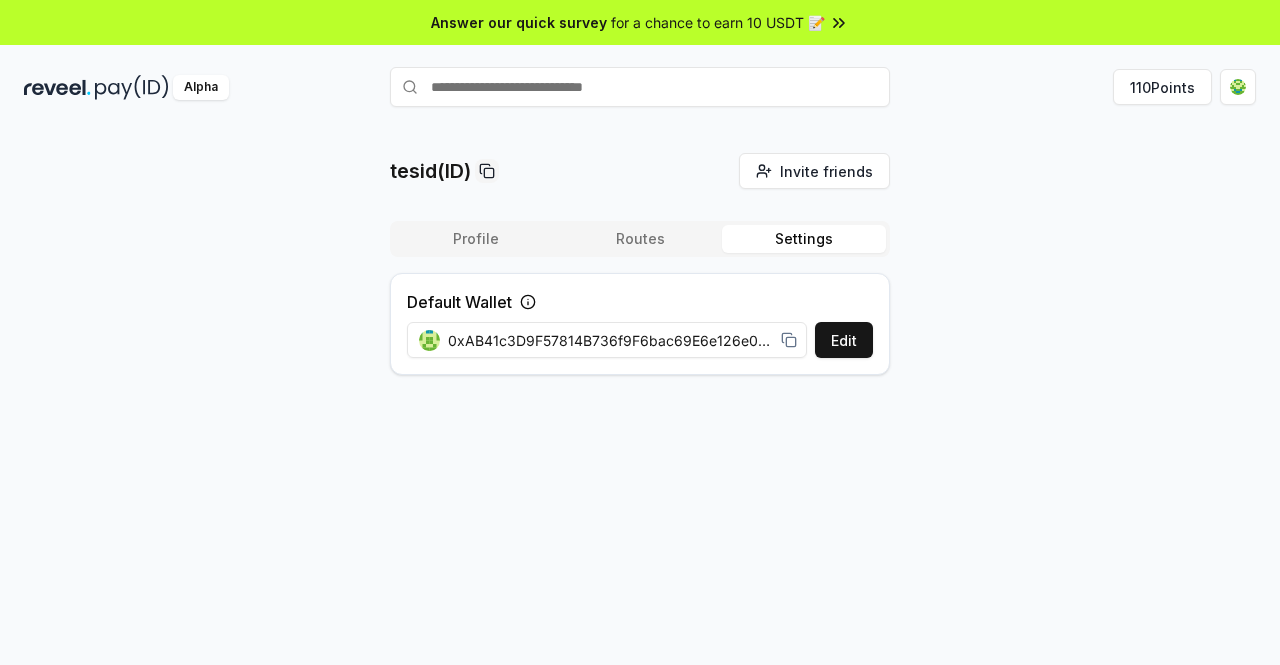 click on "Settings" at bounding box center [804, 239] 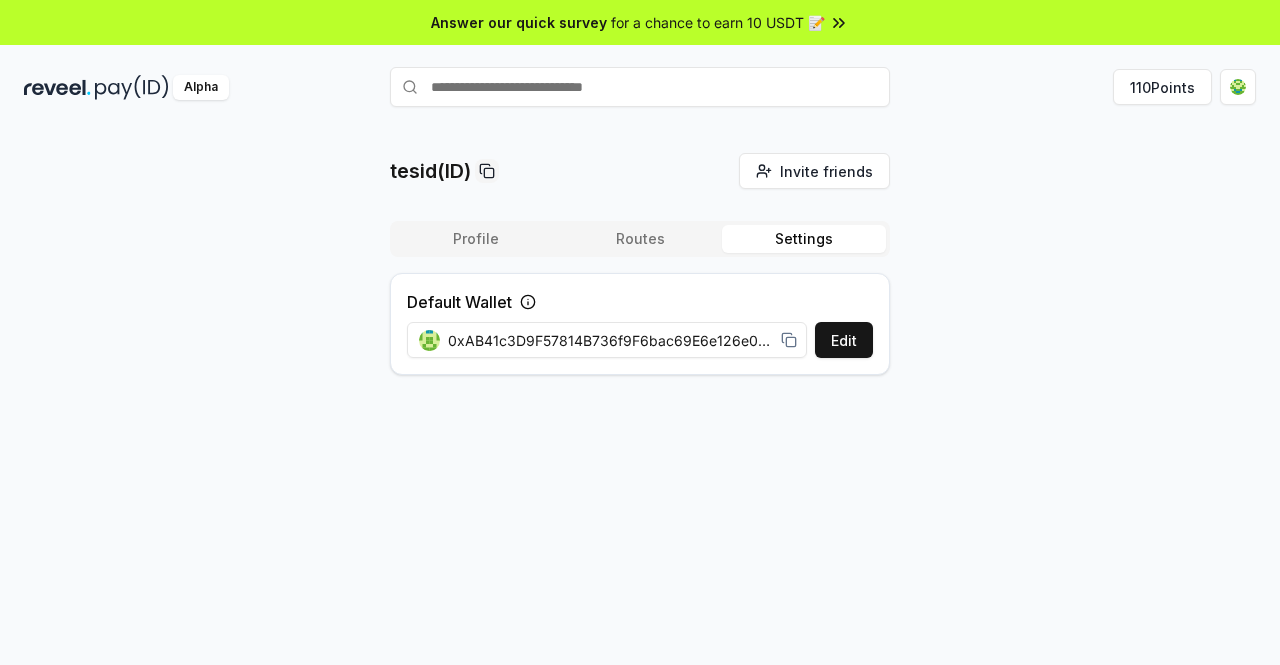 click 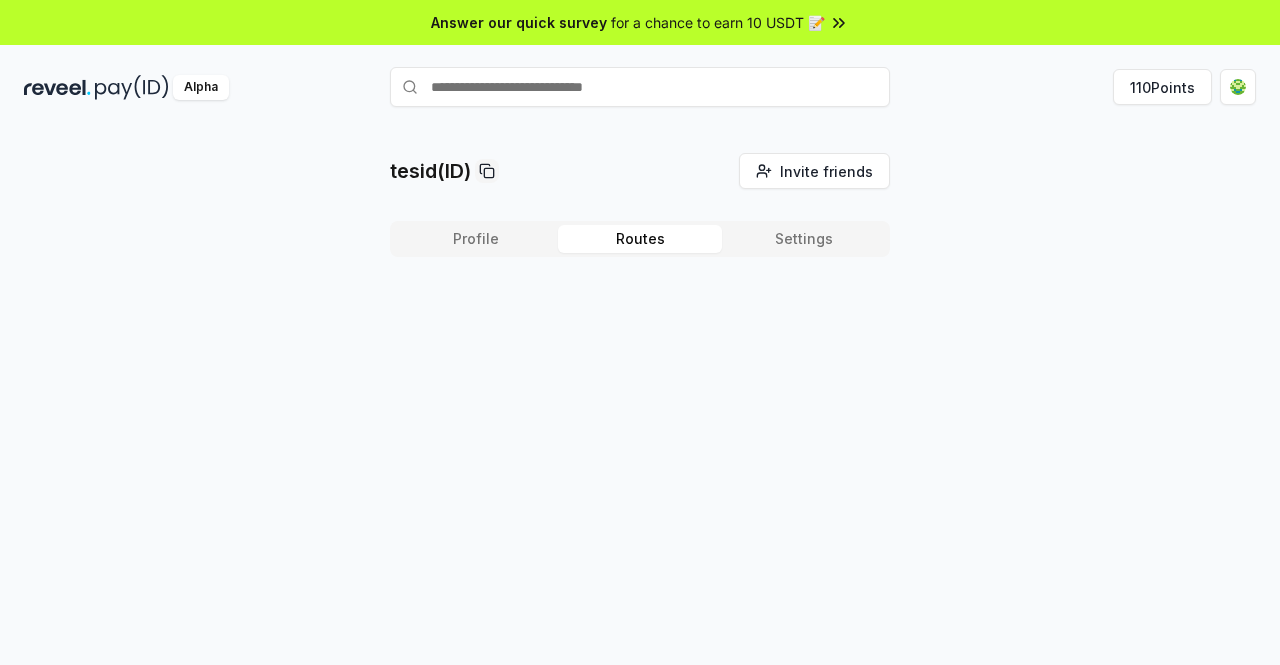 click on "Routes" at bounding box center (640, 239) 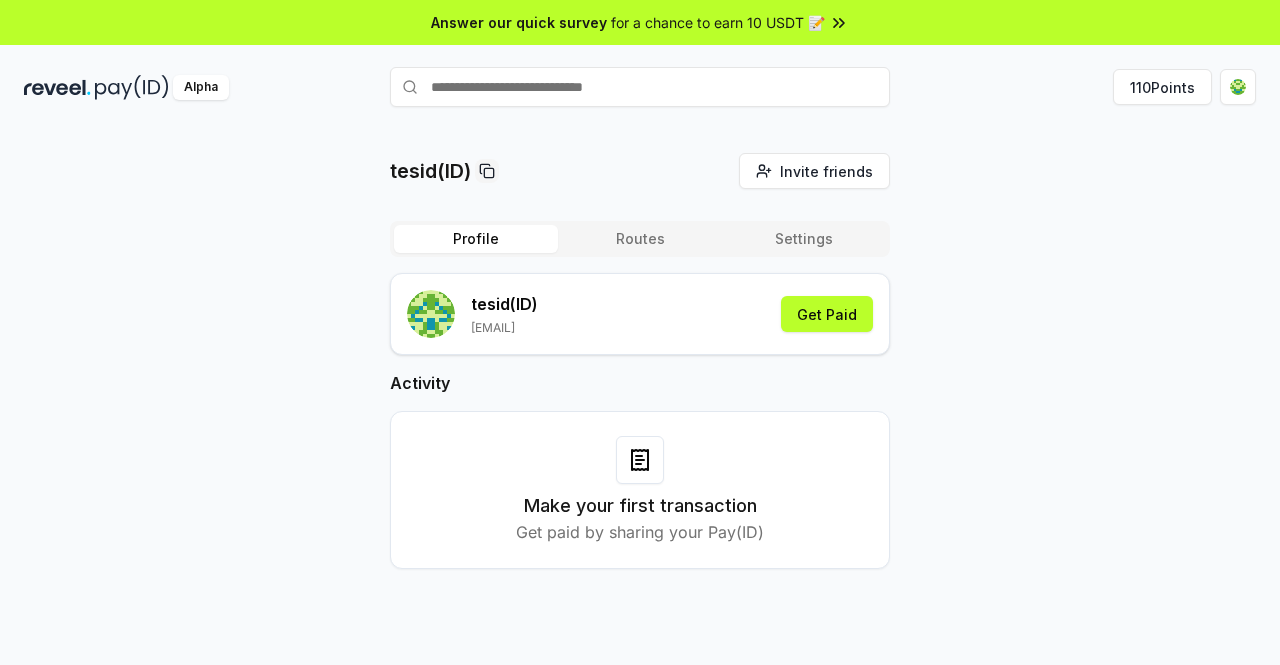 click on "Profile" at bounding box center (476, 239) 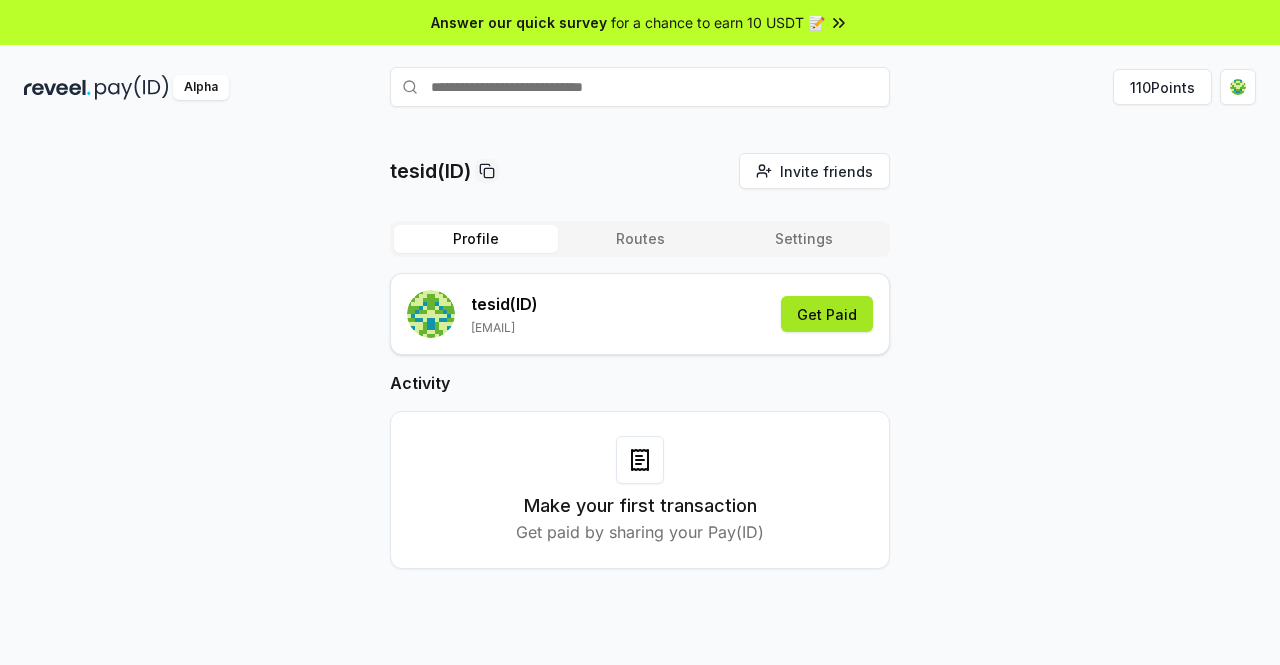 click on "Get Paid" at bounding box center [827, 314] 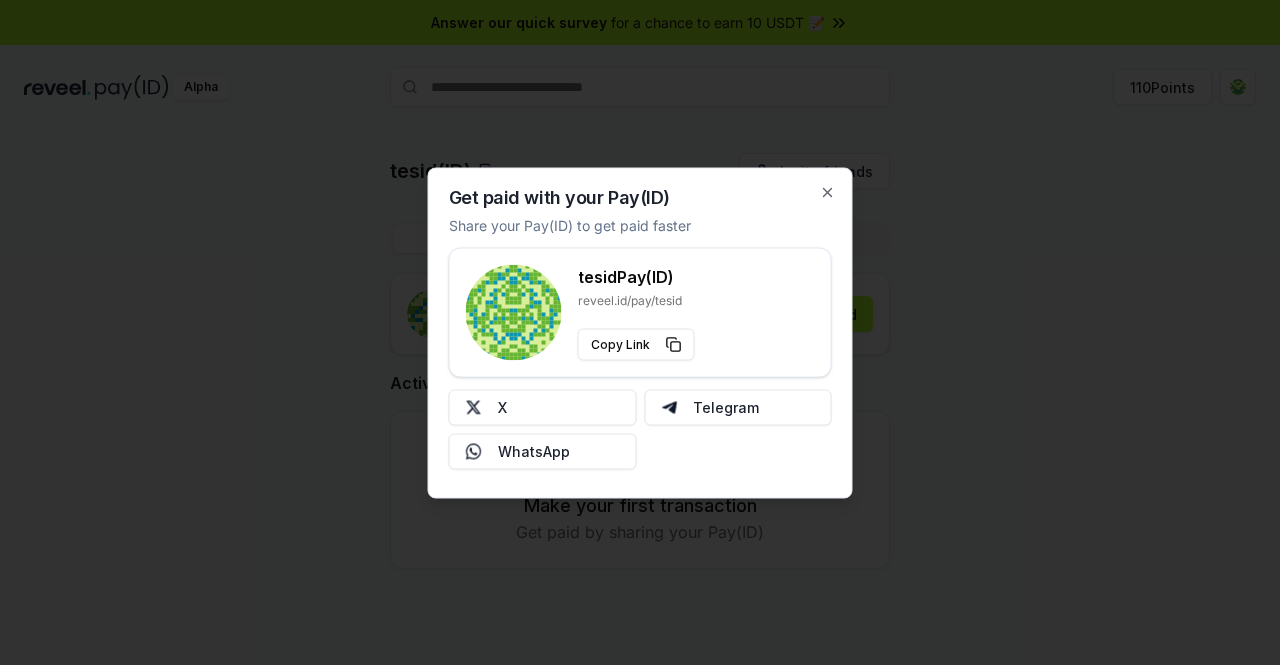 click on "Get paid with your Pay(ID) Share your Pay(ID) to get paid faster tesid  Pay(ID) reveel.id/pay/tesid Copy Link X Telegram WhatsApp Close" at bounding box center (640, 332) 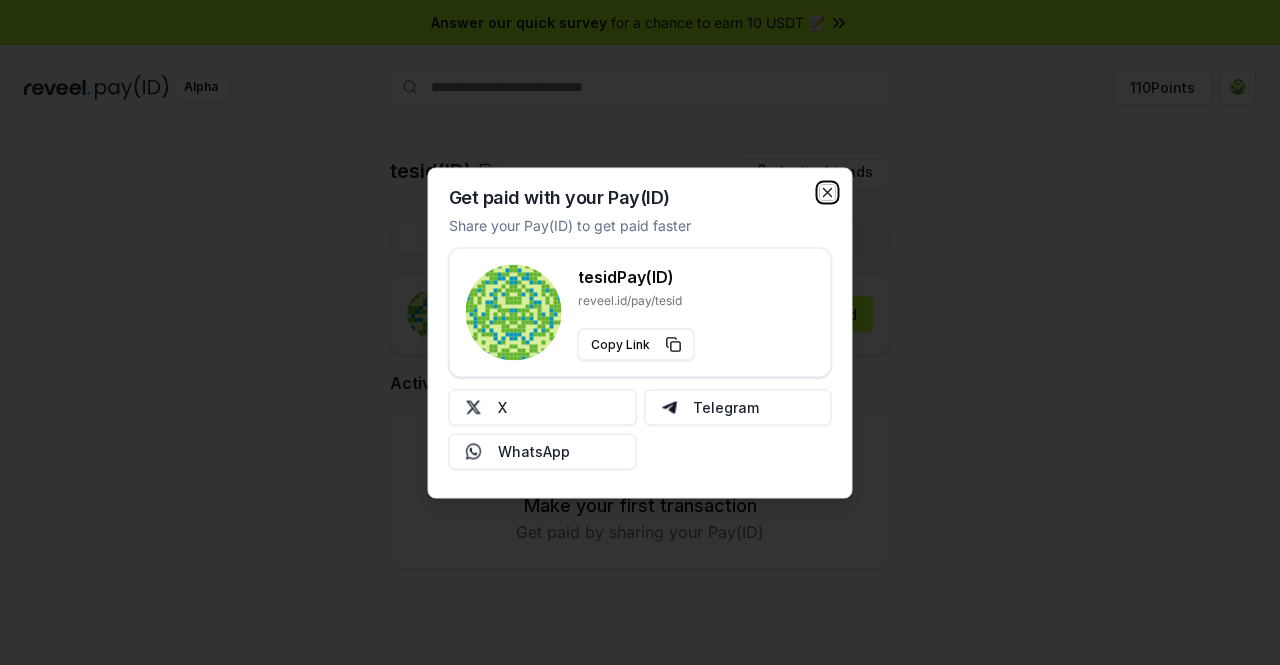 click 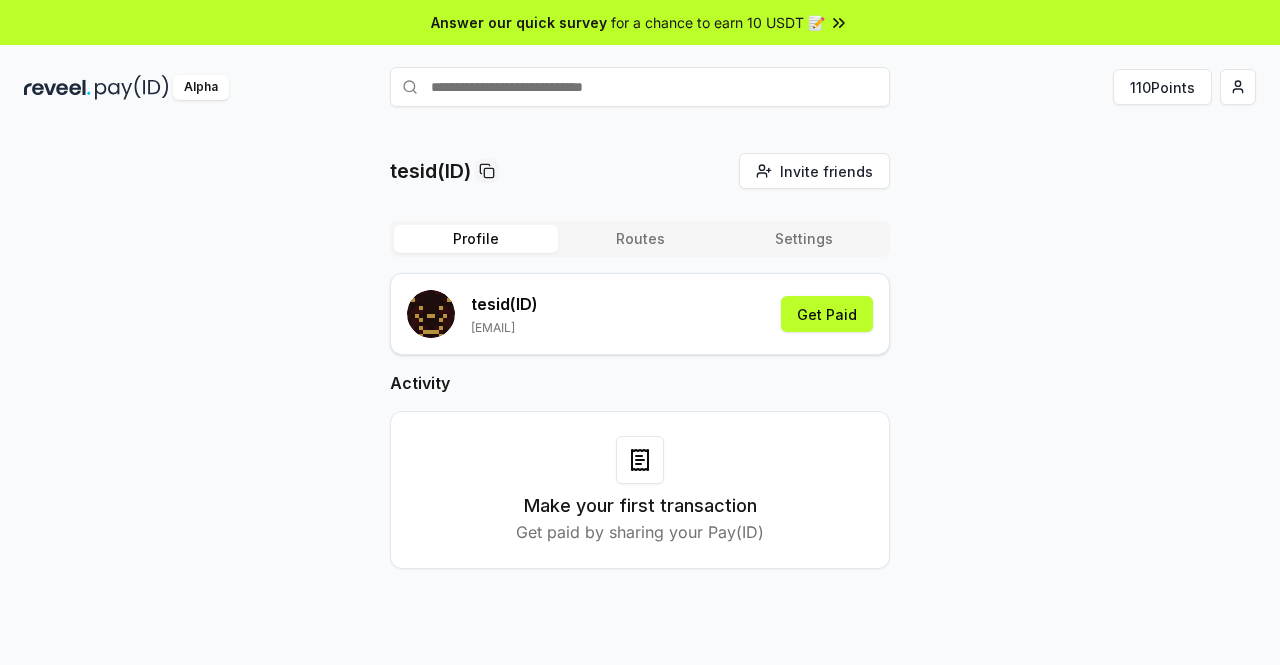 scroll, scrollTop: 0, scrollLeft: 0, axis: both 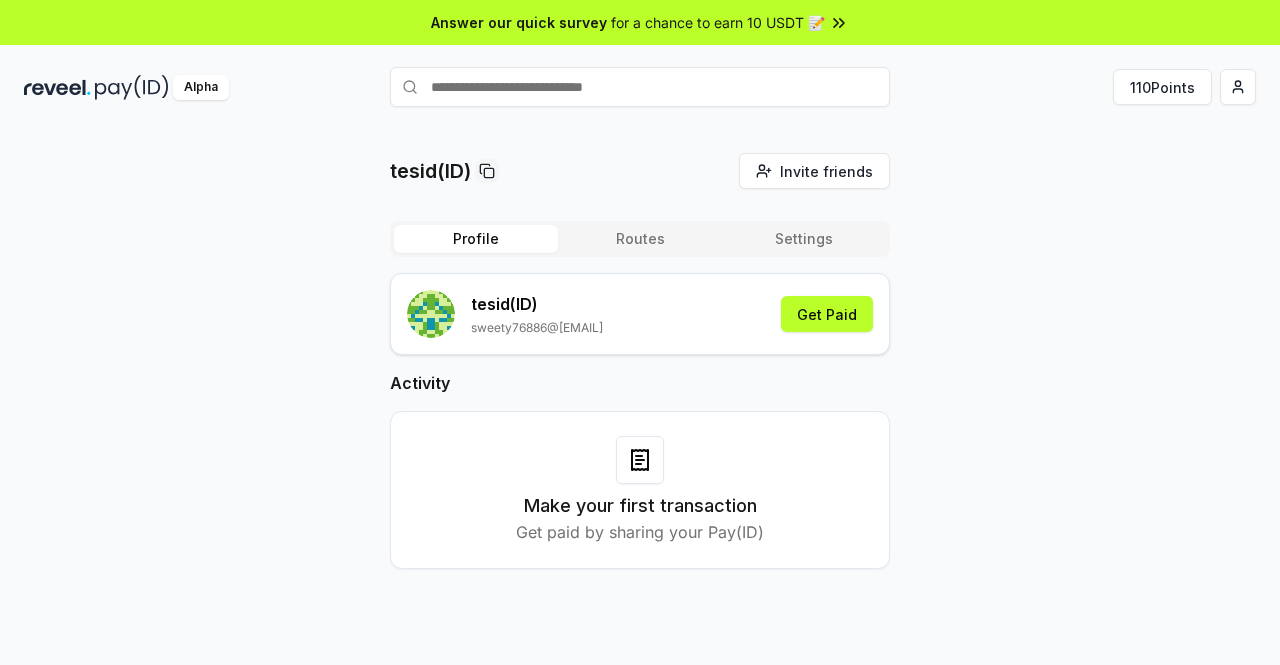click at bounding box center (640, 87) 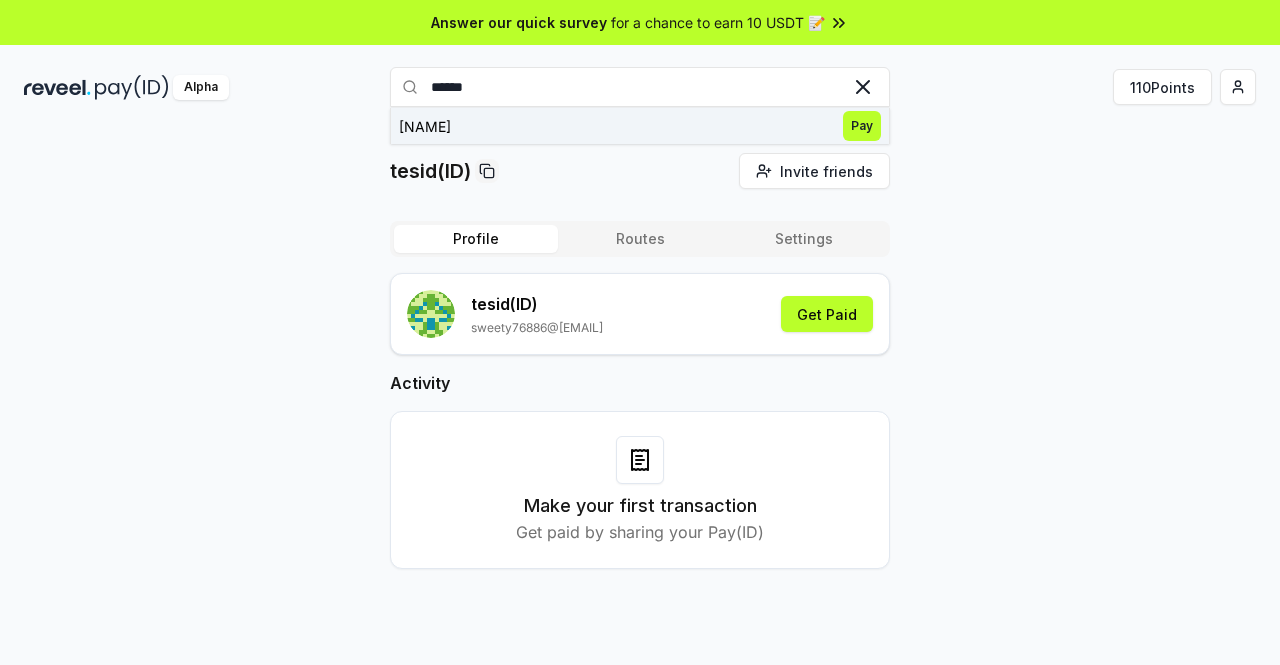 type on "******" 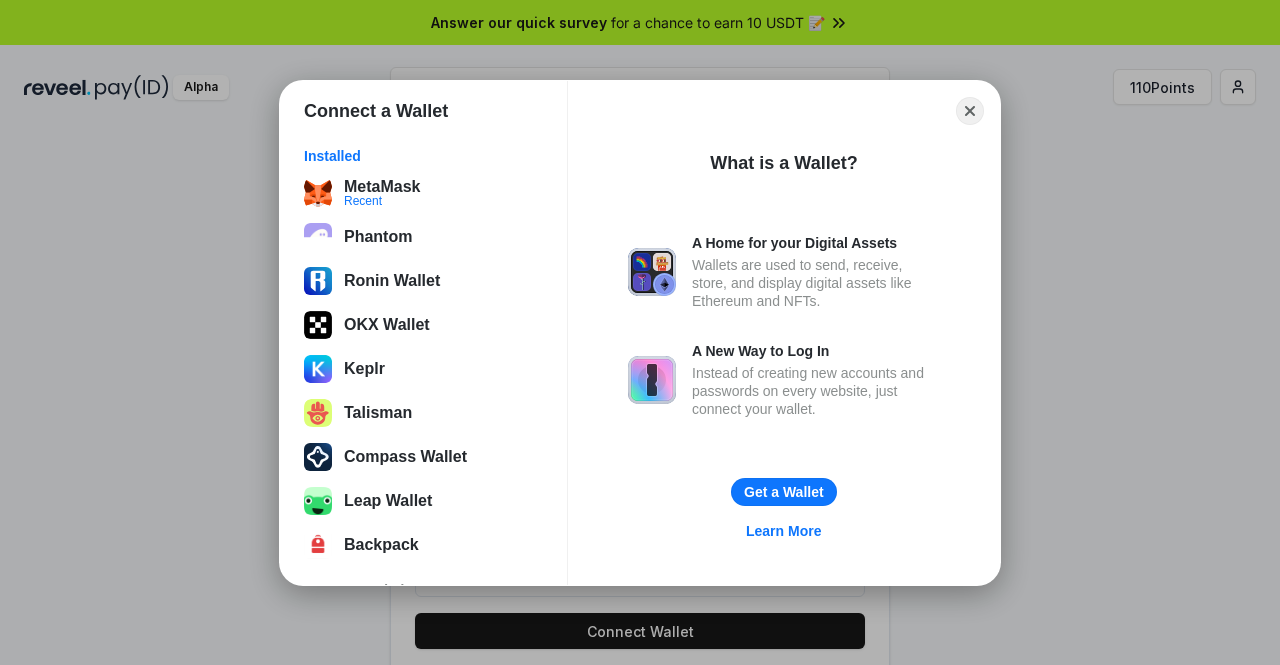 scroll, scrollTop: 0, scrollLeft: 0, axis: both 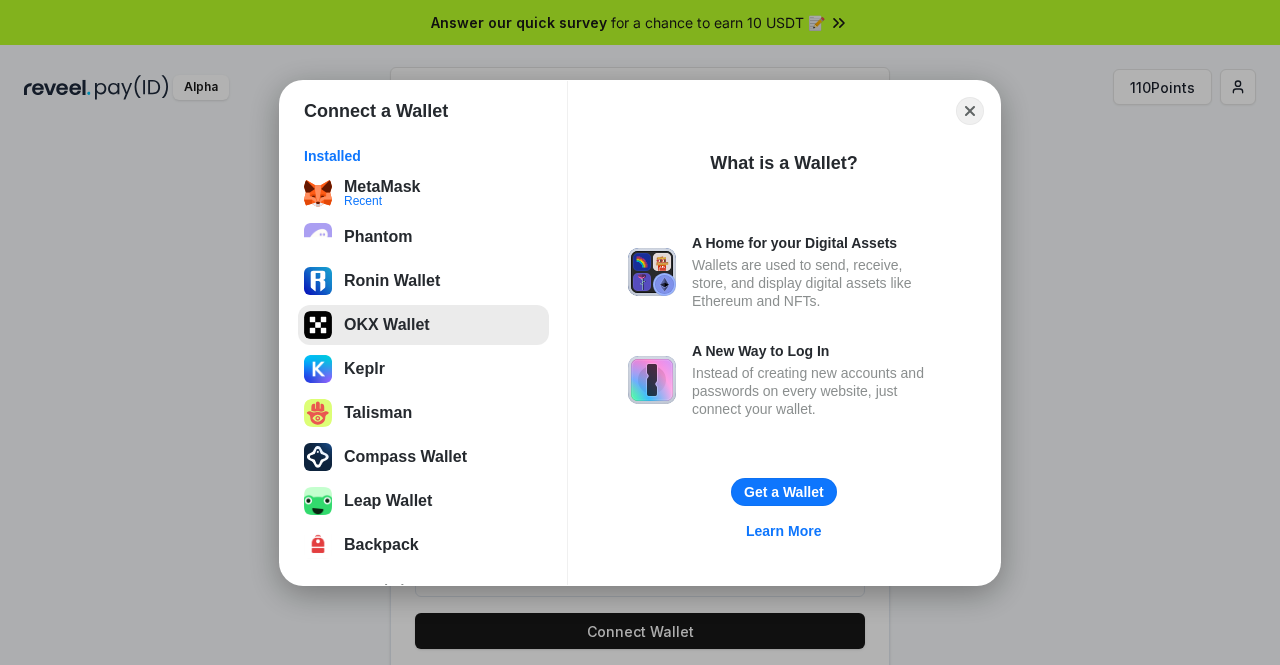 click on "OKX Wallet" at bounding box center (423, 325) 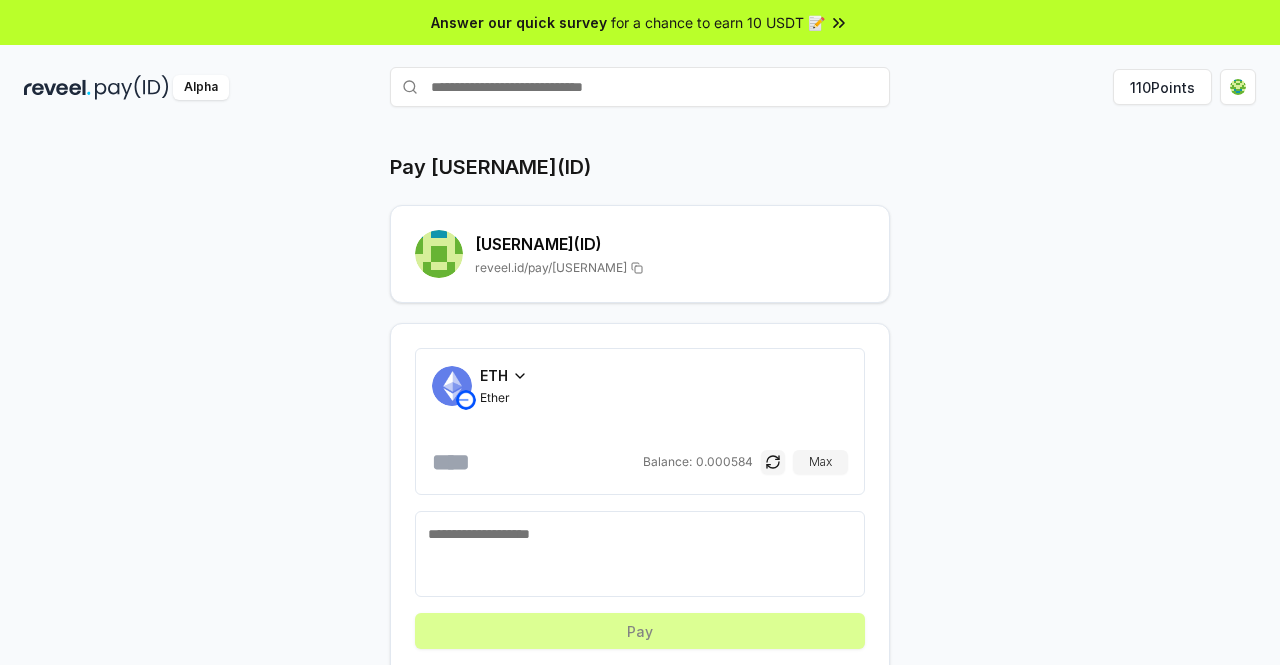 click on "ETH" at bounding box center [504, 375] 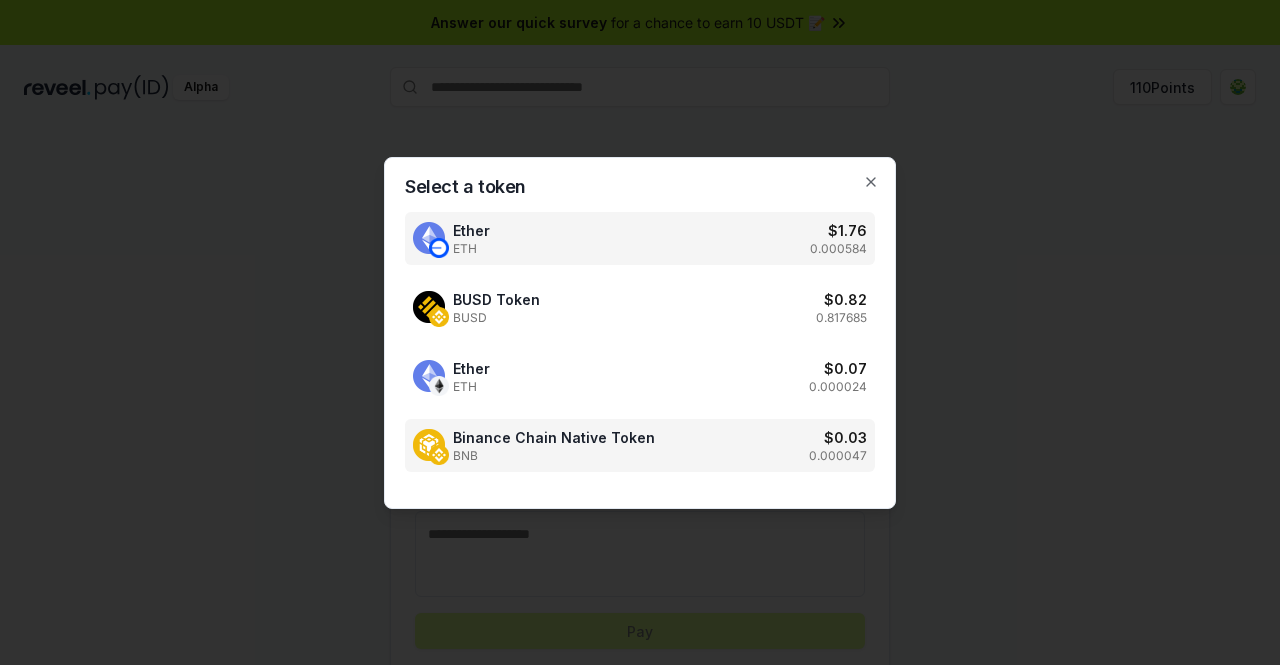 click on "BNB" at bounding box center (554, 456) 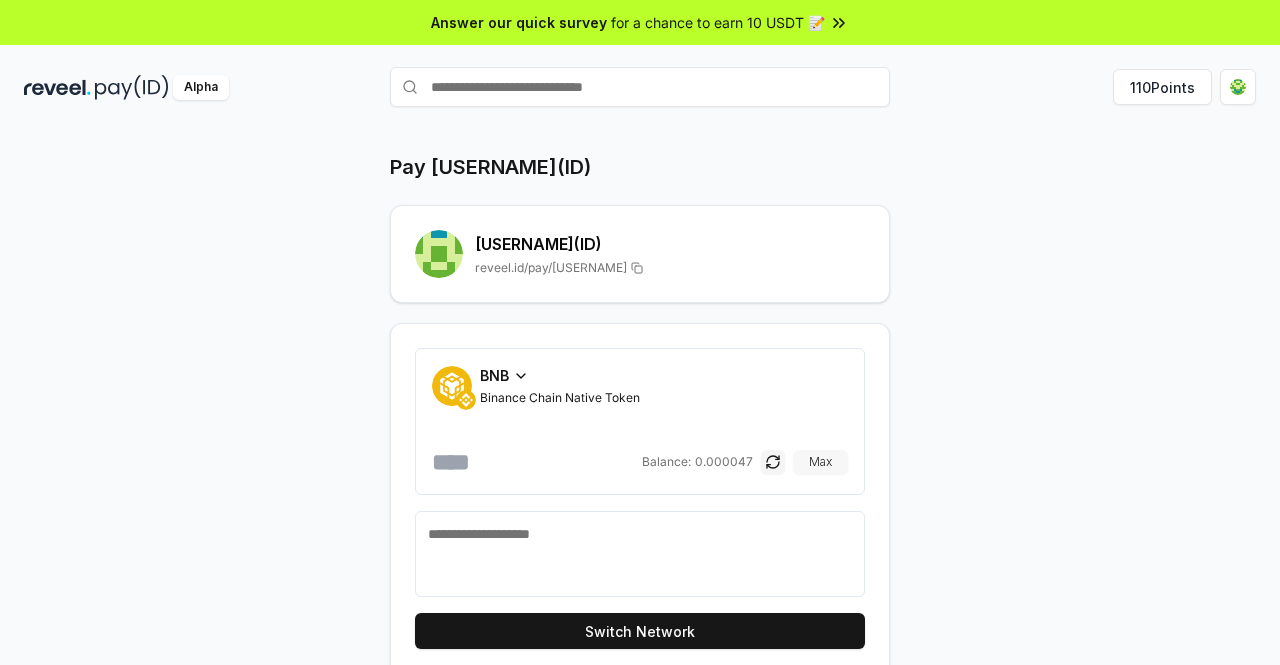 click on "Max" at bounding box center [820, 462] 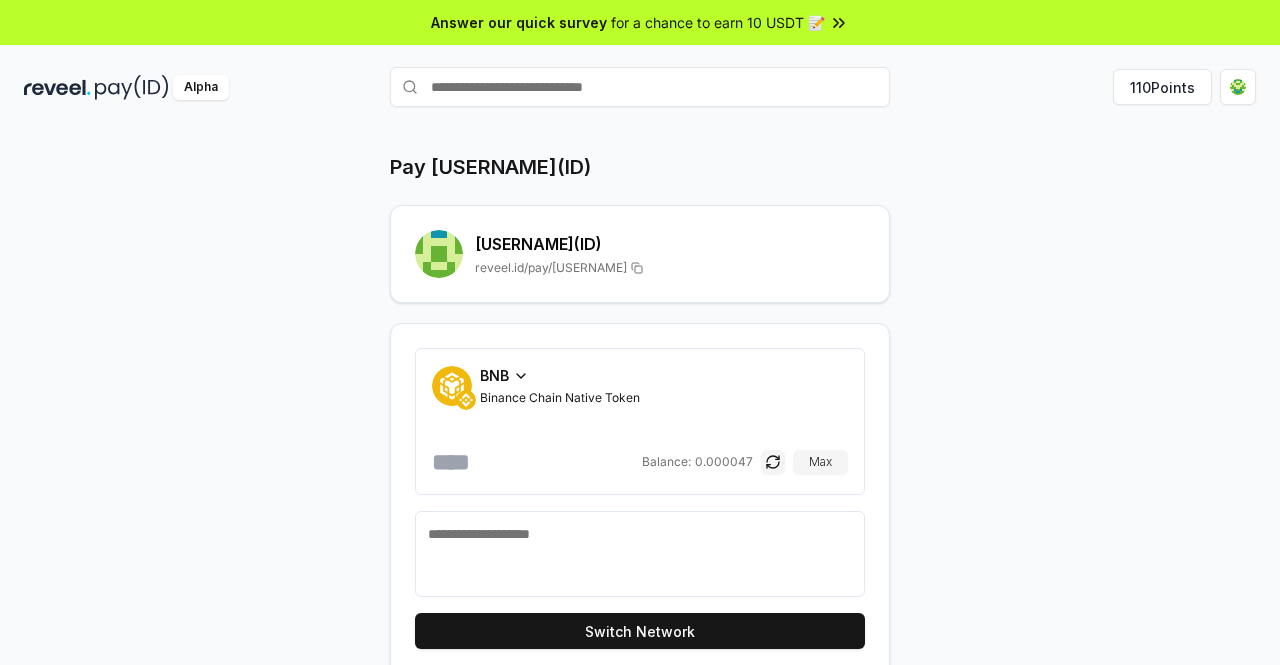 drag, startPoint x: 520, startPoint y: 463, endPoint x: 607, endPoint y: 458, distance: 87.14356 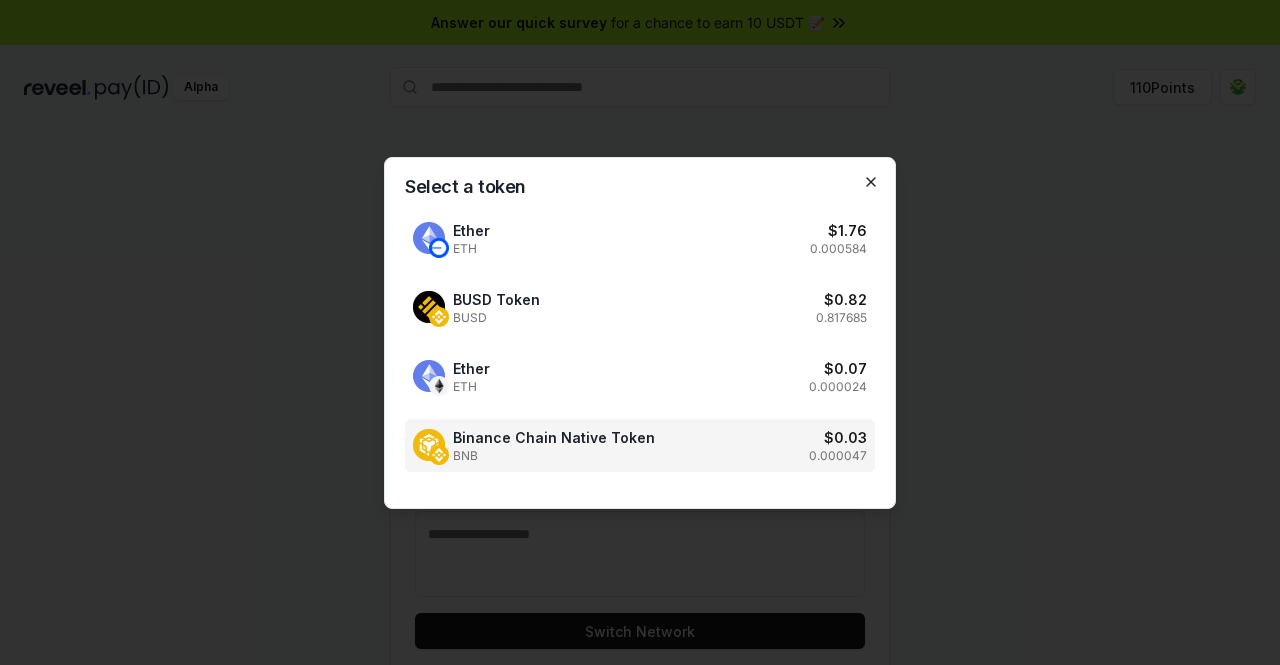 click 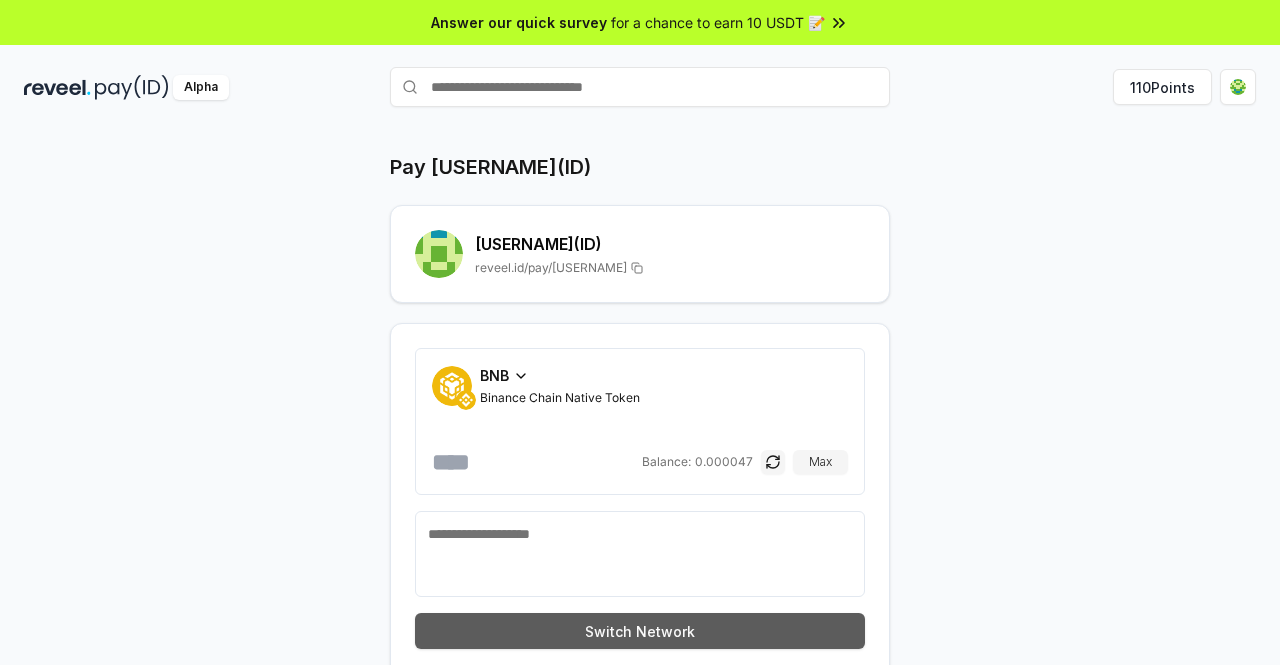 click on "Switch Network" at bounding box center [640, 631] 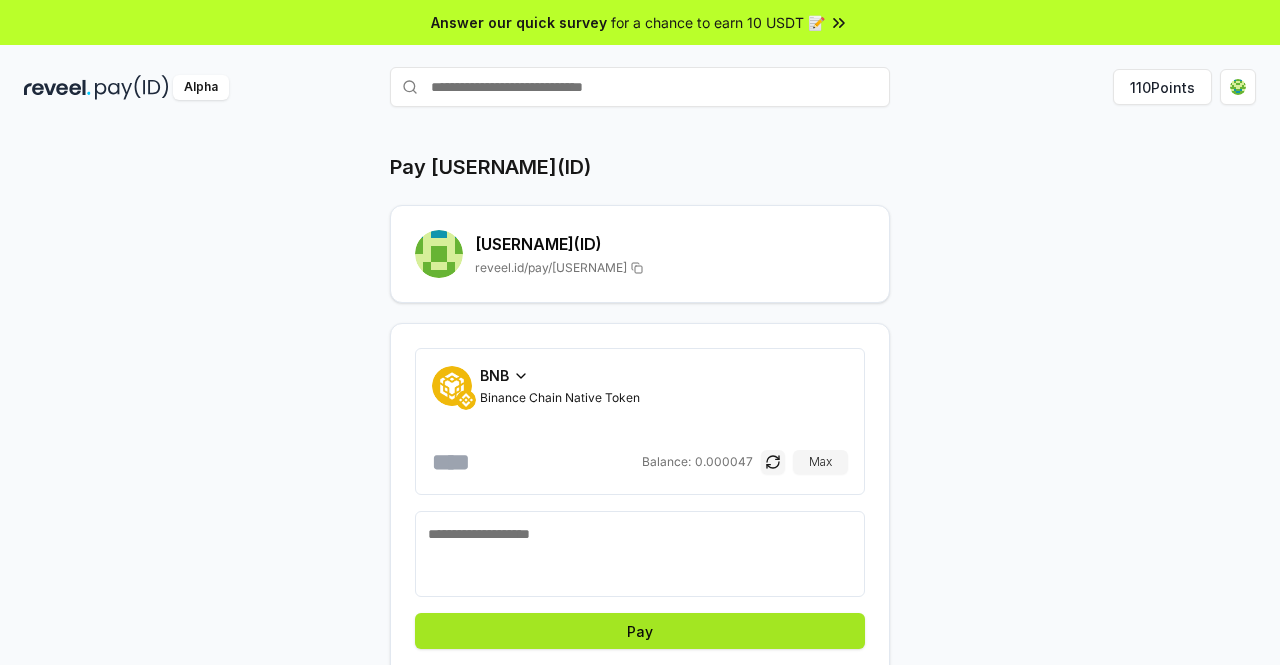 click on "Pay" at bounding box center [640, 631] 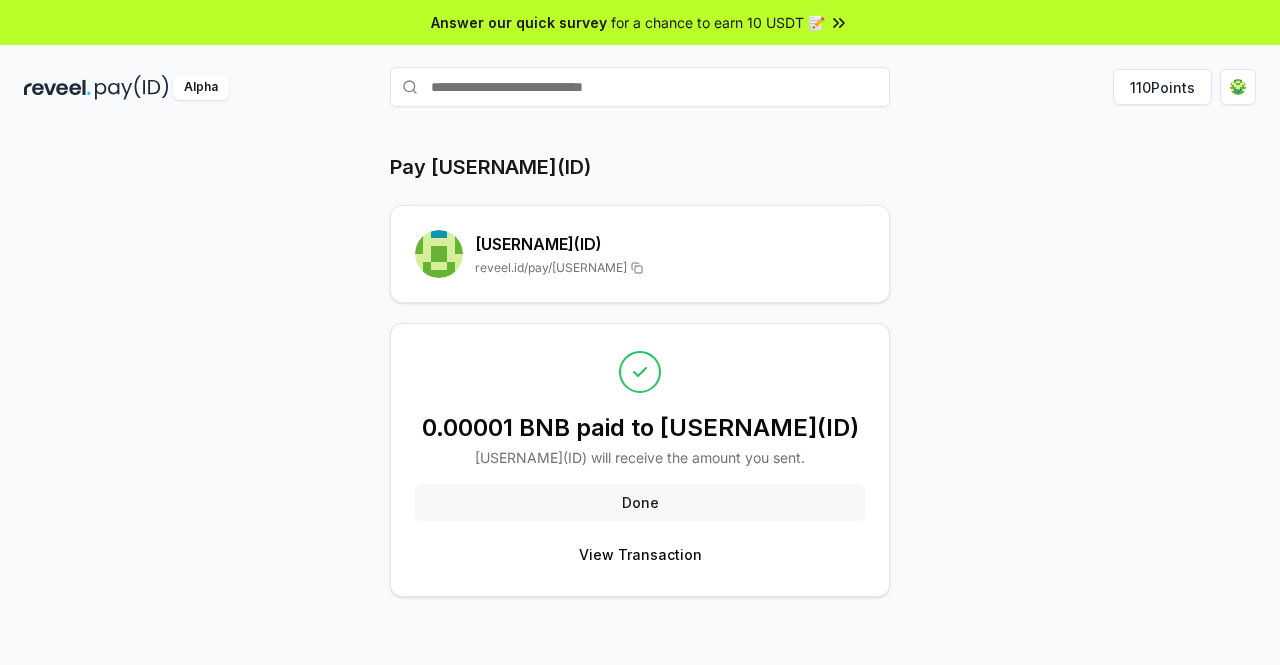click on "Done" at bounding box center [640, 502] 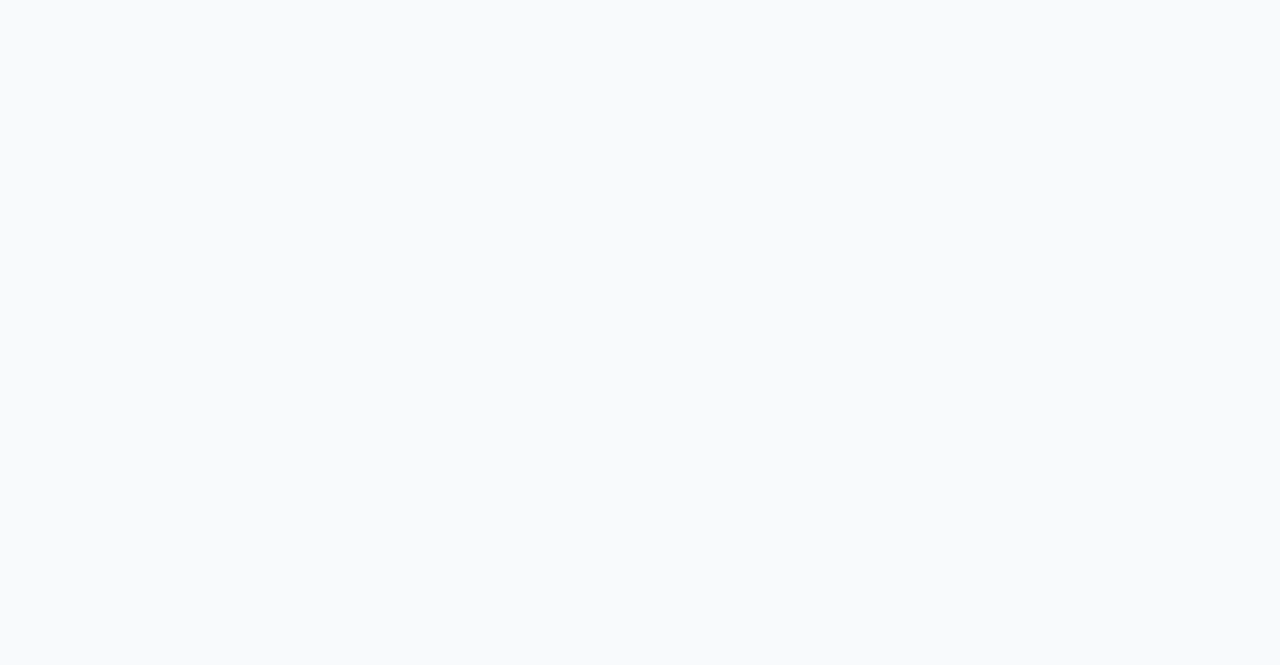 scroll, scrollTop: 0, scrollLeft: 0, axis: both 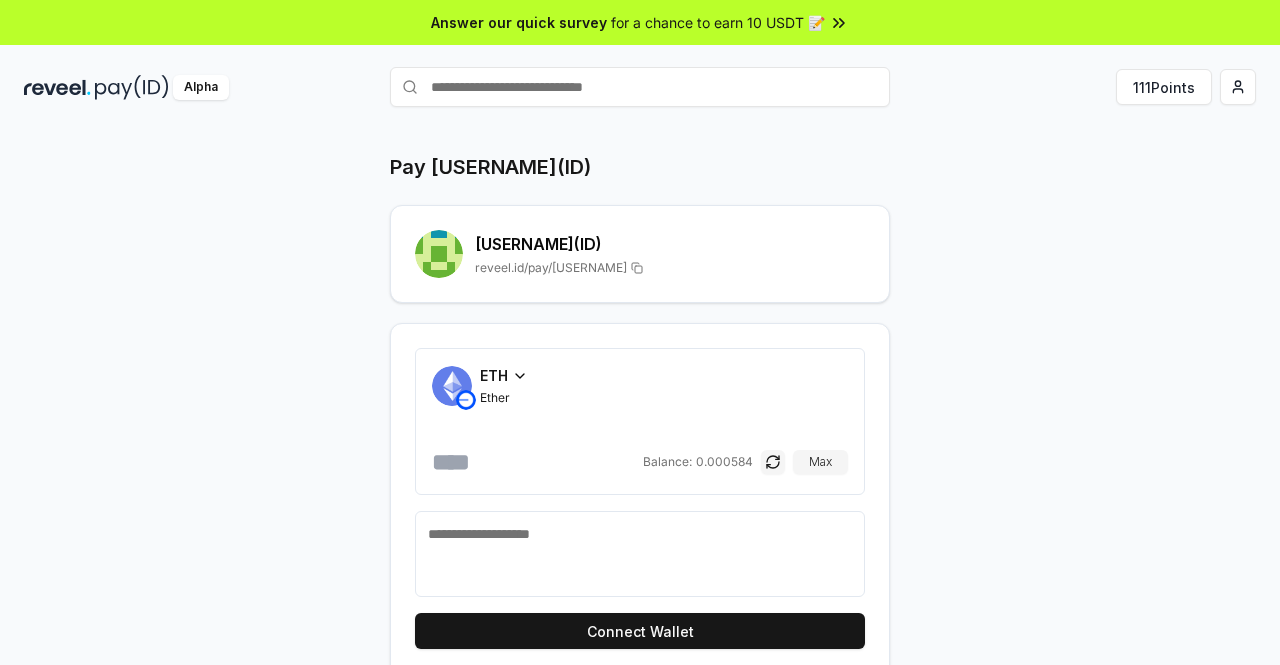 click at bounding box center (640, 87) 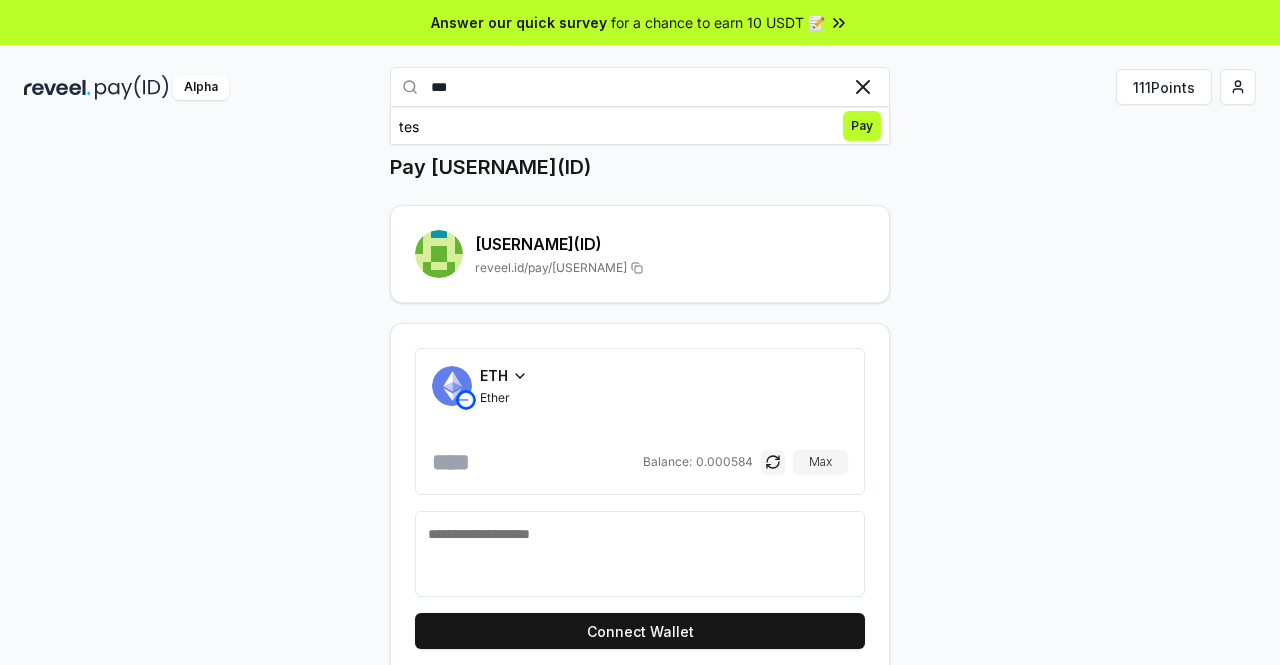 click on "***" at bounding box center [640, 87] 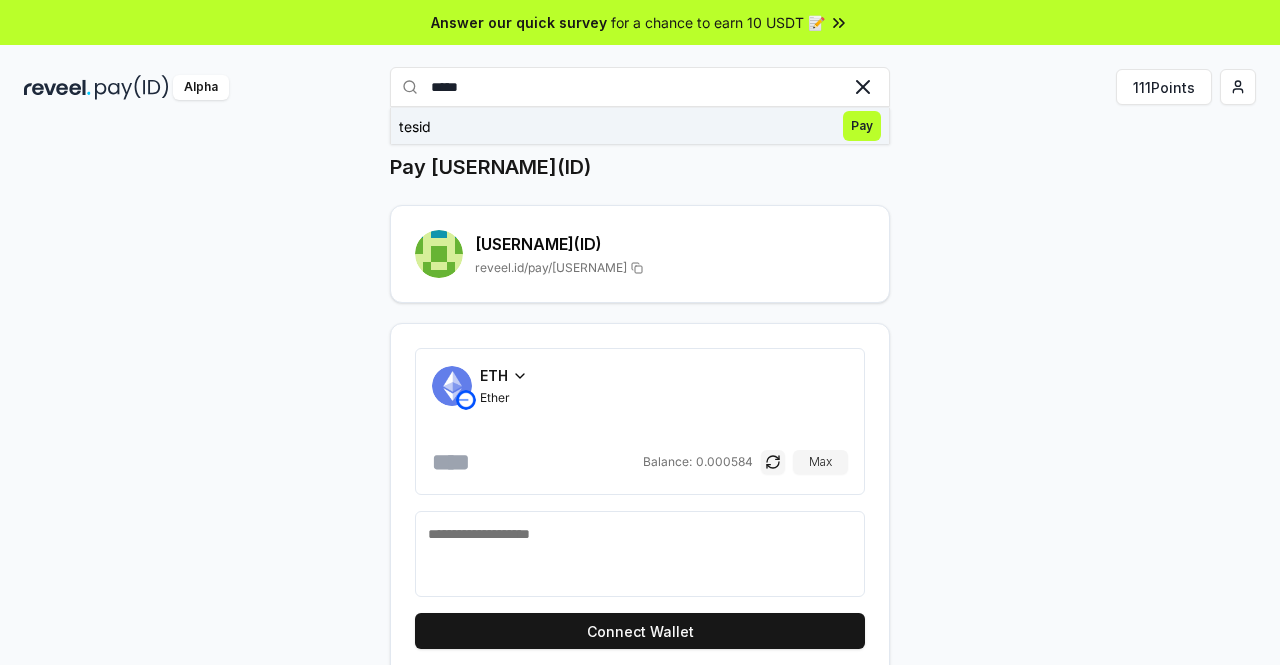 type on "*****" 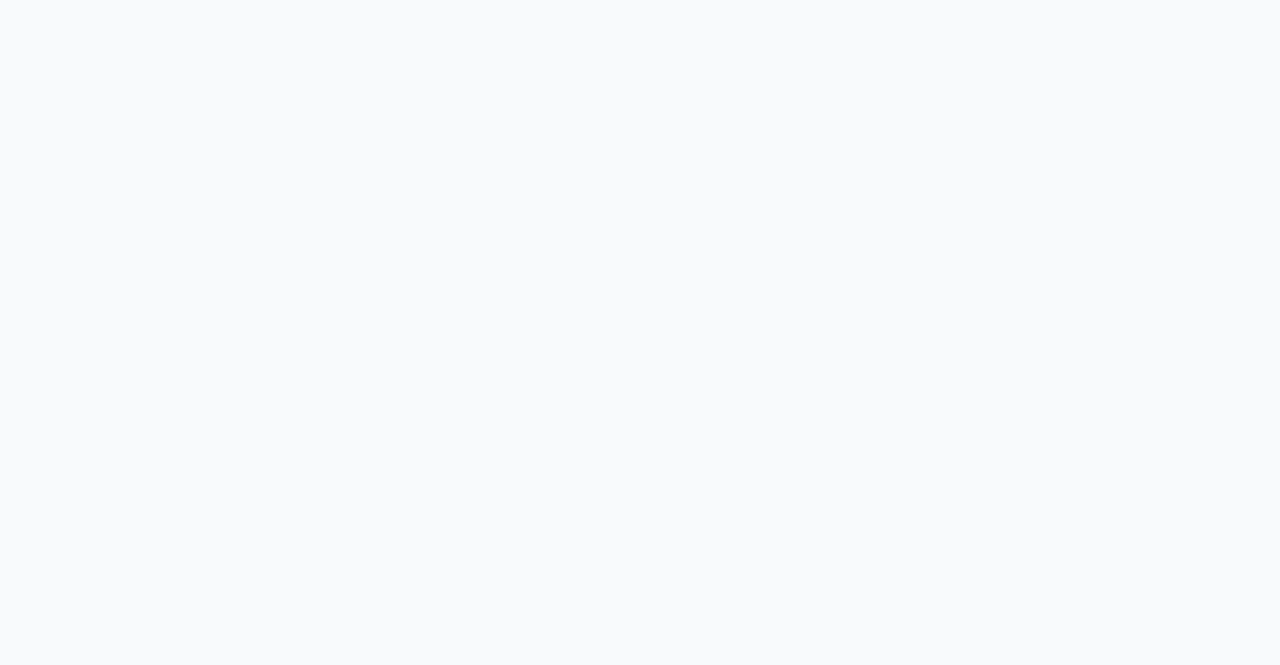 scroll, scrollTop: 0, scrollLeft: 0, axis: both 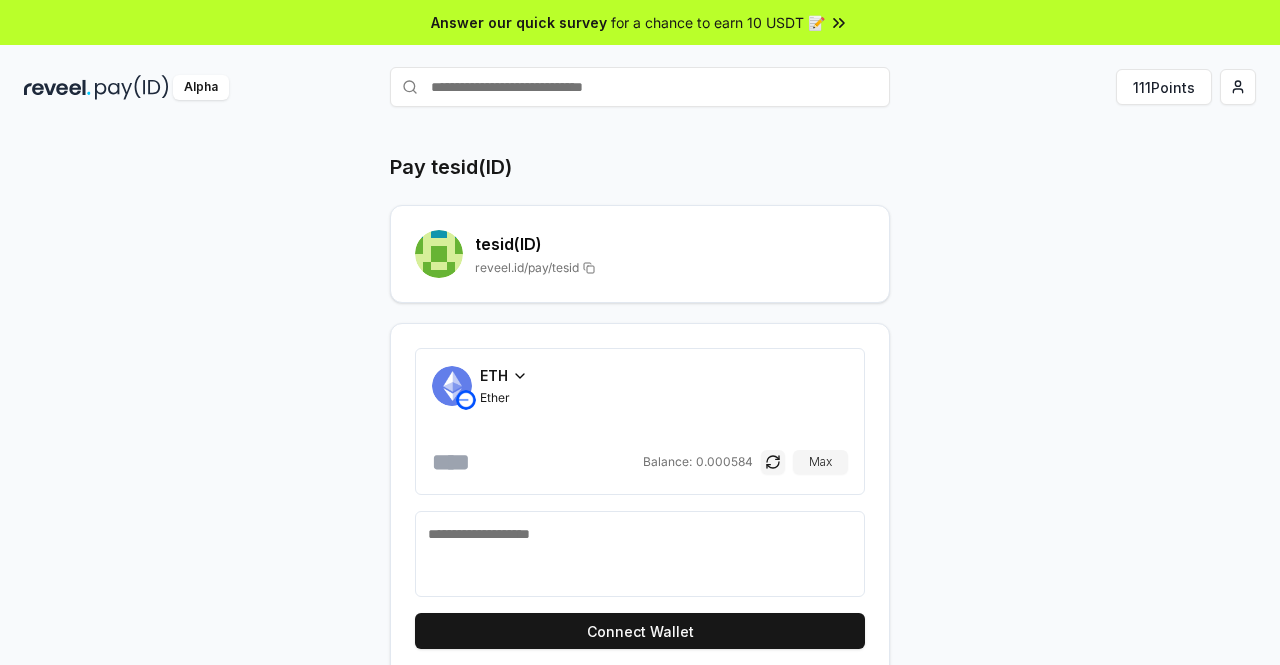 click 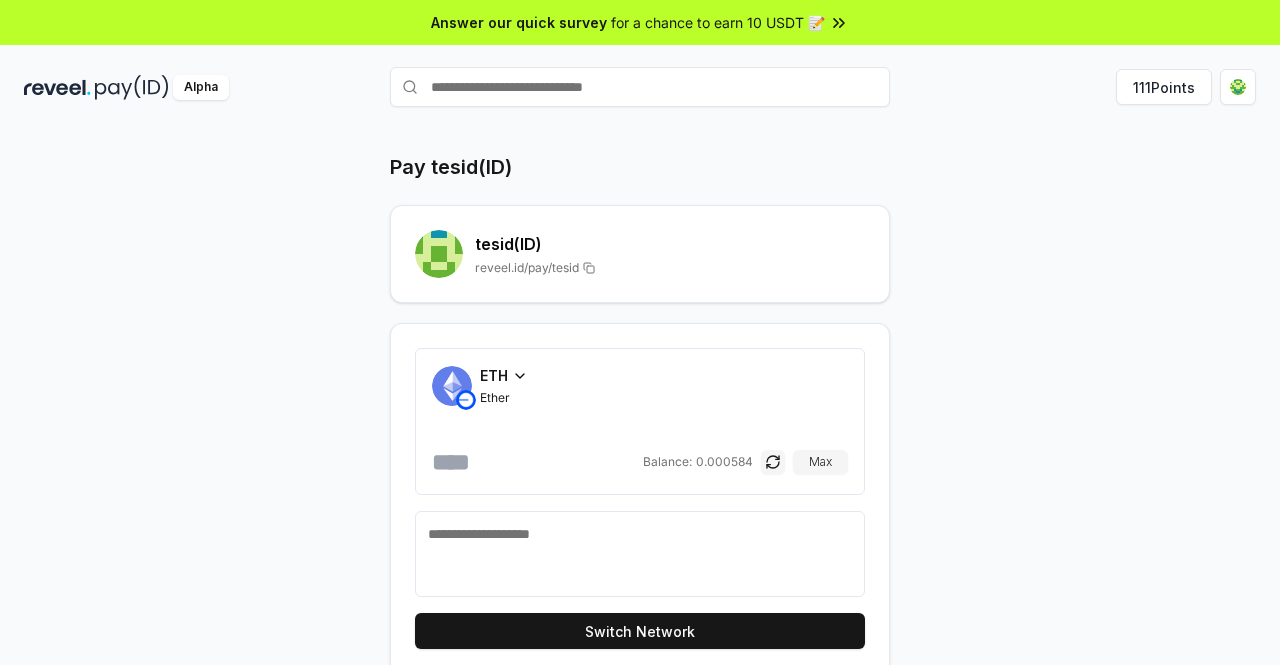 click on "ETH" at bounding box center [494, 375] 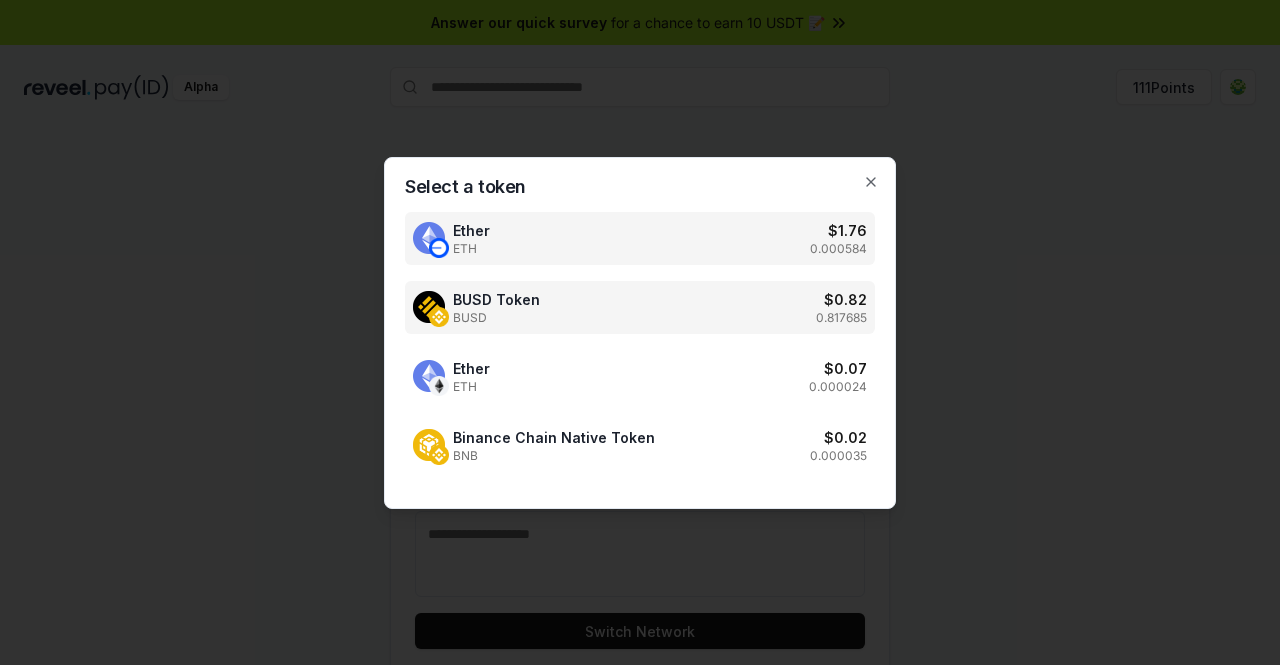 click on "BUSD Token BUSD $ 0.82 0.817685" at bounding box center (640, 307) 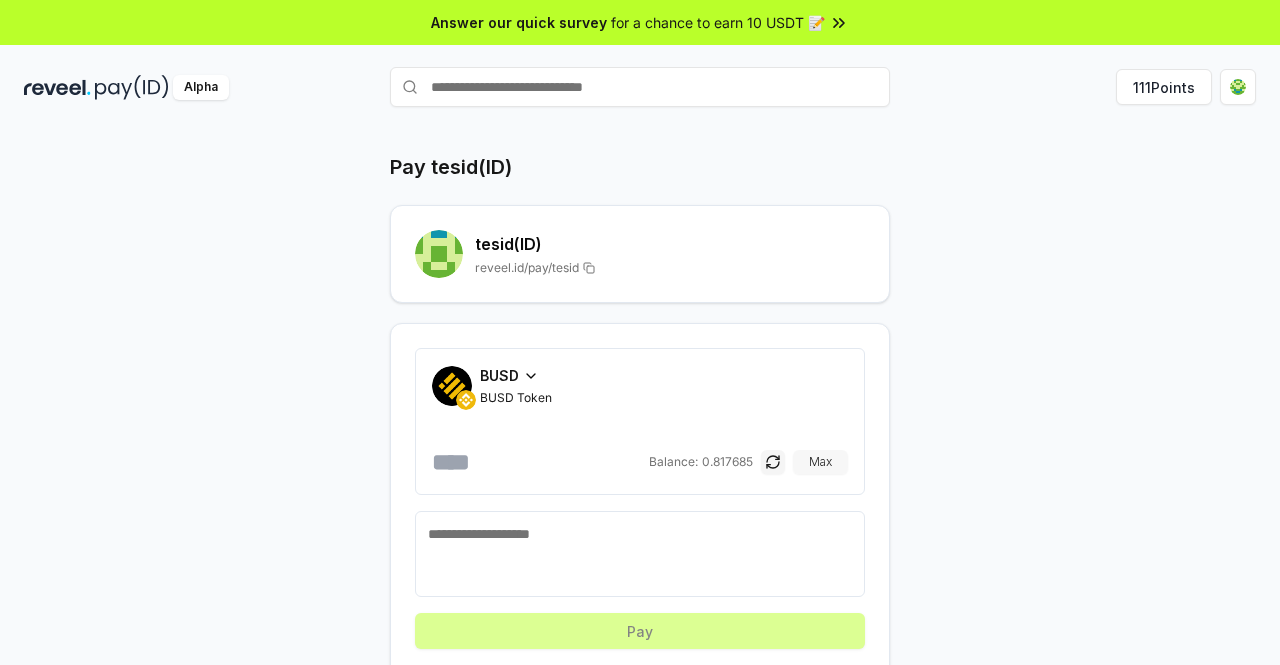 click on "Max" at bounding box center [820, 462] 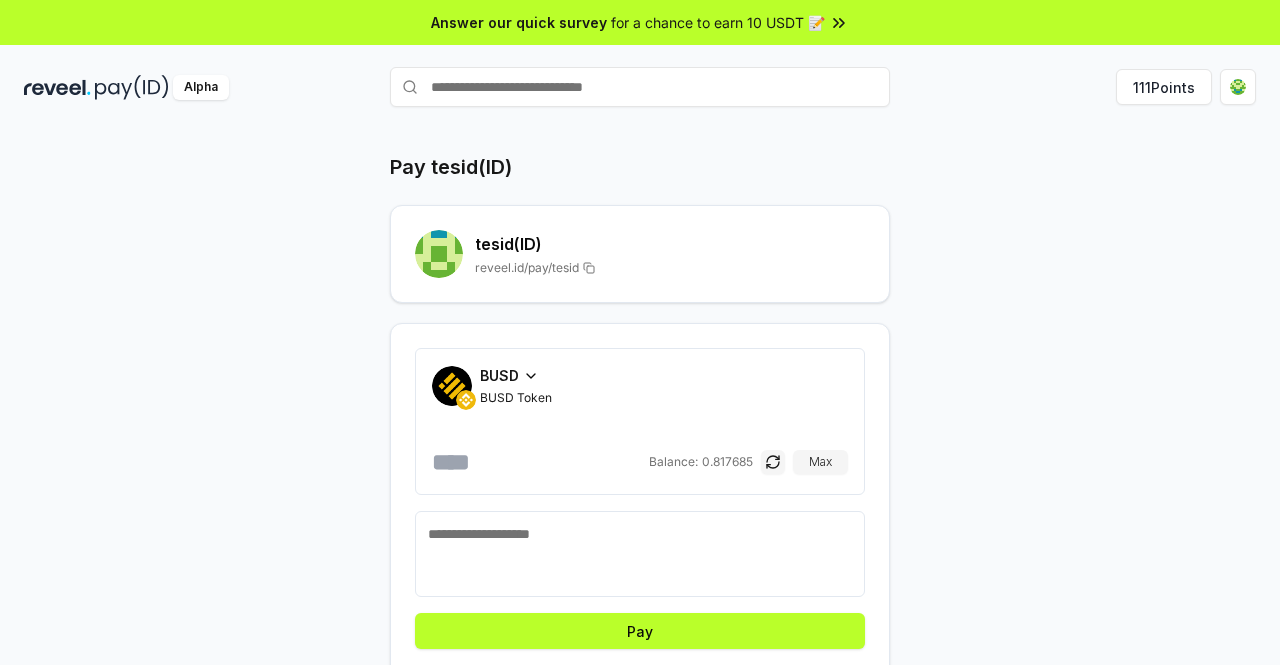 drag, startPoint x: 453, startPoint y: 459, endPoint x: 690, endPoint y: 454, distance: 237.05273 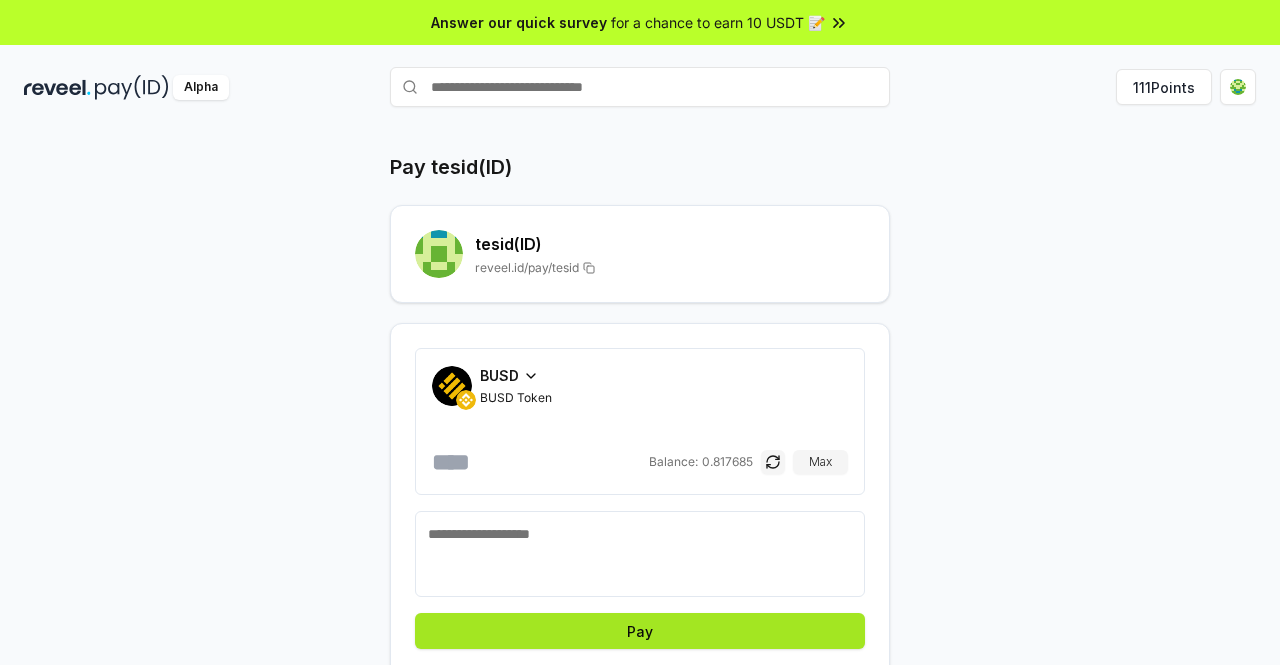 type on "***" 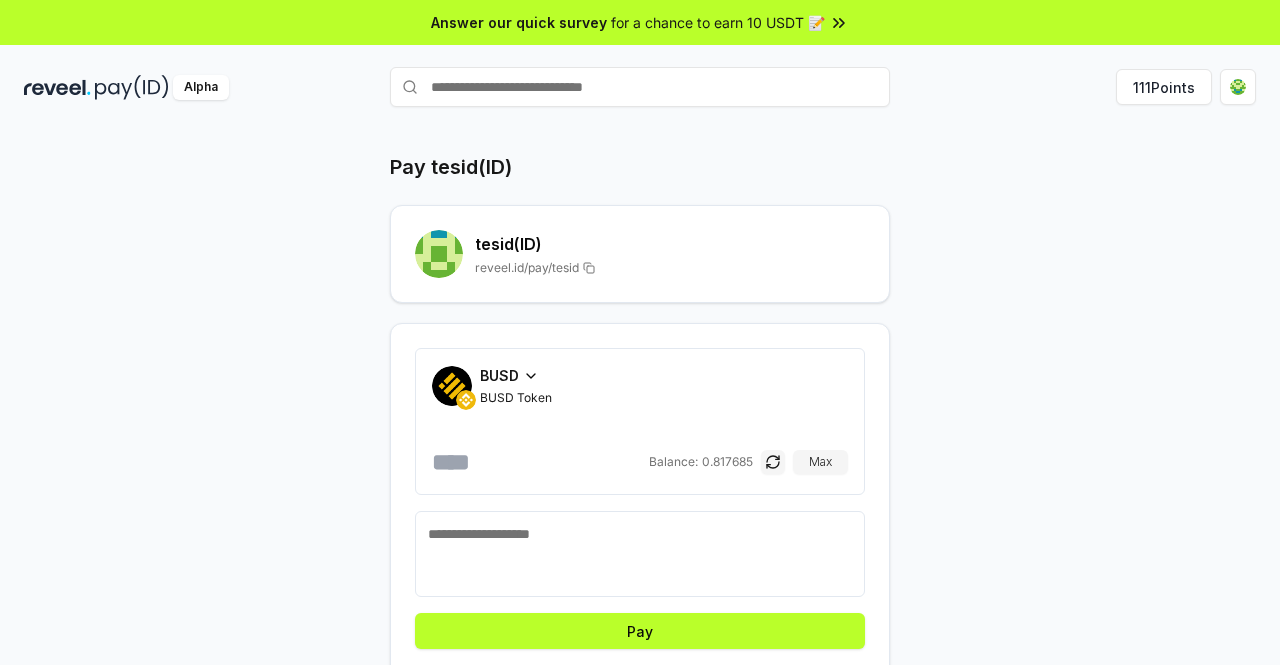 click at bounding box center (640, 554) 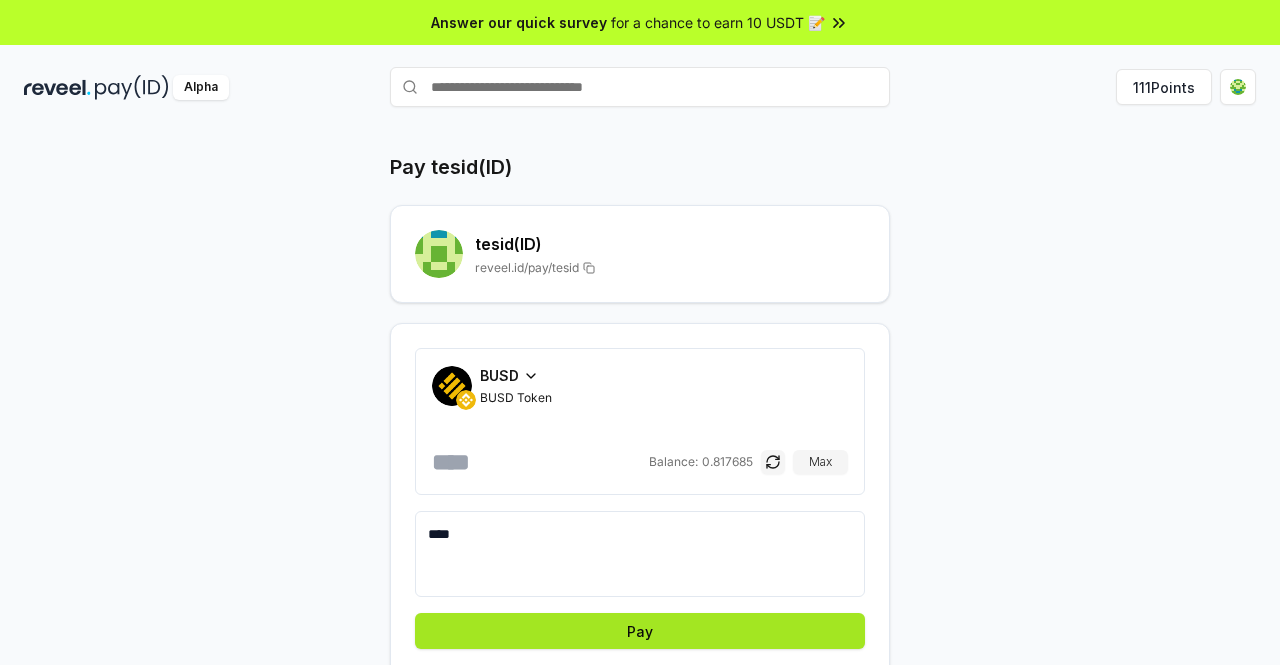 type on "****" 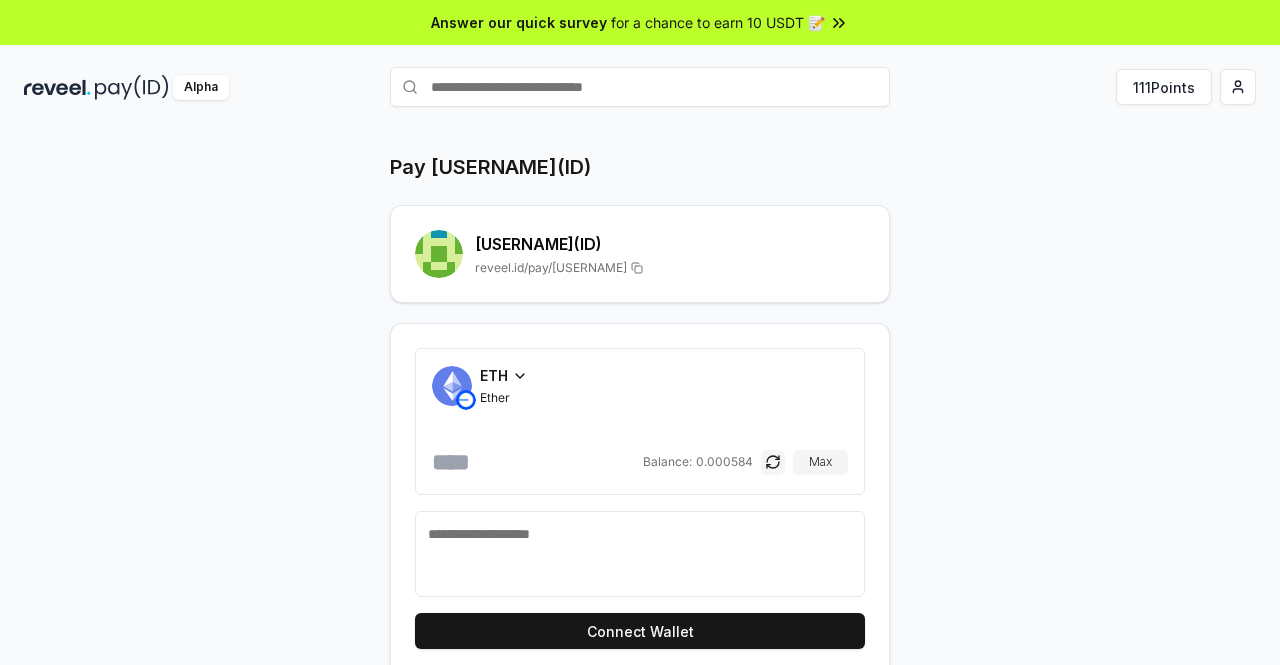 scroll, scrollTop: 0, scrollLeft: 0, axis: both 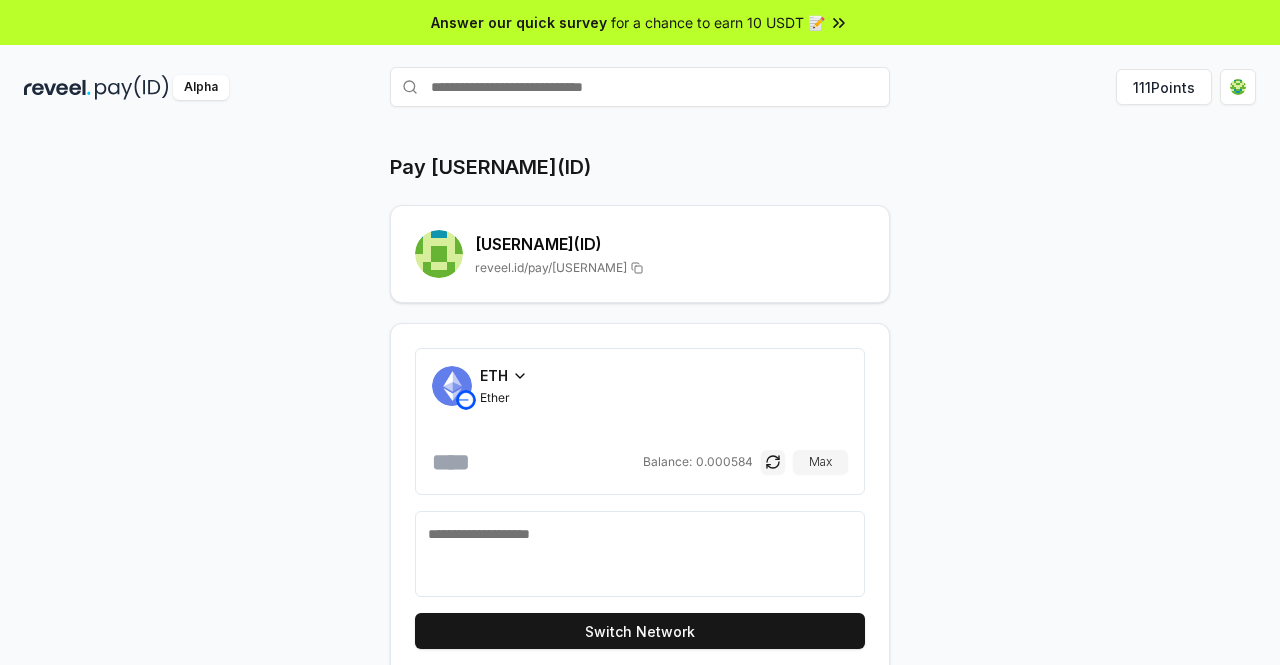click at bounding box center (57, 87) 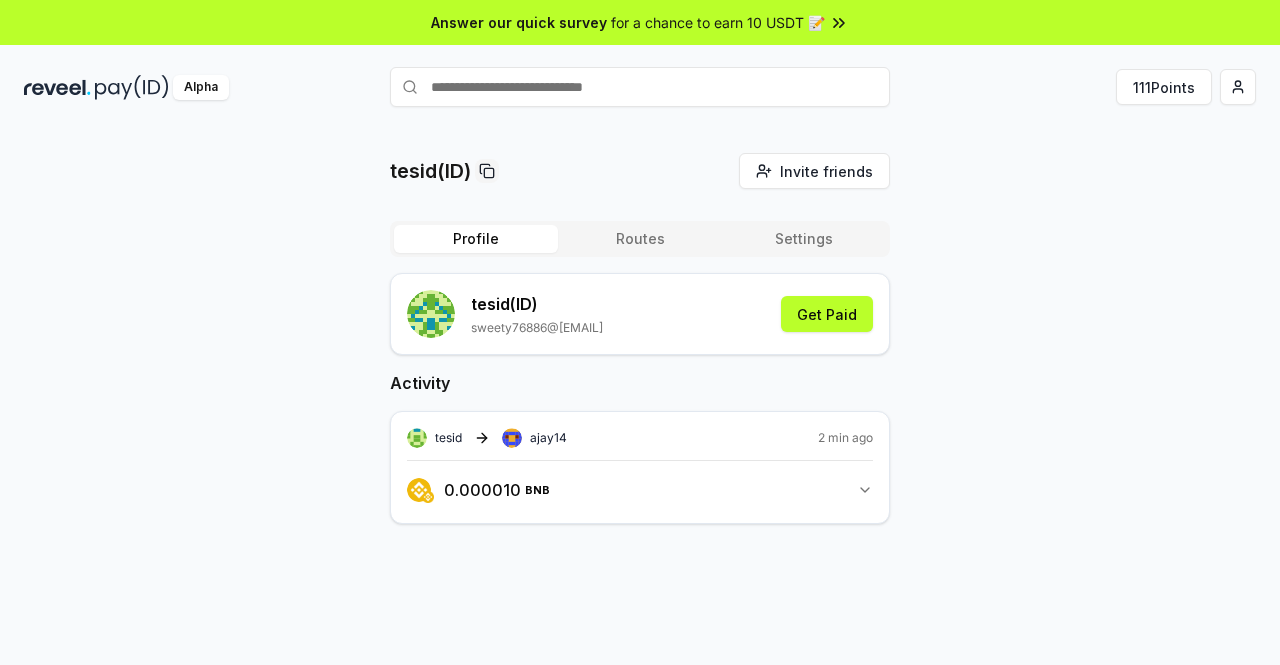 scroll, scrollTop: 0, scrollLeft: 0, axis: both 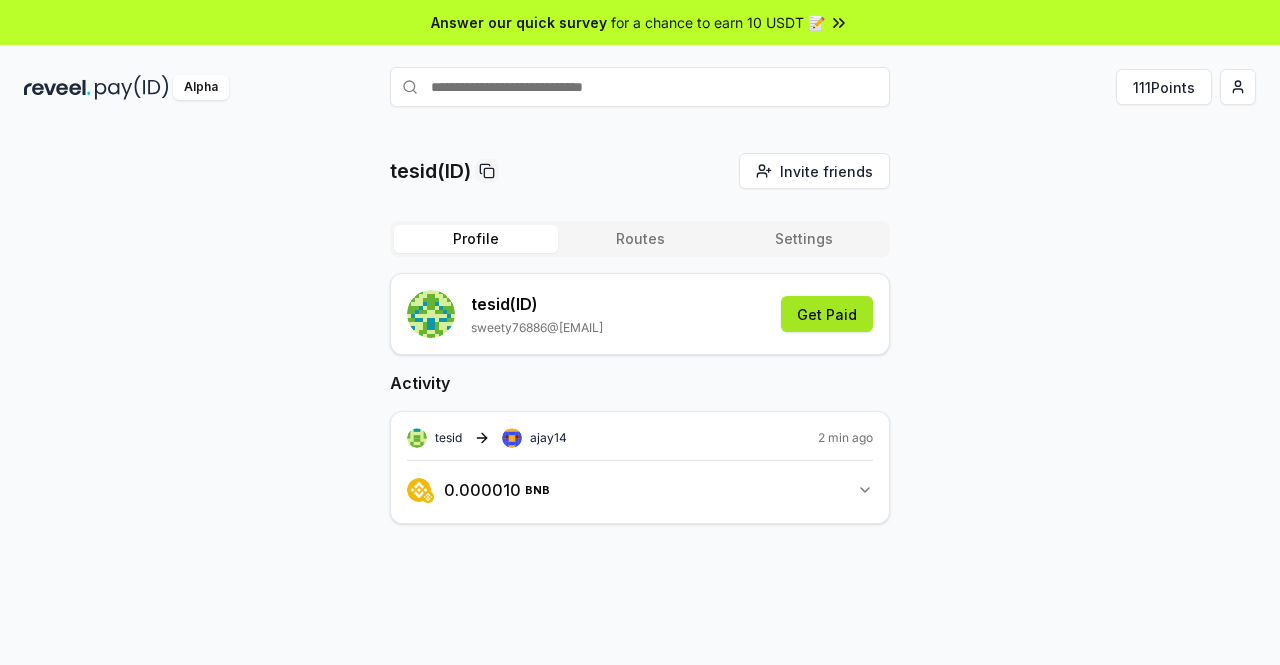 click on "Get Paid" at bounding box center (827, 314) 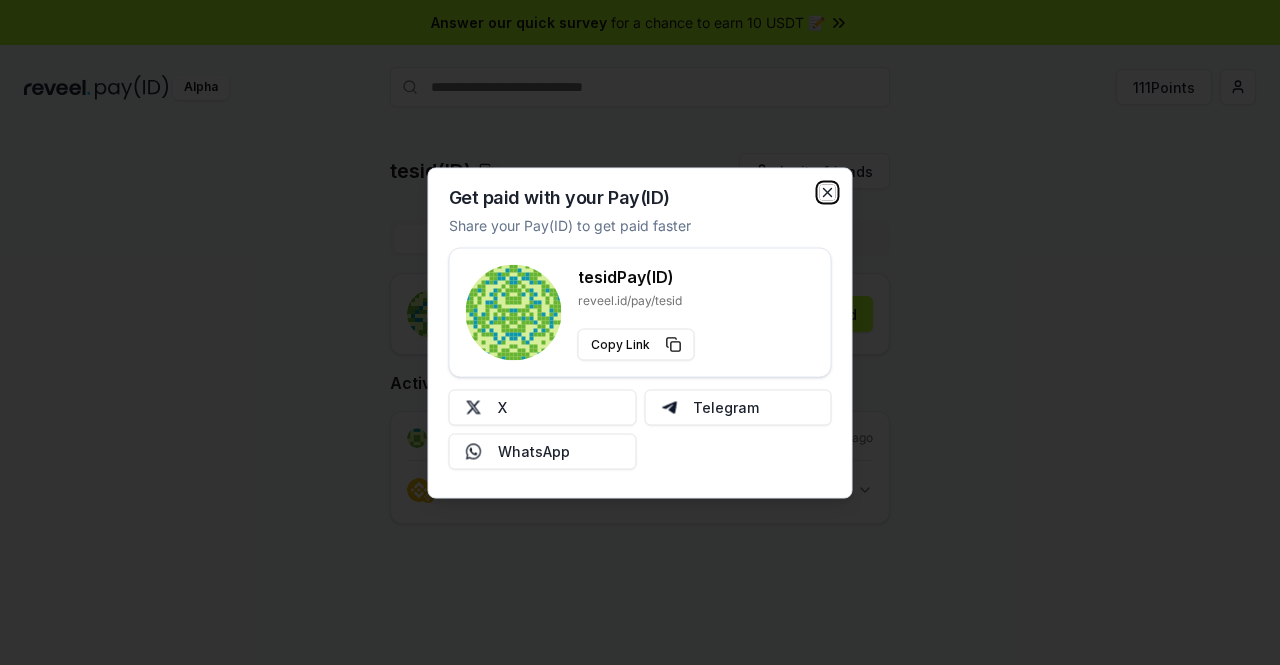 click 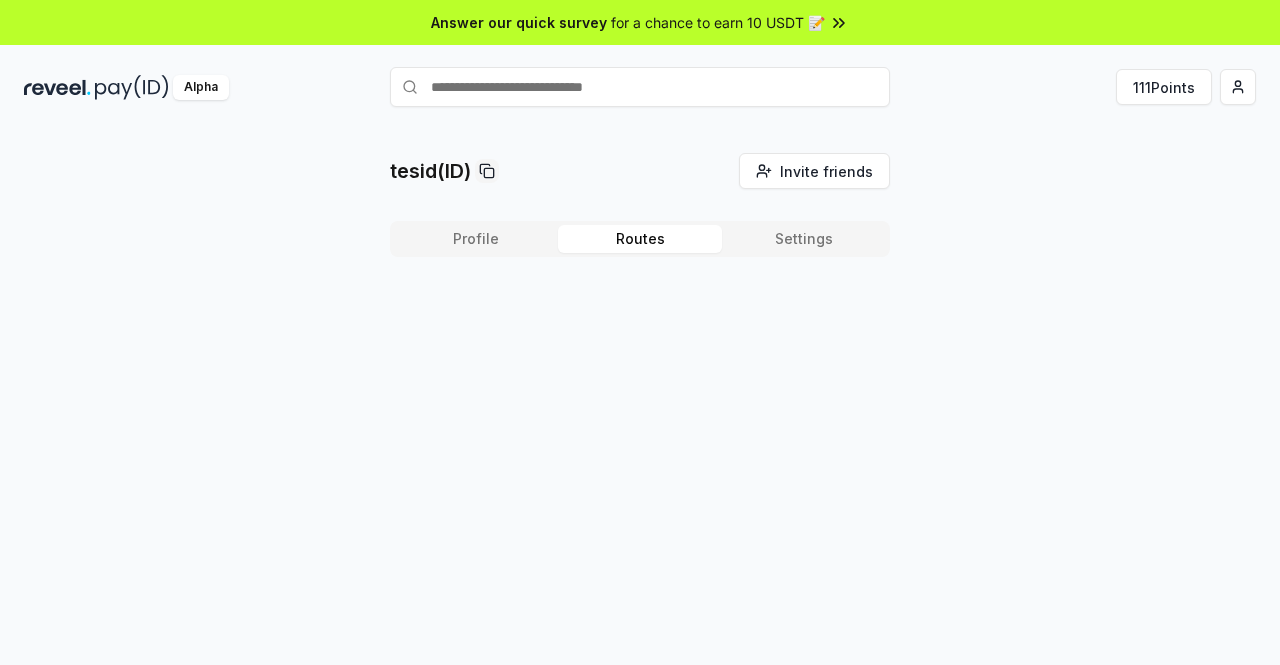 click on "Routes" at bounding box center [640, 239] 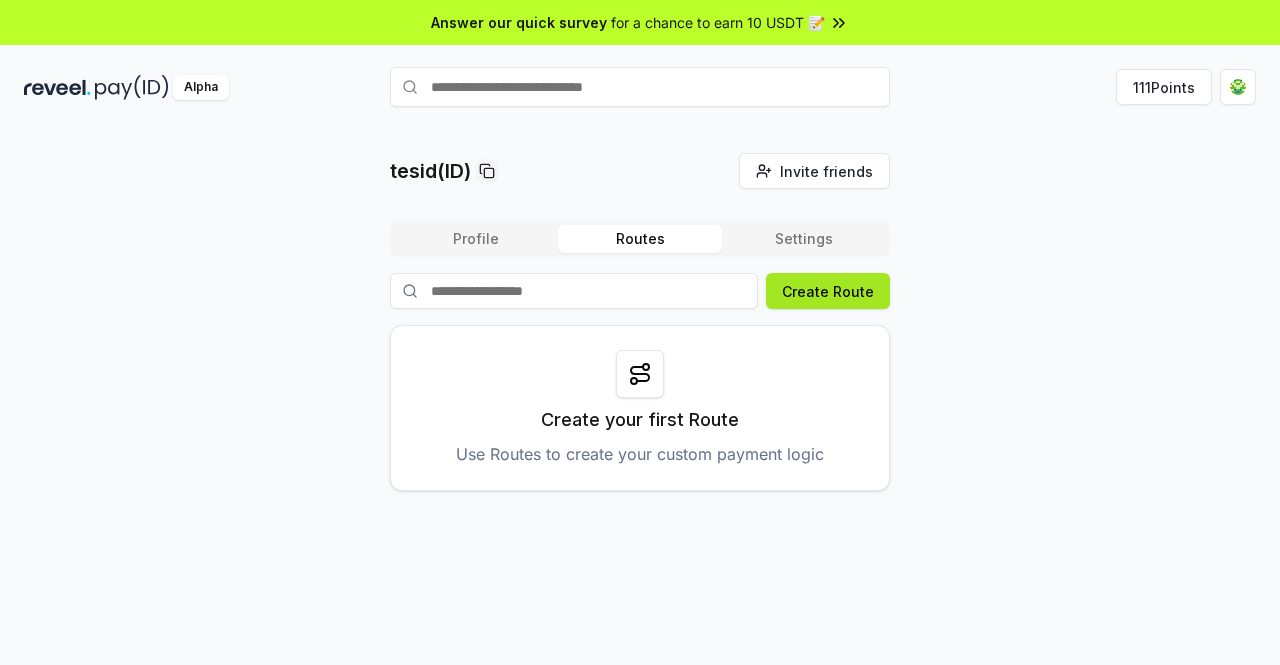 click on "Create Route" at bounding box center (828, 291) 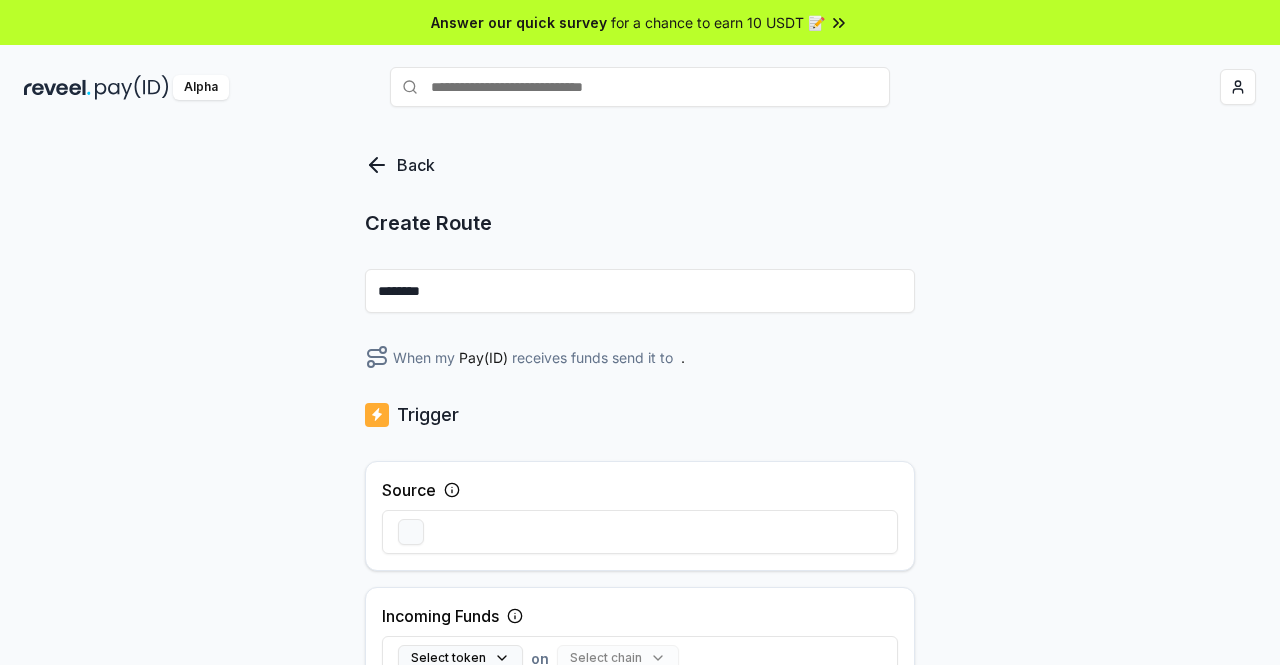 scroll, scrollTop: 0, scrollLeft: 0, axis: both 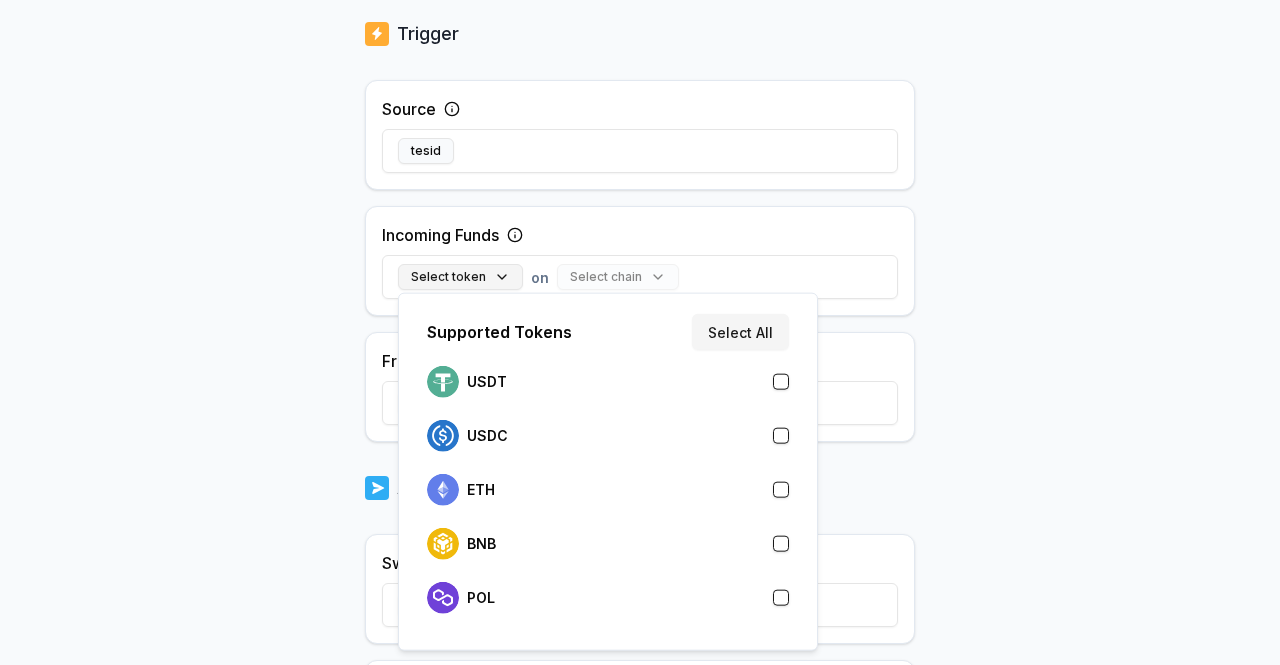 click on "Select token" at bounding box center (460, 277) 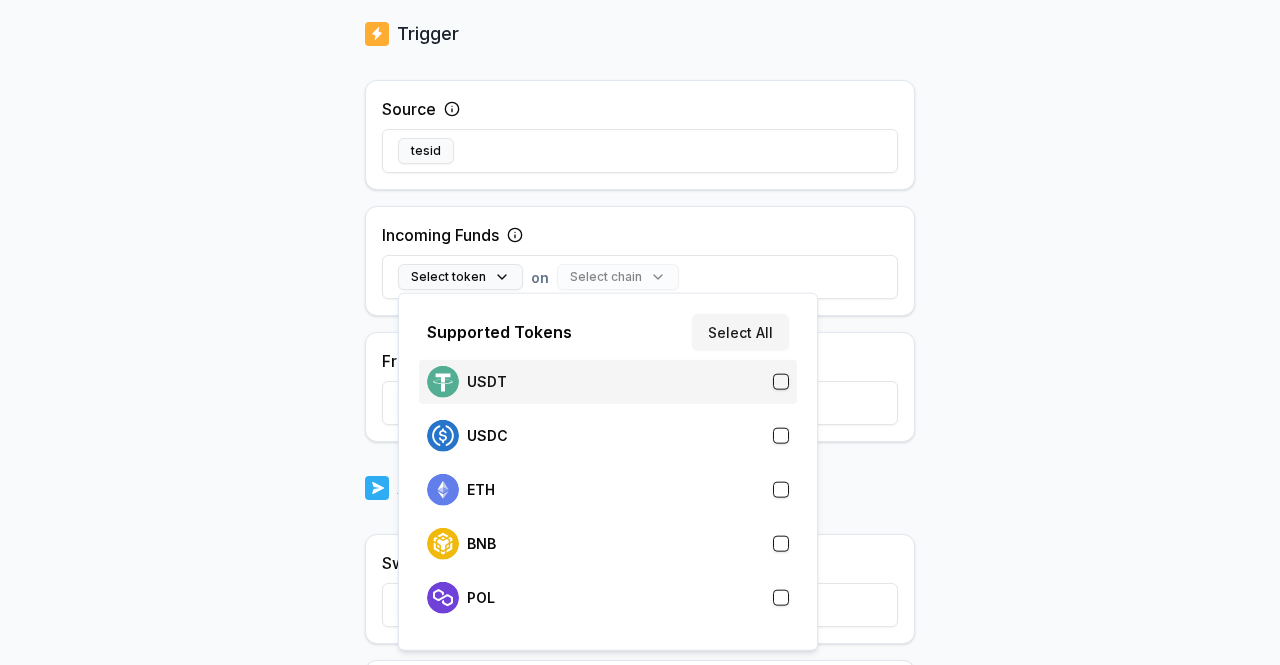 click on "USDT" at bounding box center [608, 382] 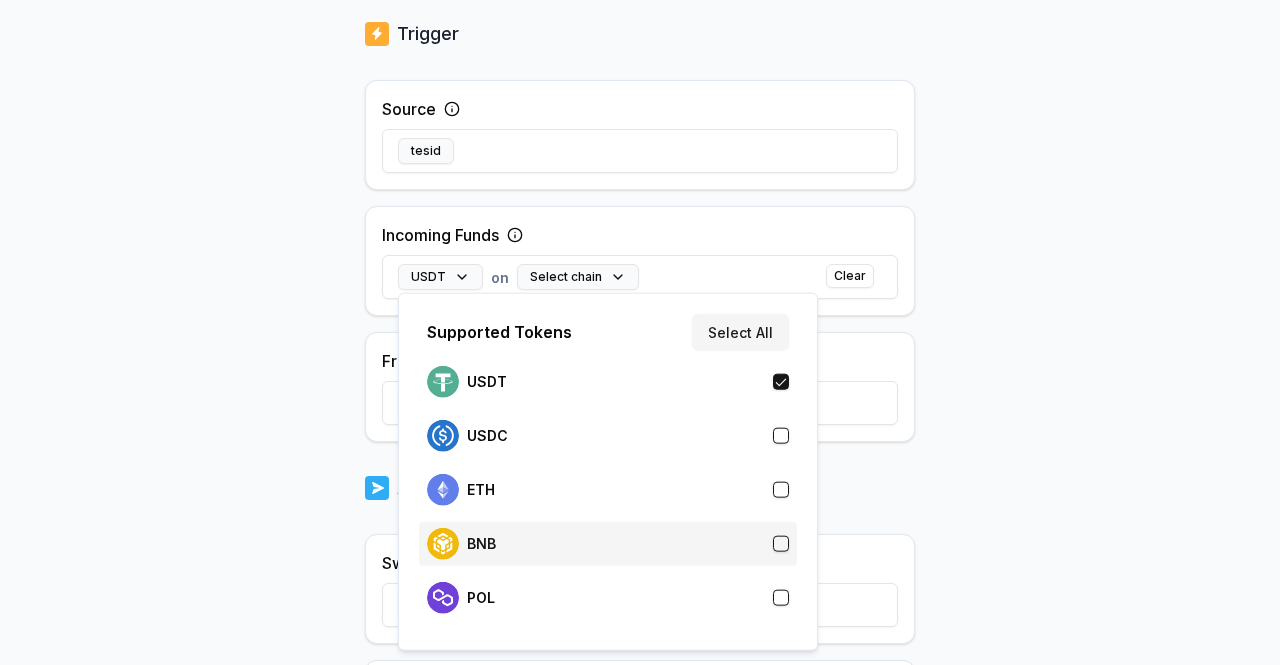 click on "BNB" at bounding box center (608, 544) 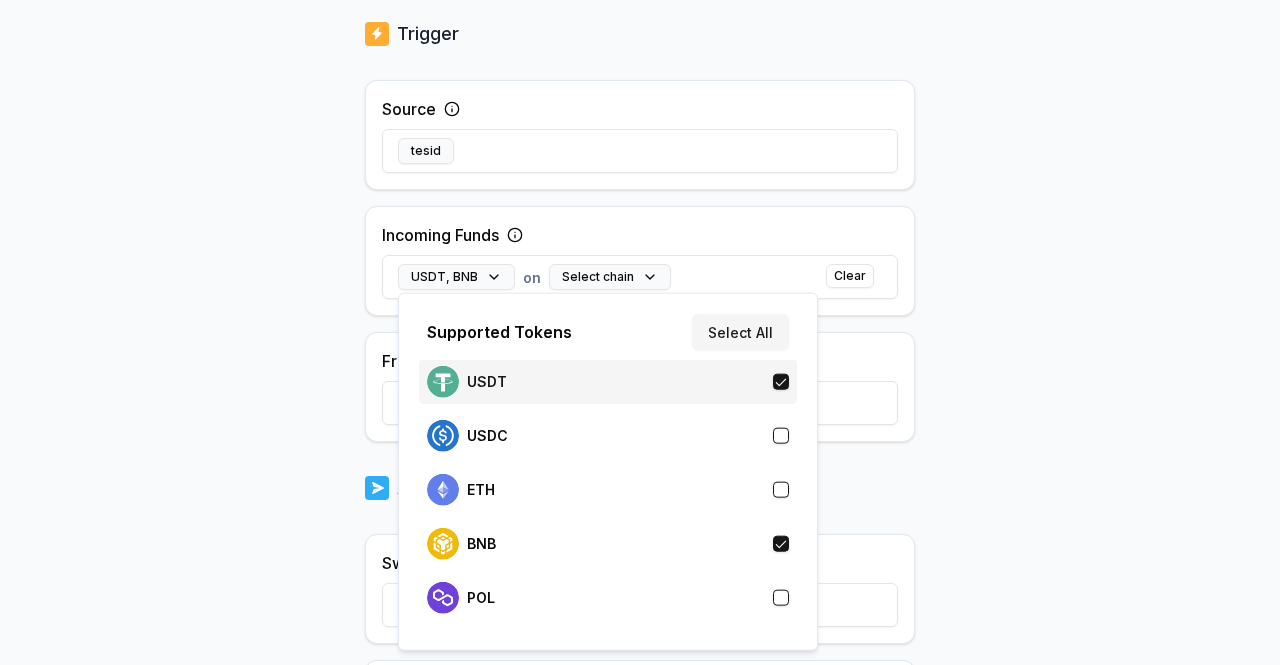 click on "USDT" at bounding box center [608, 382] 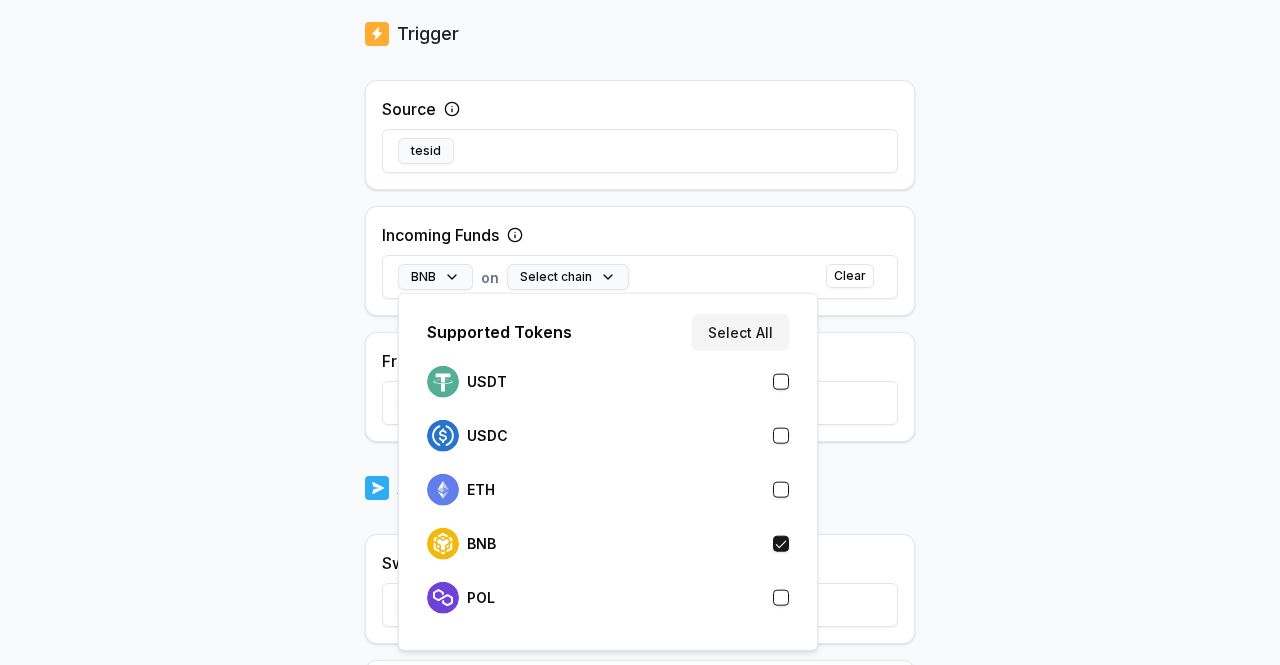 click on "Answer our quick survey for a chance to earn 10 USDT 📝 Alpha   111  Points Back Create Route ******** When my  Pay(ID)  receives   BNB on         send it to 0xAB41...bf9b . Trigger Source tesid Incoming Funds BNB on Select chain   Clear From Any Wallet Action Swap to Select token on Select chain Send to 0xAB41...bf9b Create Route Supported Tokens Select All USDT USDC ETH BNB POL" at bounding box center [640, 332] 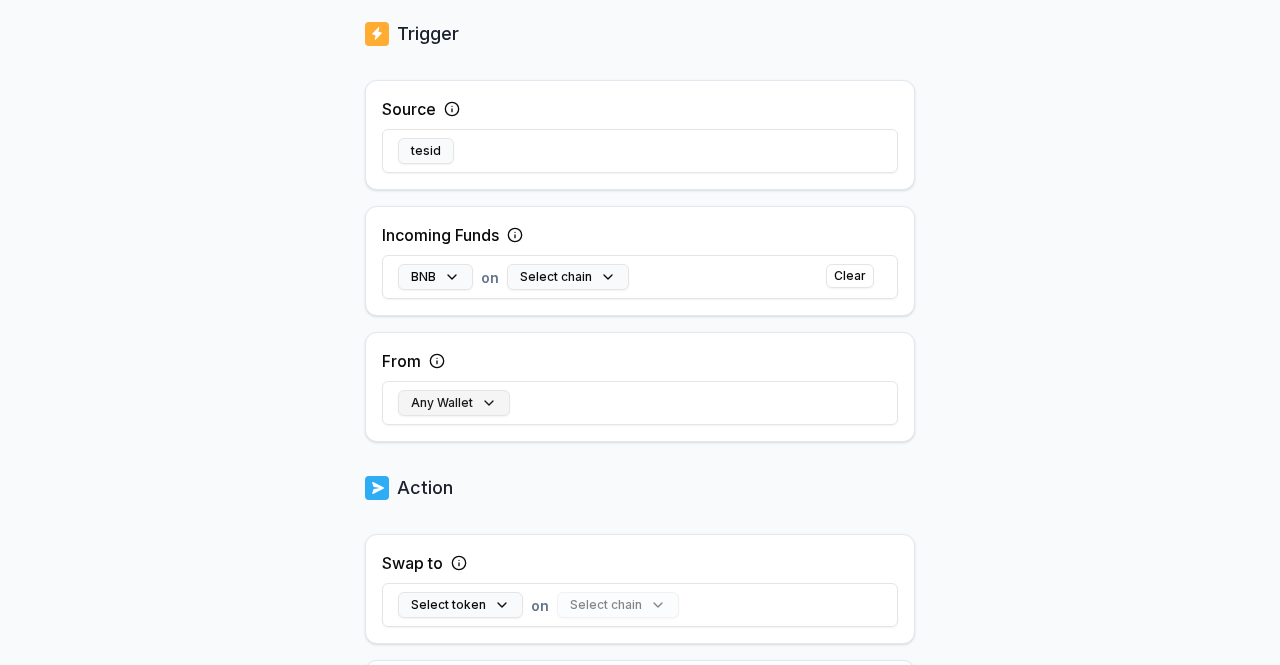 click on "Any Wallet" at bounding box center (454, 403) 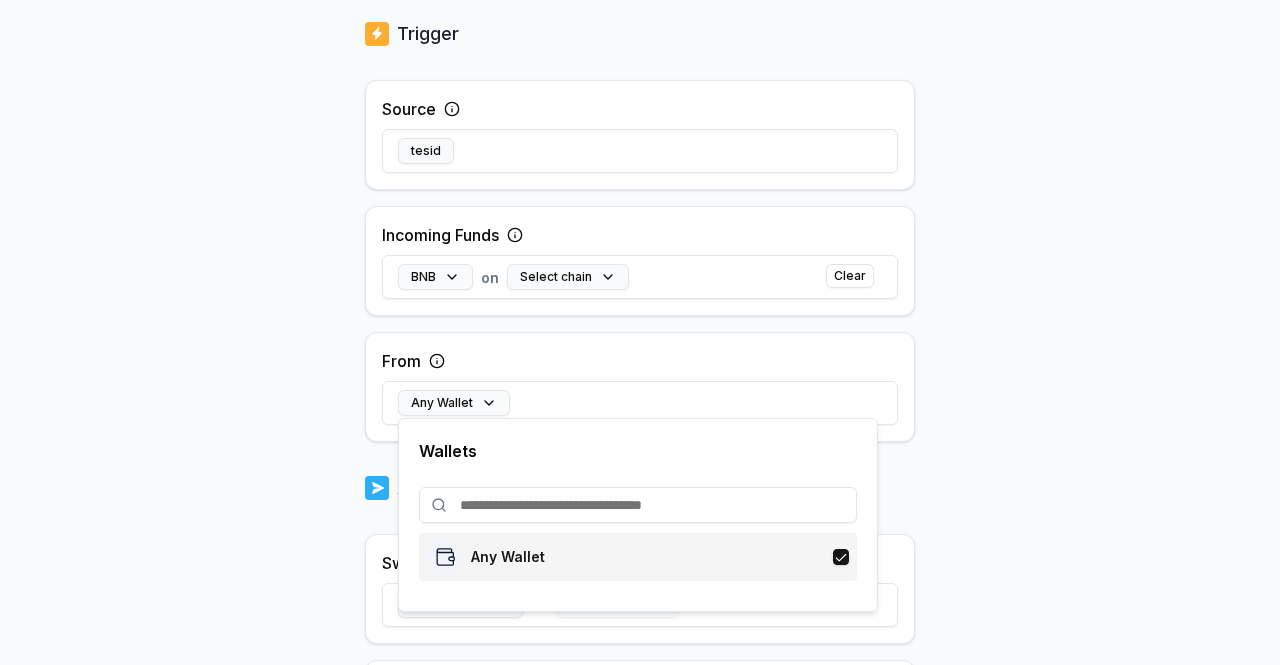 click on "Any Wallet" at bounding box center [508, 557] 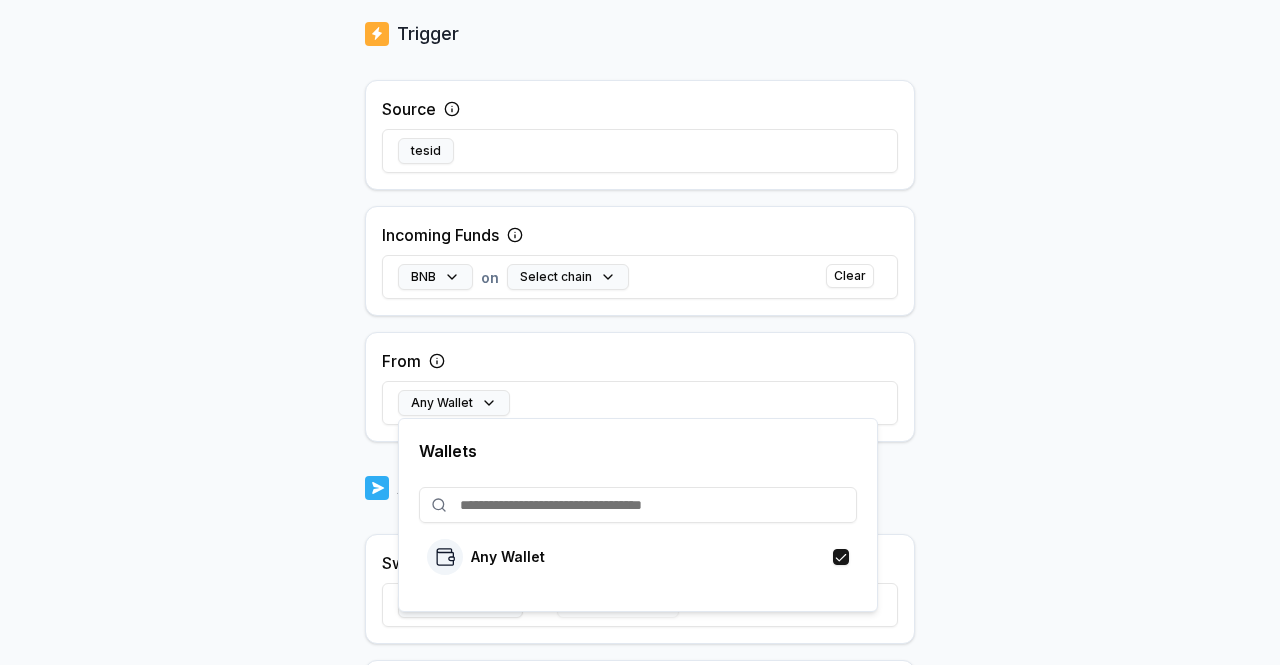 click at bounding box center [638, 505] 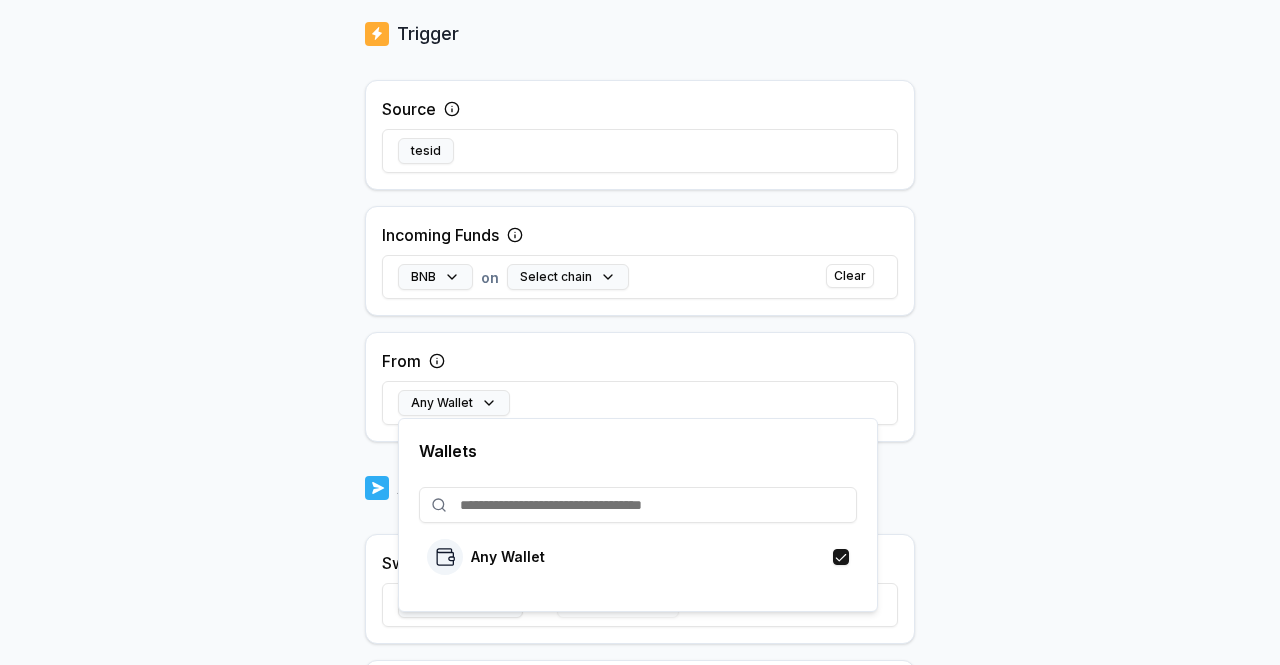 paste on "**********" 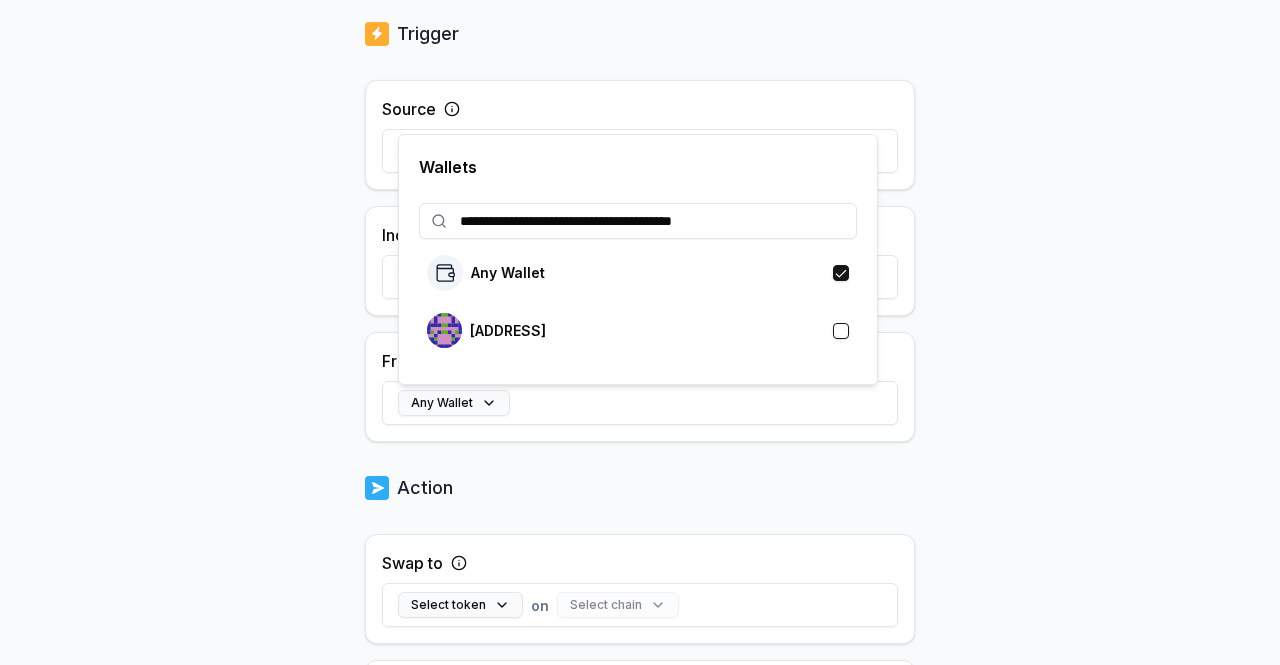 type on "**********" 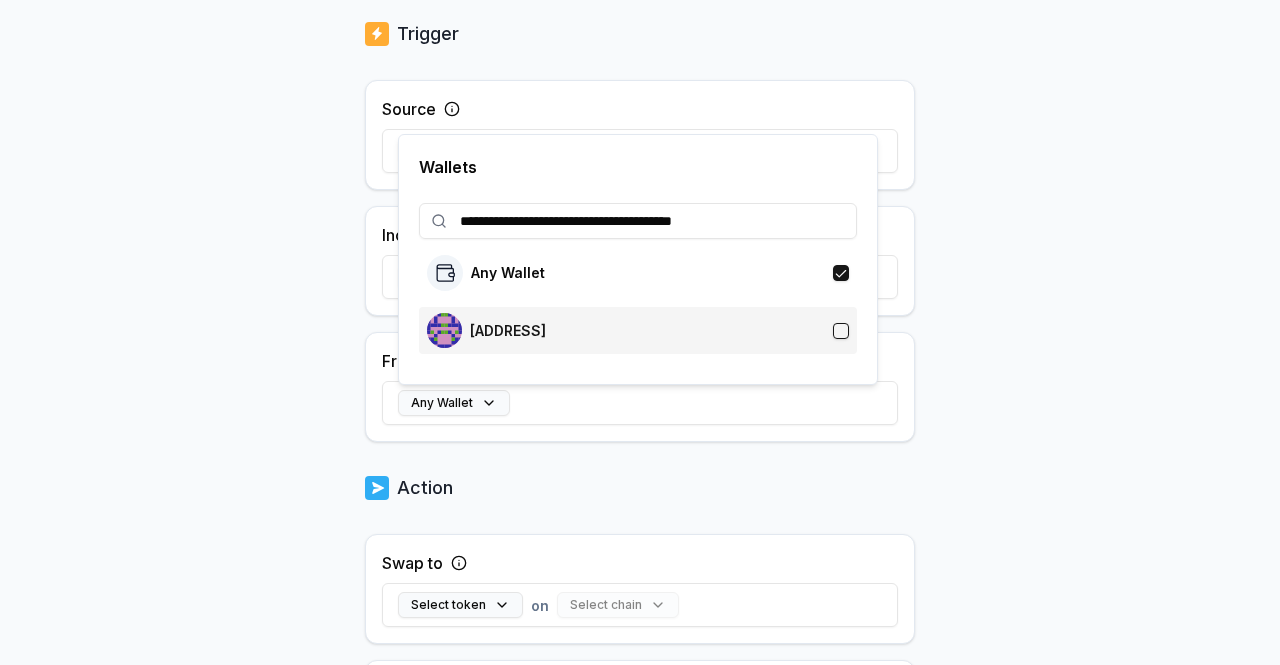 click on "0x9d10c0E39d7d386541F95E36aC41D5Dd7780118F" at bounding box center [508, 331] 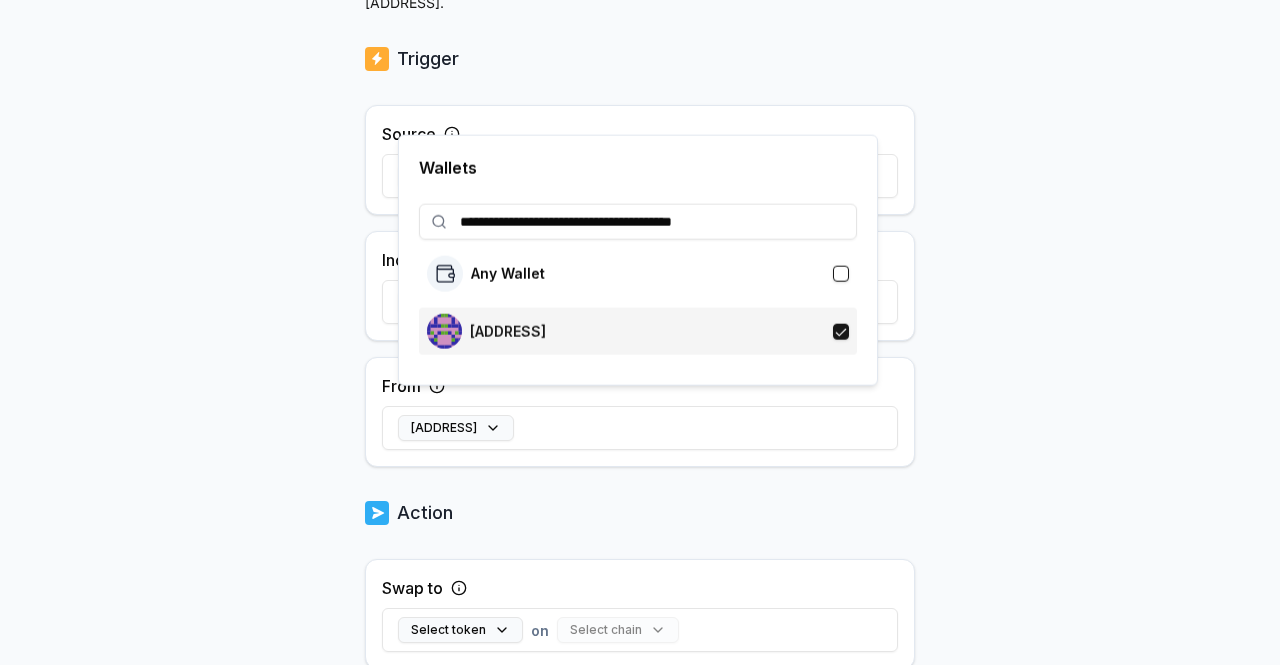 scroll, scrollTop: 406, scrollLeft: 0, axis: vertical 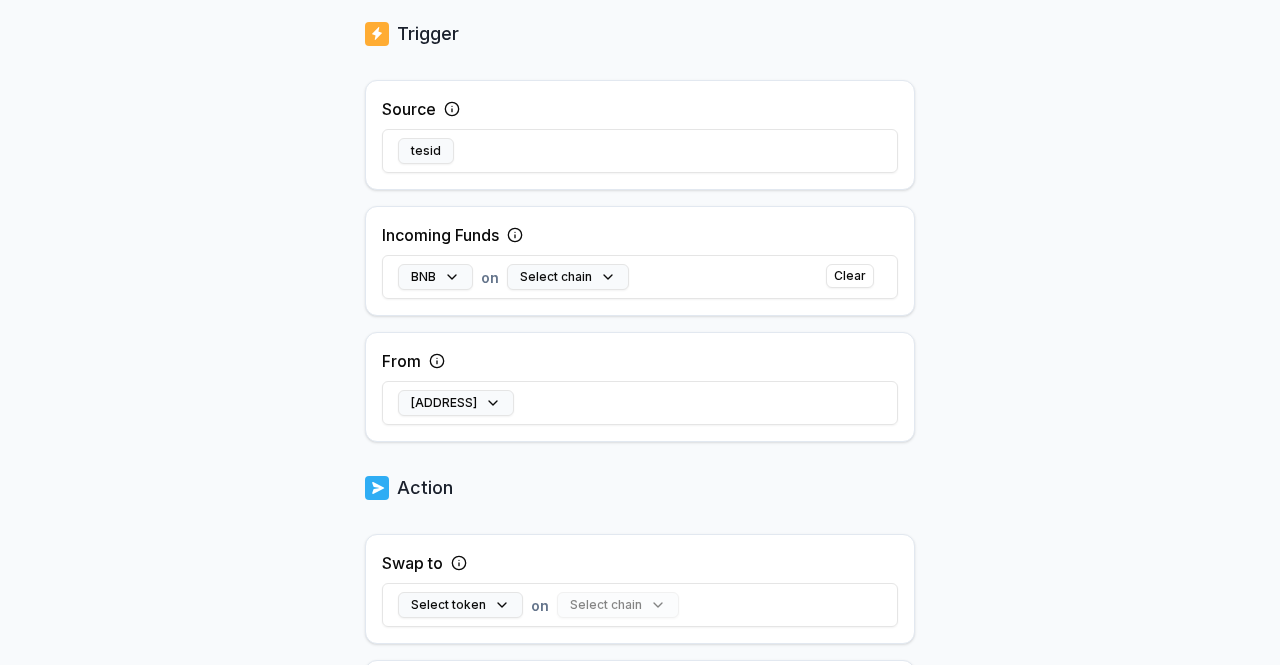 click on "0x9d10...118F" at bounding box center [640, 403] 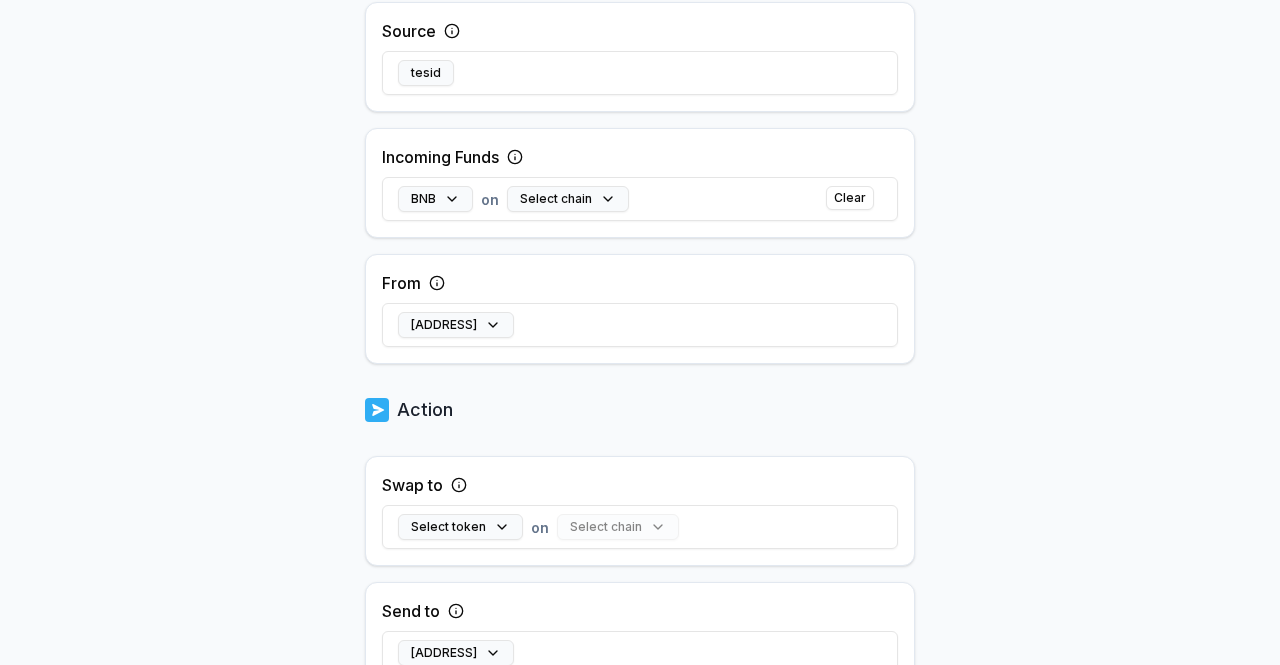 scroll, scrollTop: 526, scrollLeft: 0, axis: vertical 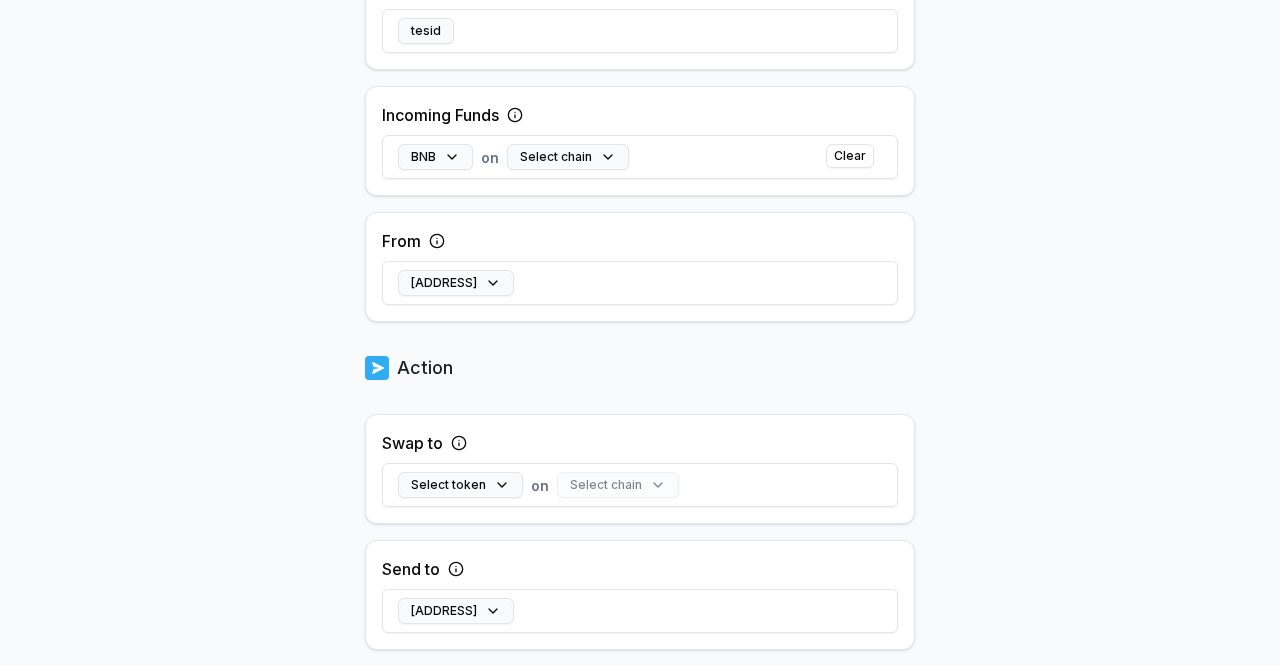 click on "Select token" at bounding box center [460, 485] 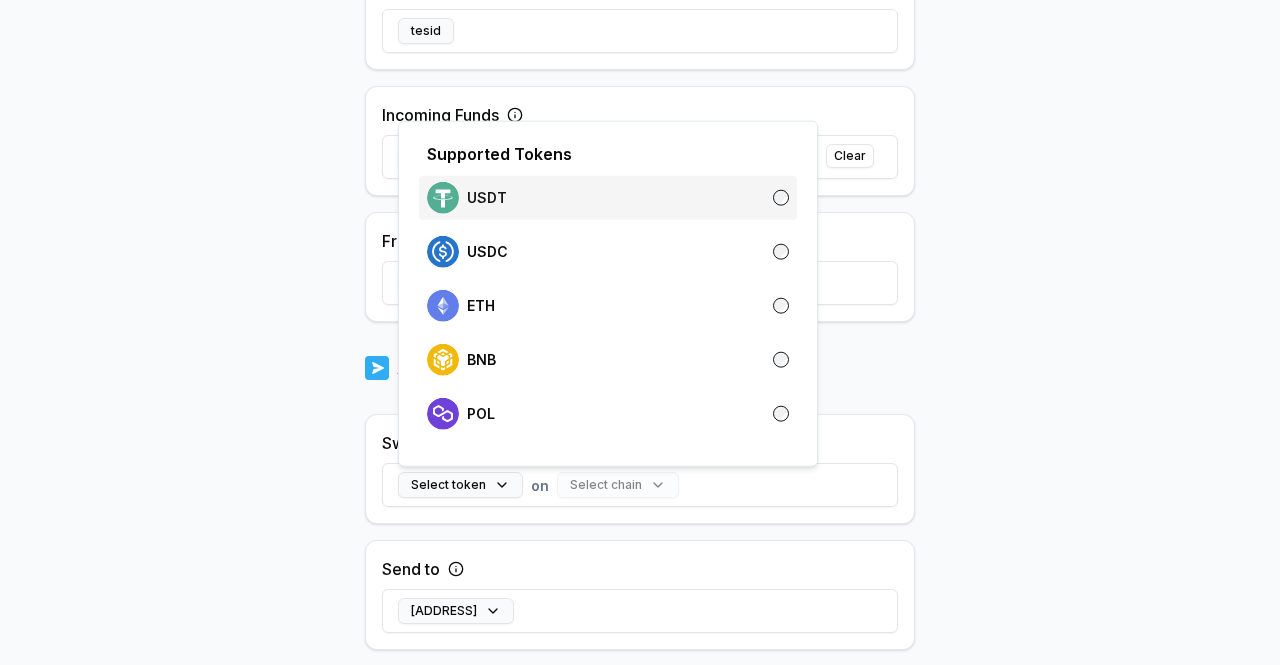 click on "USDT" at bounding box center [608, 198] 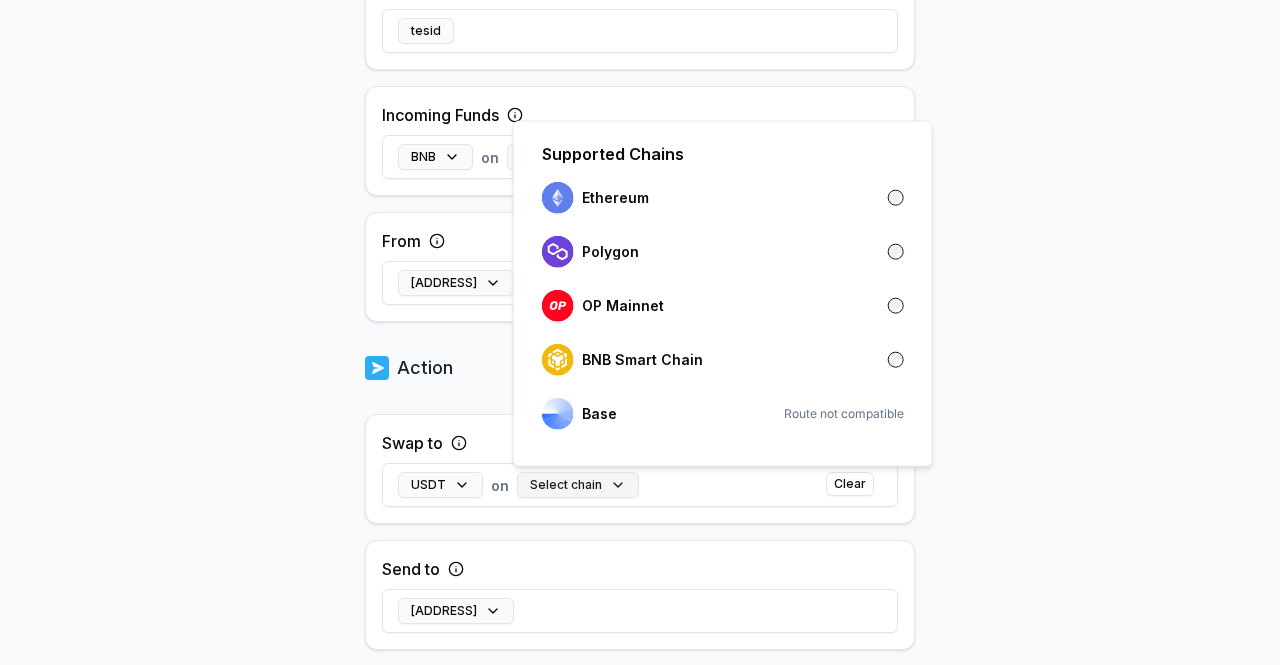 click on "Select chain" at bounding box center [578, 485] 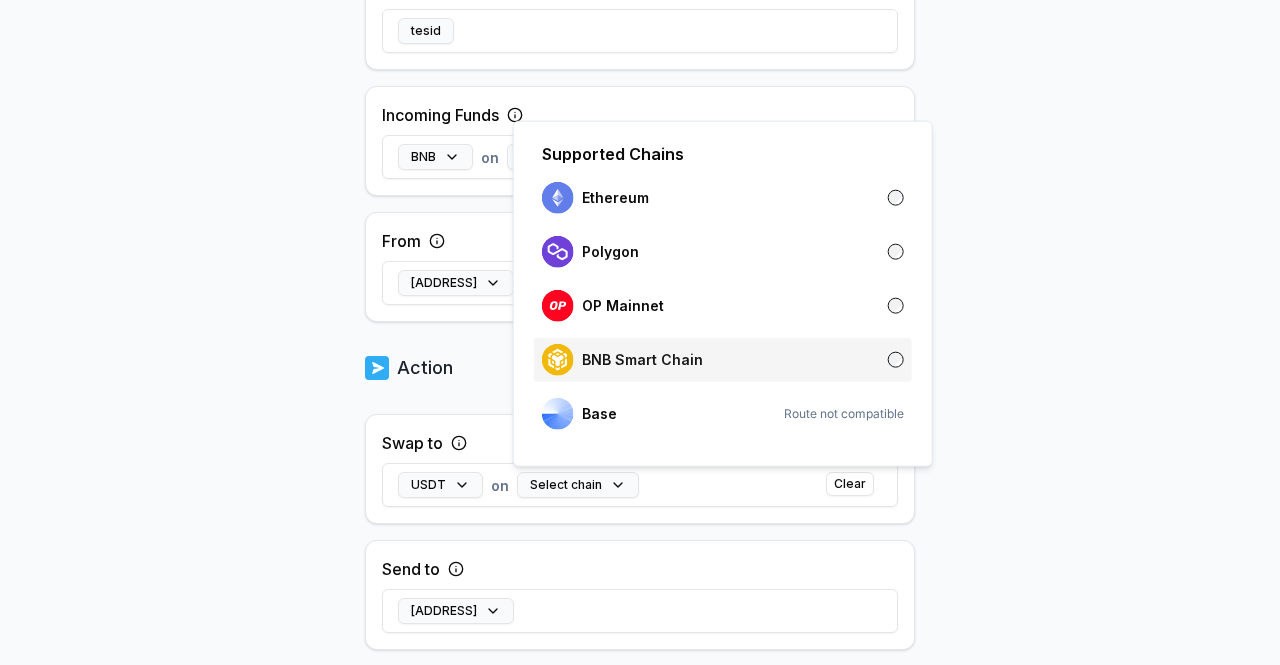 click on "BNB Smart Chain" at bounding box center (642, 360) 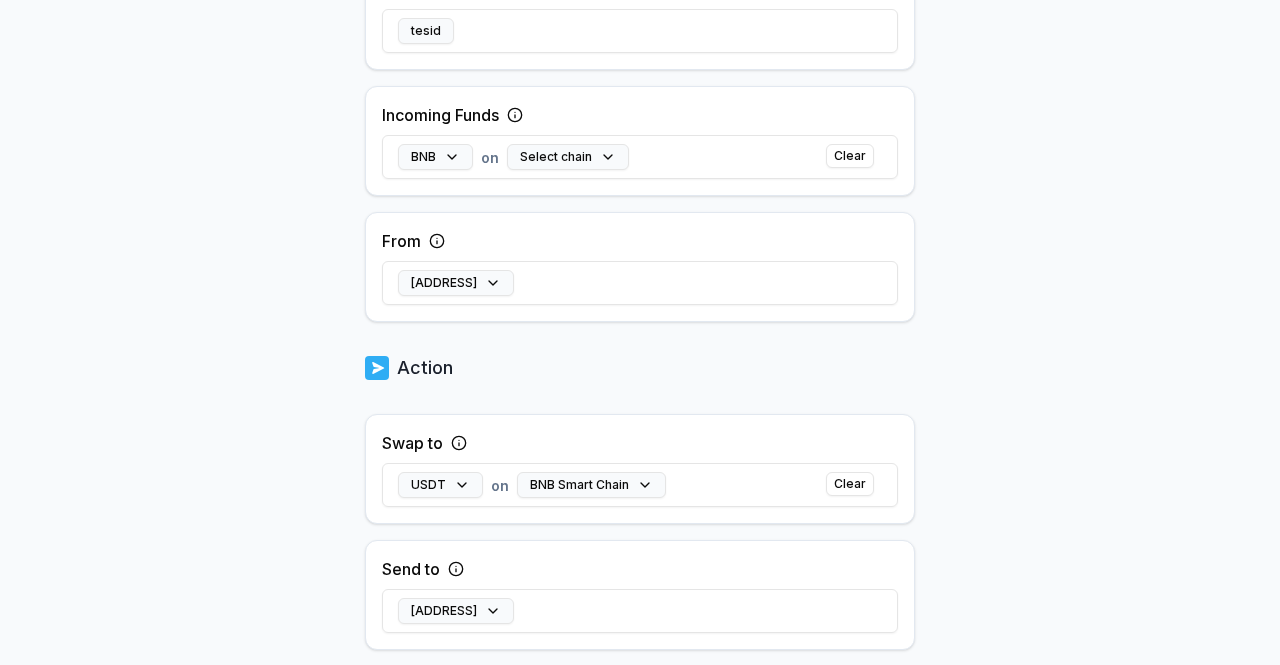 click on "USDT on BNB Smart Chain   Clear" at bounding box center [640, 485] 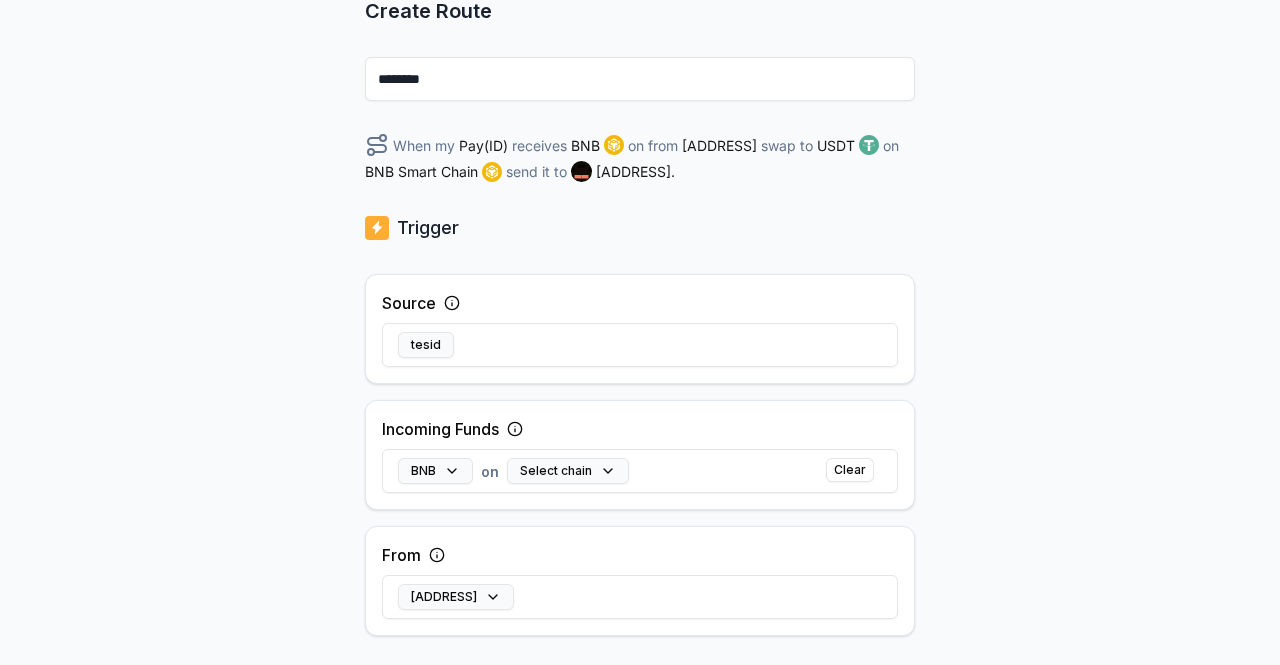scroll, scrollTop: 134, scrollLeft: 0, axis: vertical 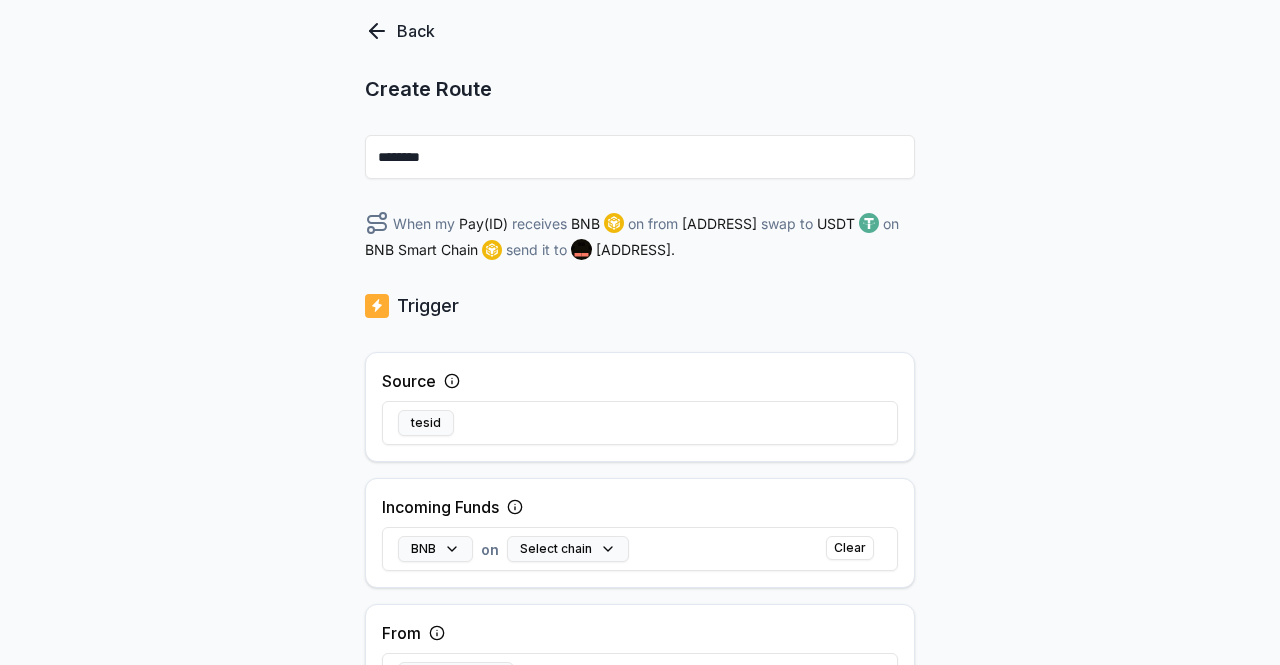 click on "********" at bounding box center [640, 157] 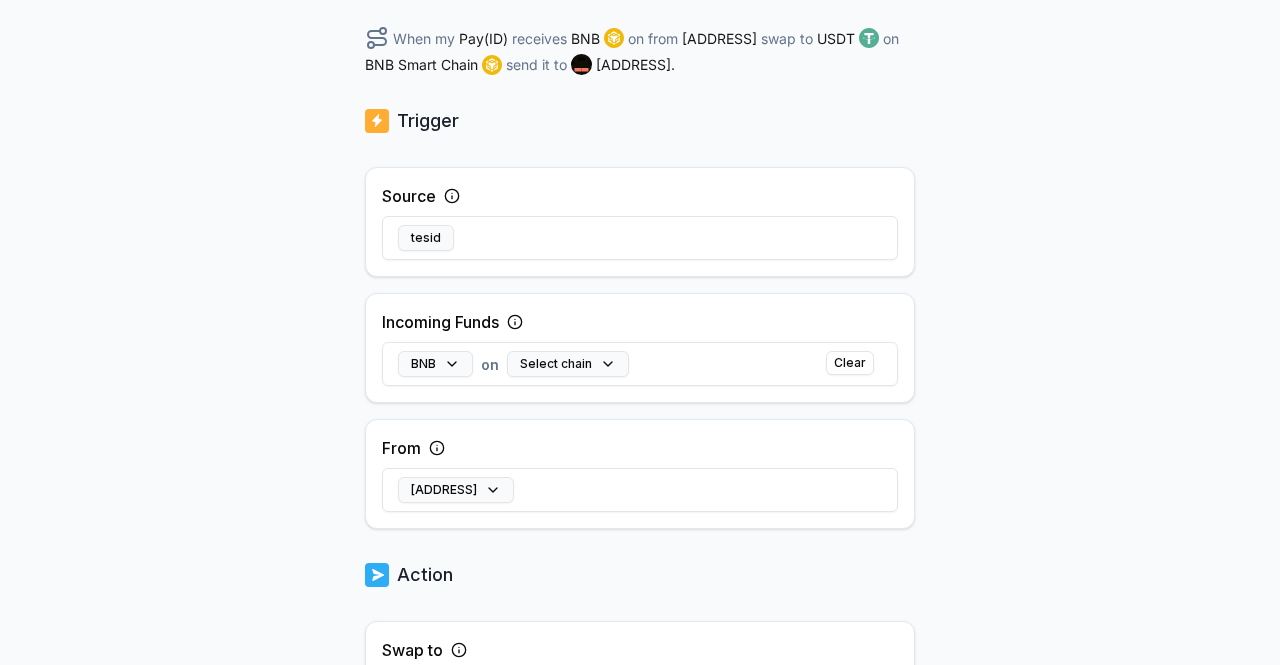 scroll, scrollTop: 322, scrollLeft: 0, axis: vertical 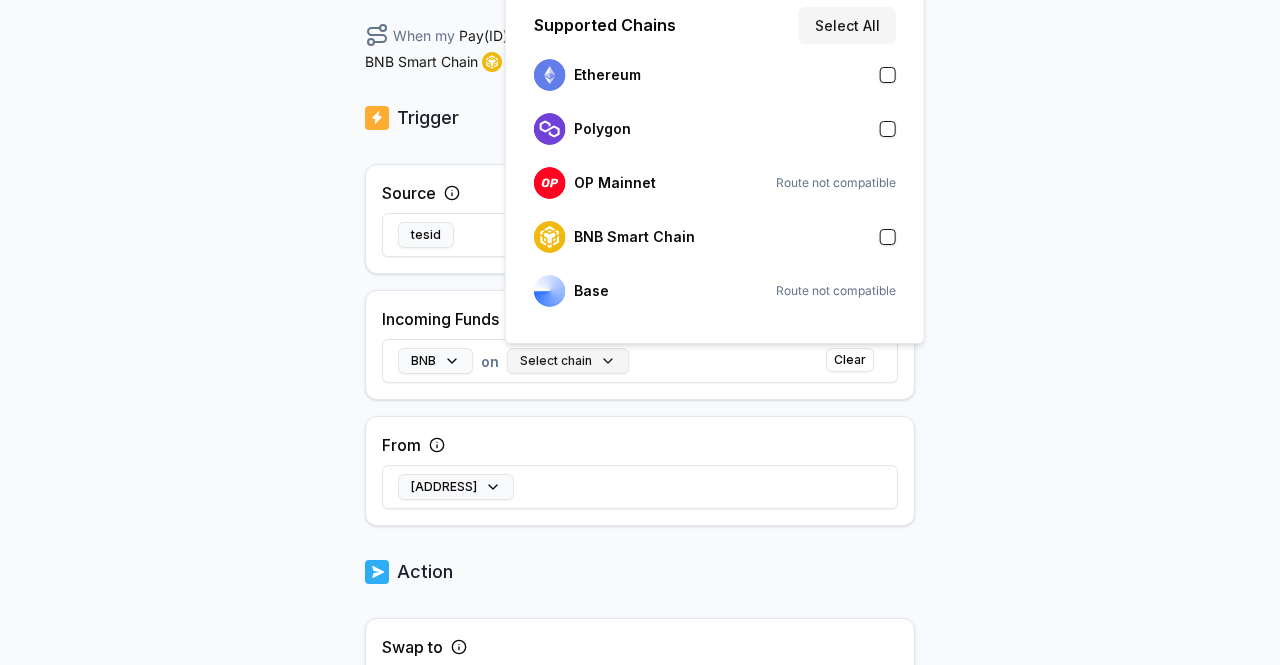 click on "Select chain" at bounding box center [568, 361] 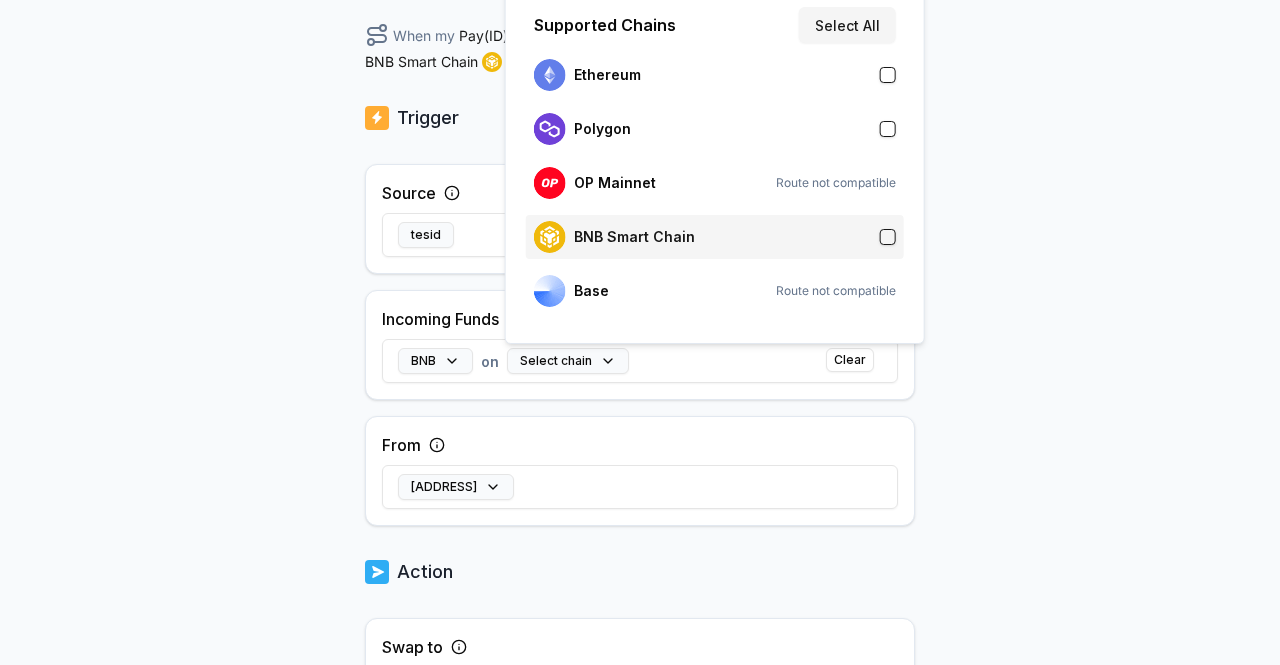 click on "BNB Smart Chain" at bounding box center [634, 237] 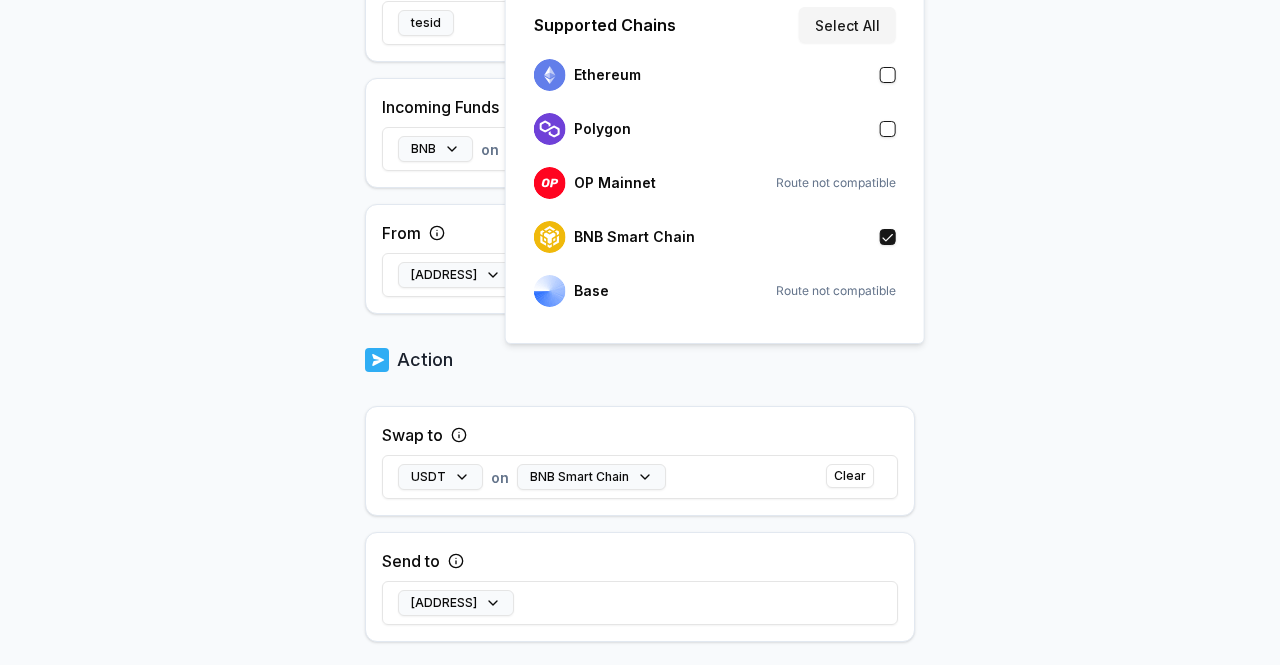 scroll, scrollTop: 645, scrollLeft: 0, axis: vertical 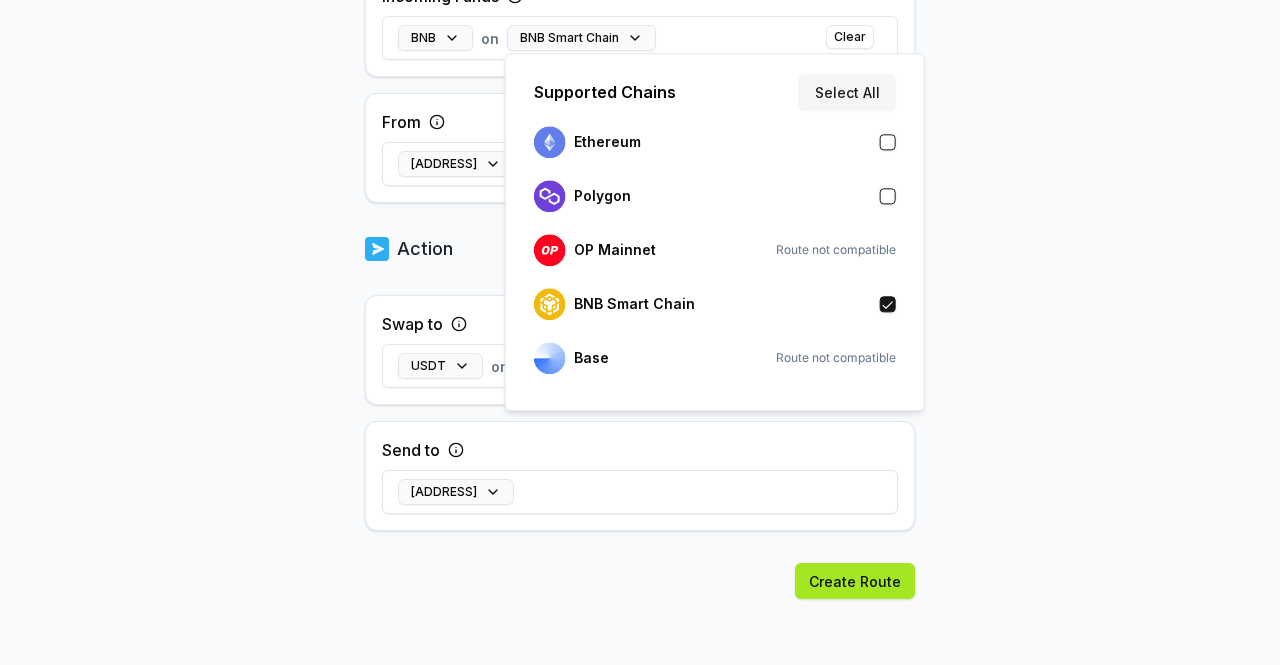 click on "Create Route" at bounding box center (855, 581) 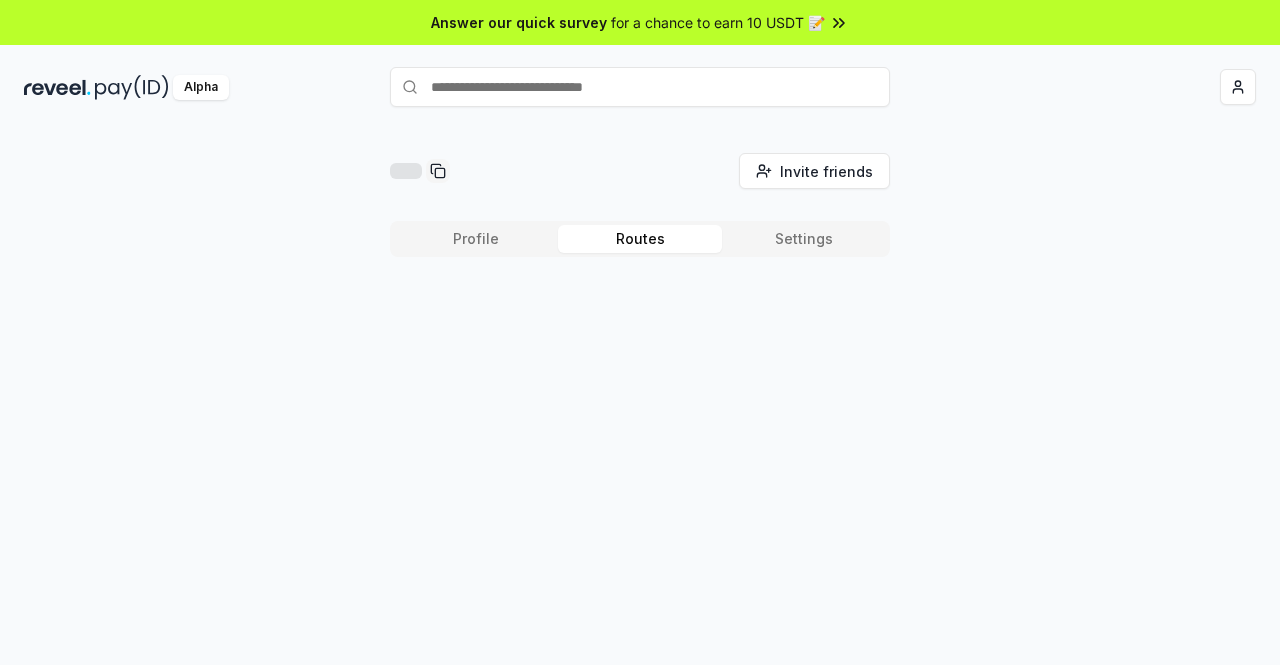 scroll, scrollTop: 0, scrollLeft: 0, axis: both 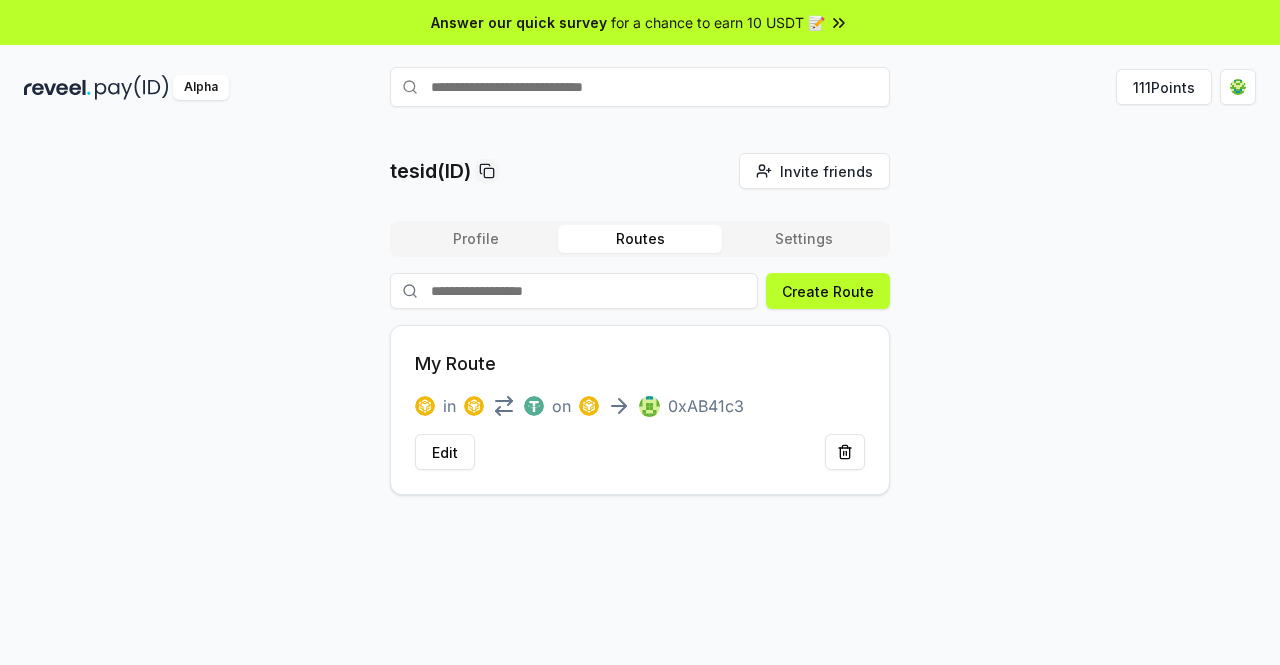 click on "Alpha" at bounding box center (201, 87) 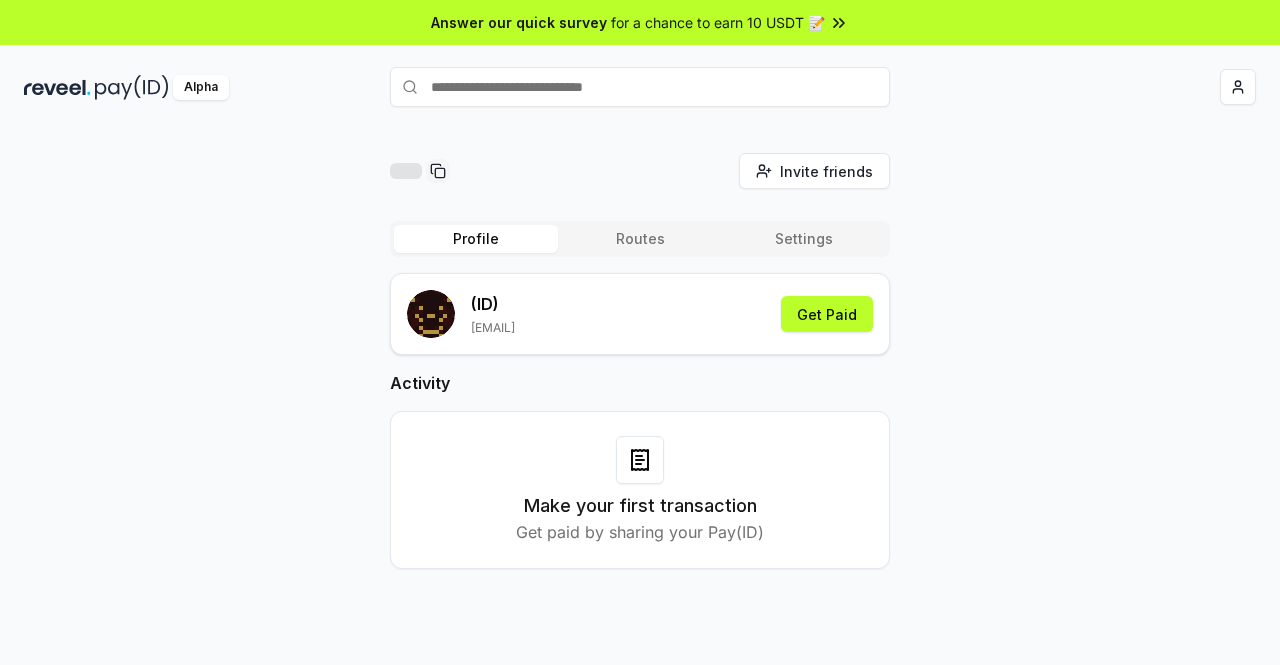 scroll, scrollTop: 0, scrollLeft: 0, axis: both 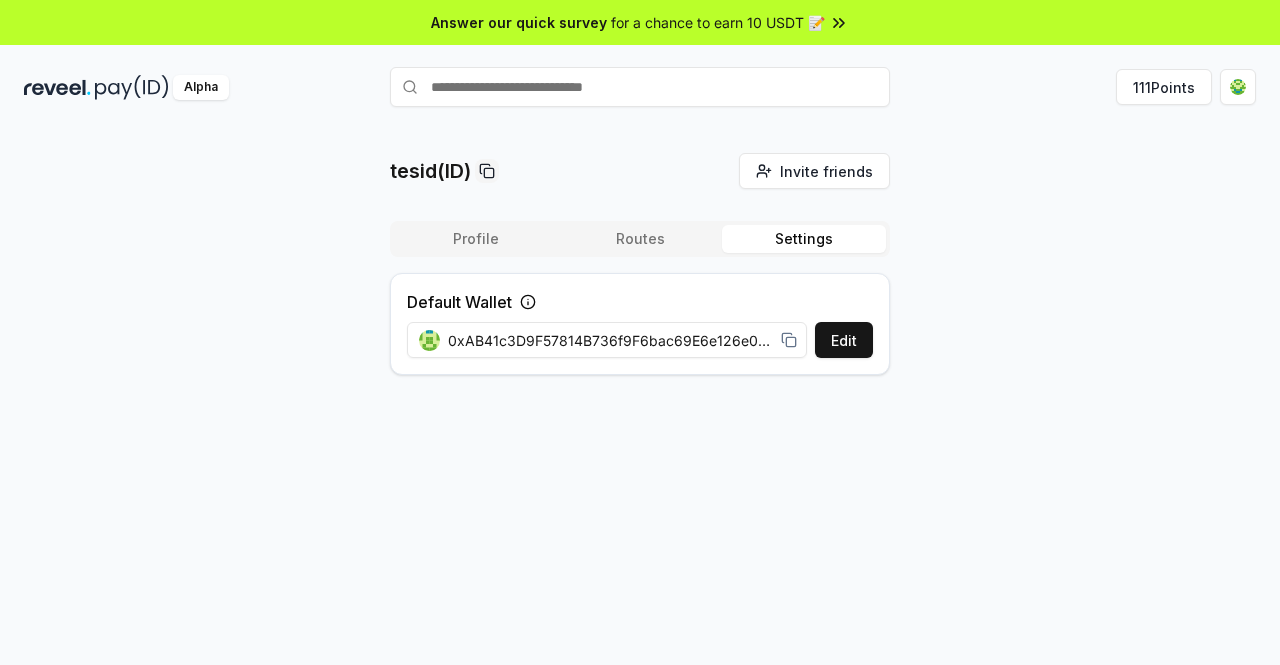 drag, startPoint x: 789, startPoint y: 239, endPoint x: 652, endPoint y: 229, distance: 137.36447 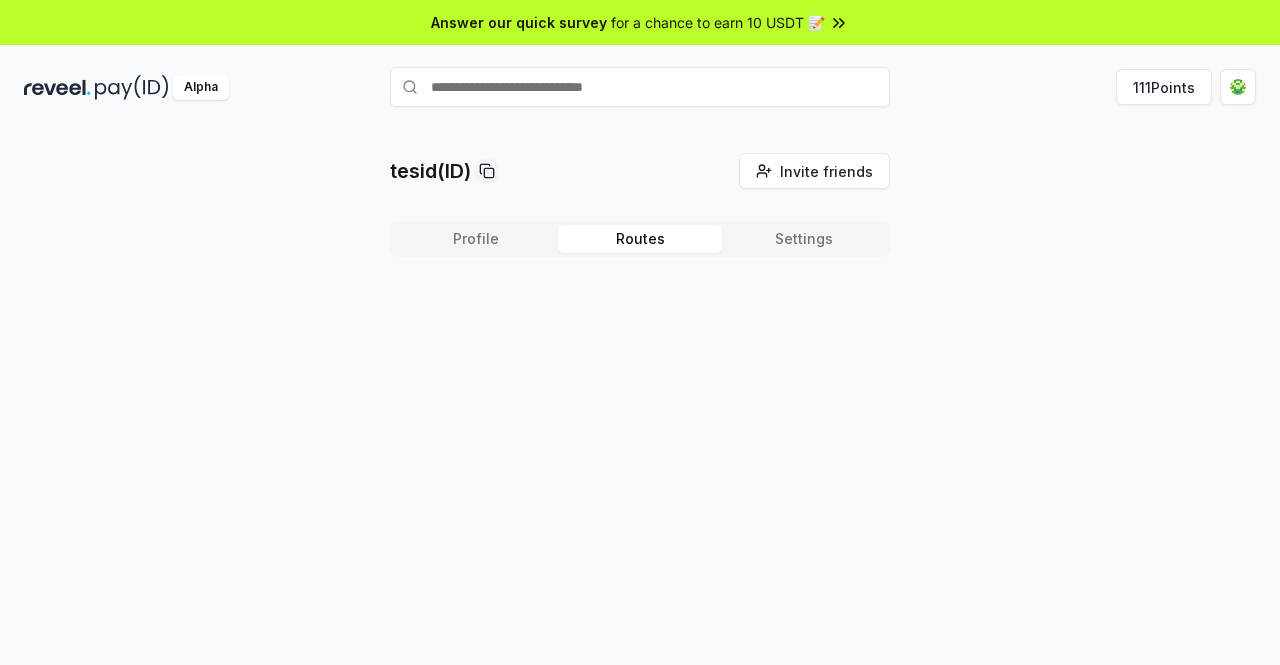 click on "Routes" at bounding box center (640, 239) 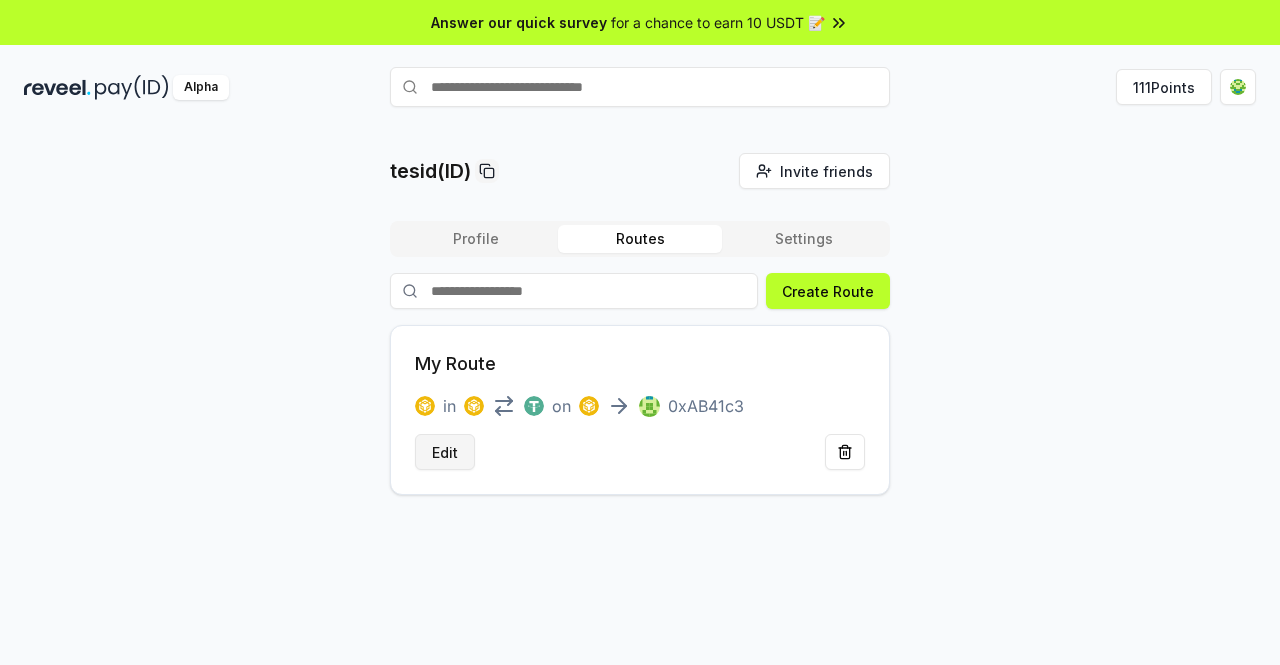 click on "Edit" at bounding box center (445, 452) 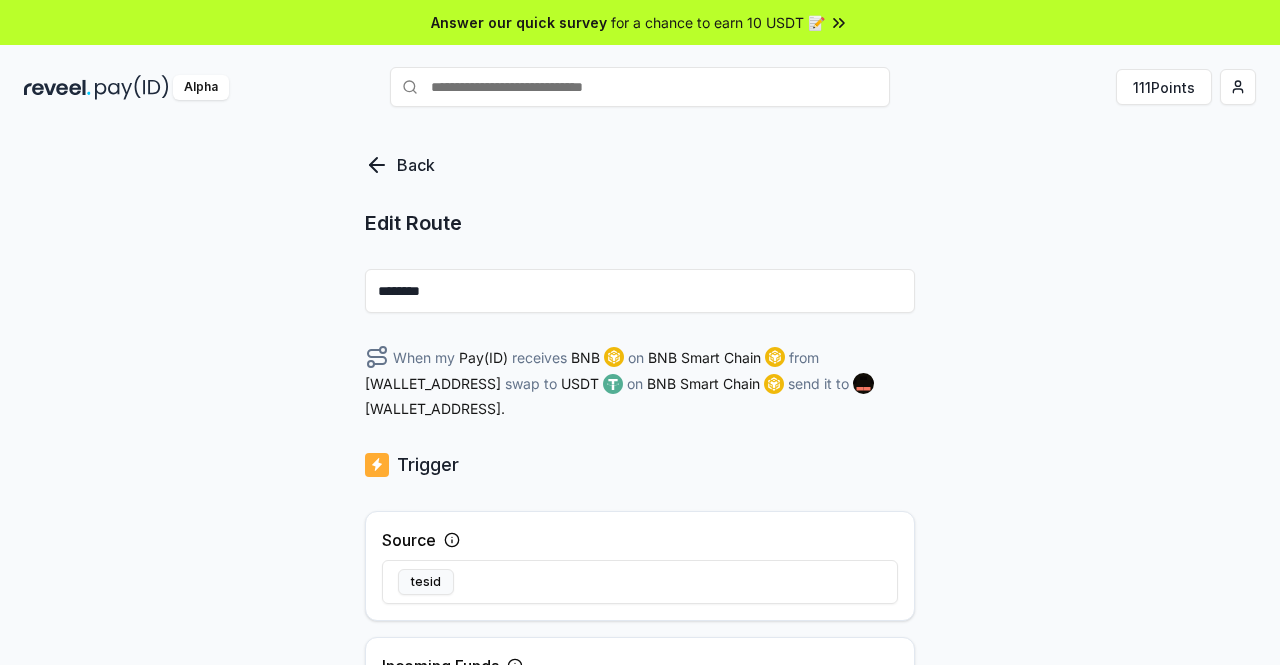 scroll, scrollTop: 0, scrollLeft: 0, axis: both 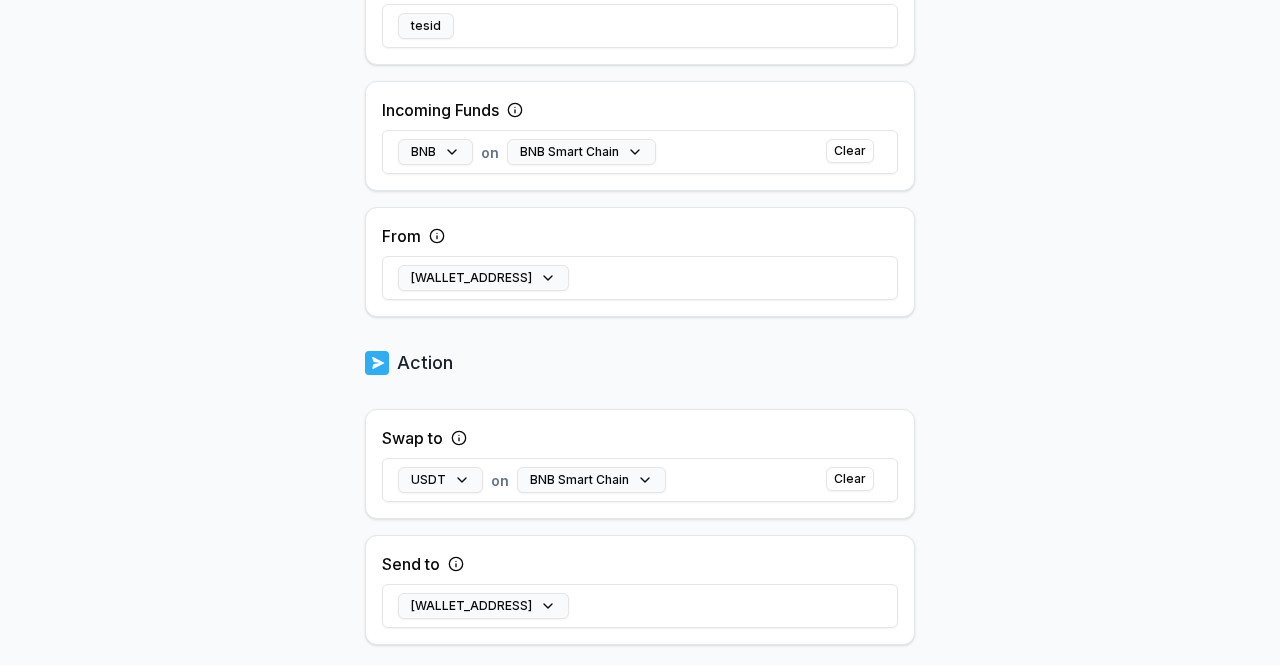 click on "Answer our quick survey for a chance to earn 10 USDT 📝 Alpha   111  Points Back Edit Route ******** When my  Pay(ID)  receives   BNB on   BNB Smart Chain from   [WALLET_ADDRESS] swap to   USDT   on   BNB Smart Chain send it to [WALLET_ADDRESS] . Trigger Source tesid Incoming Funds BNB on BNB Smart Chain   Clear From [WALLET_ADDRESS] Action Swap to USDT on BNB Smart Chain   Clear Send to [WALLET_ADDRESS] Update Route" at bounding box center (640, 332) 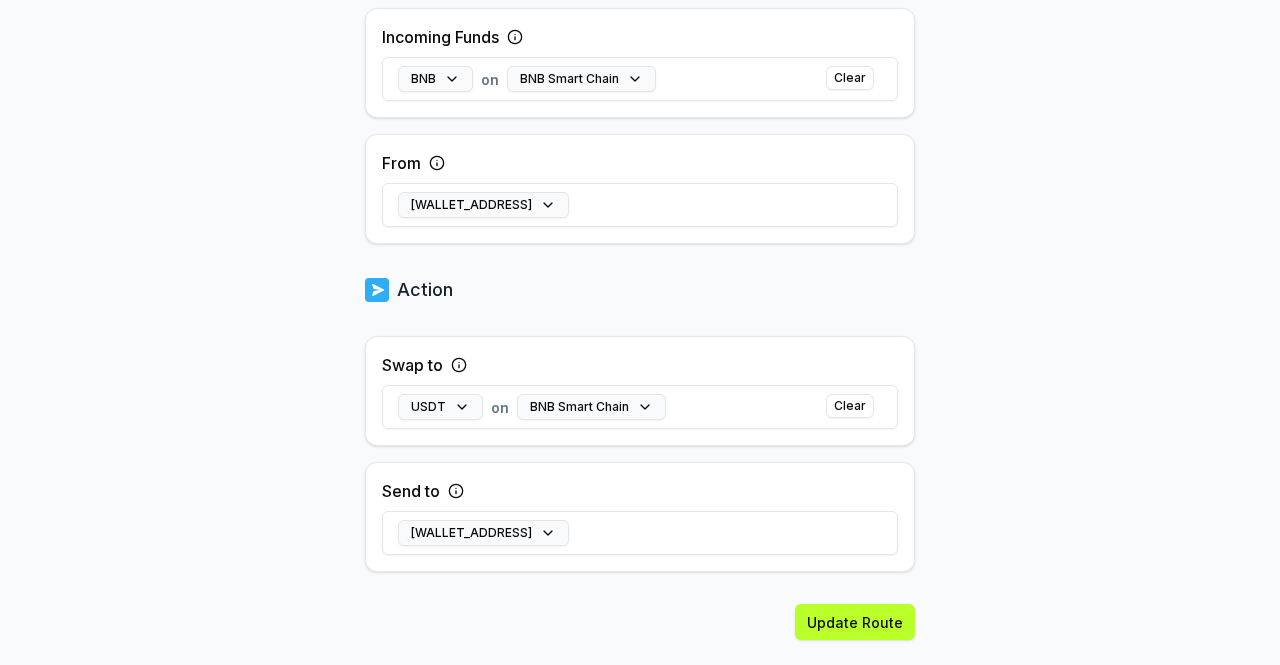 scroll, scrollTop: 645, scrollLeft: 0, axis: vertical 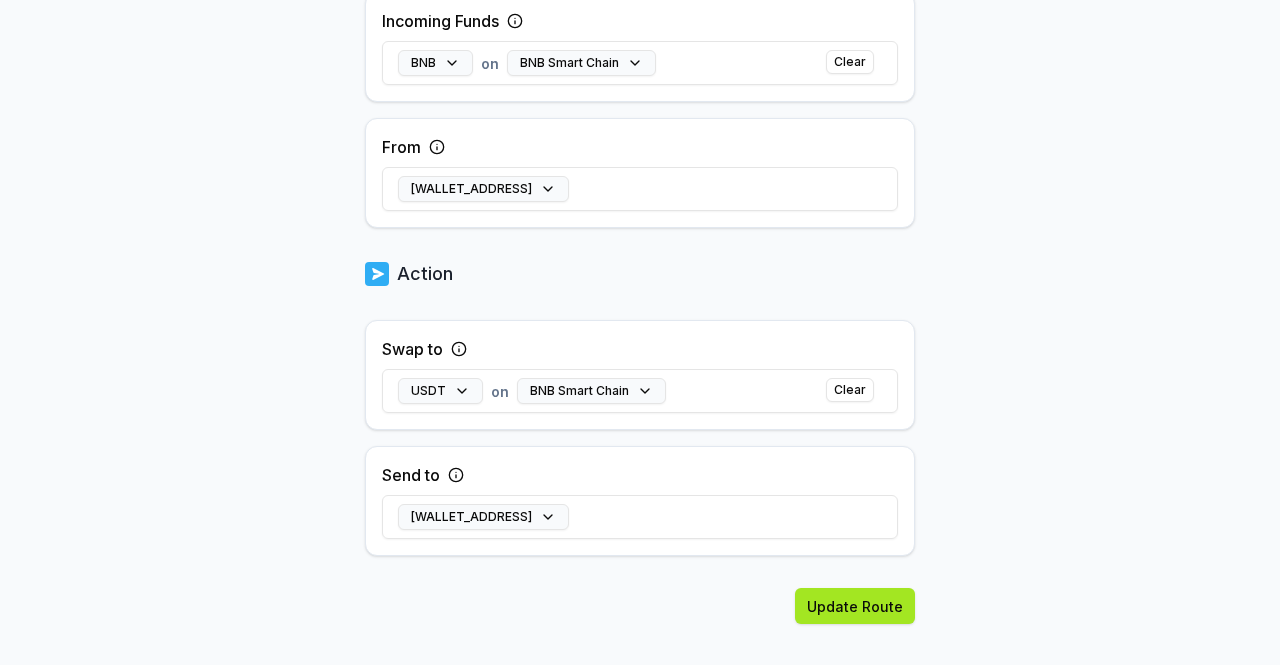 click on "Update Route" at bounding box center [855, 606] 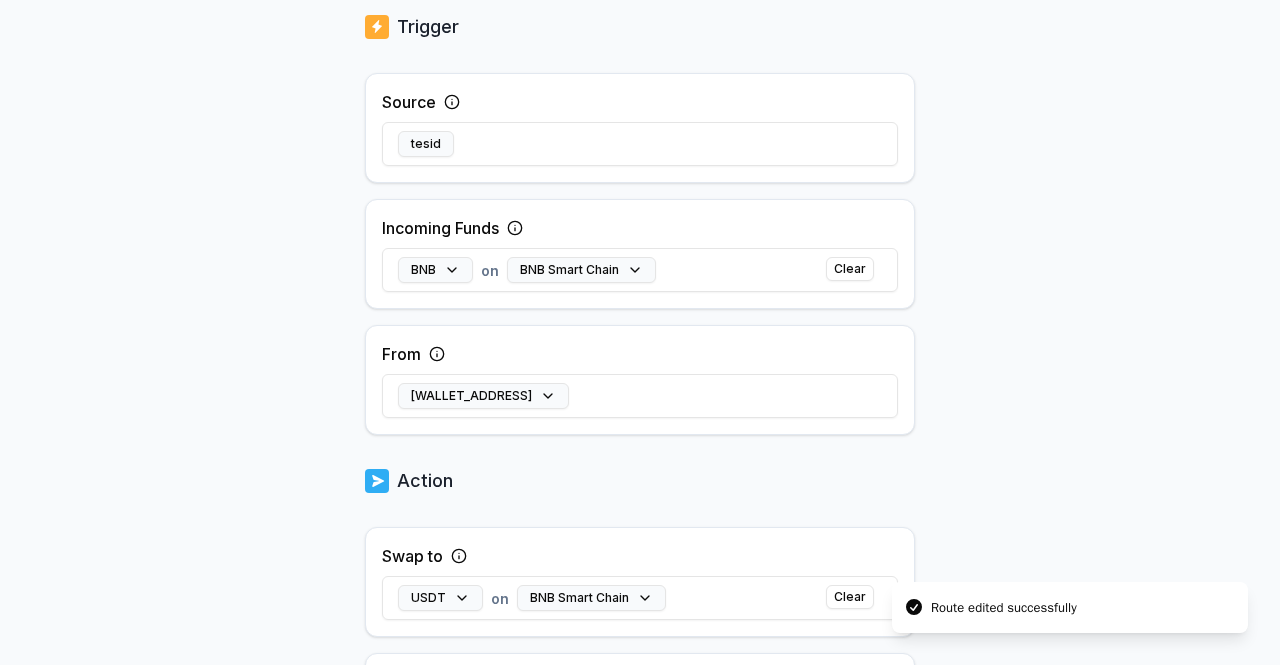 scroll, scrollTop: 419, scrollLeft: 0, axis: vertical 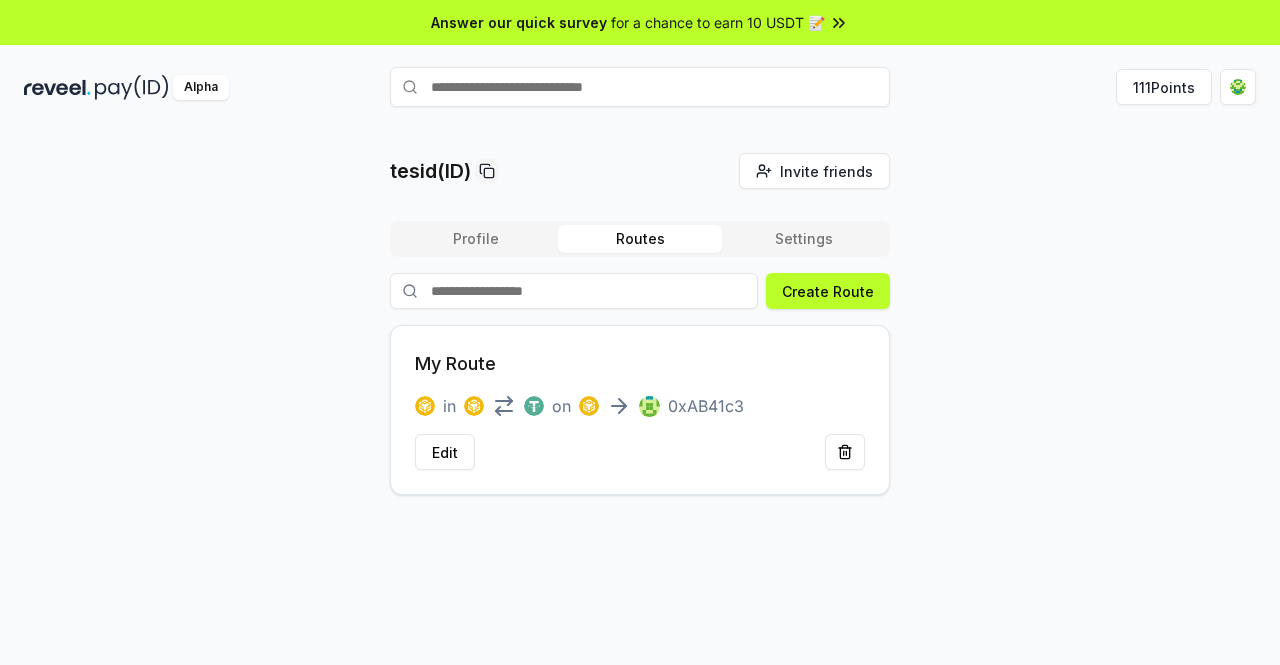 click on "Profile" at bounding box center (476, 239) 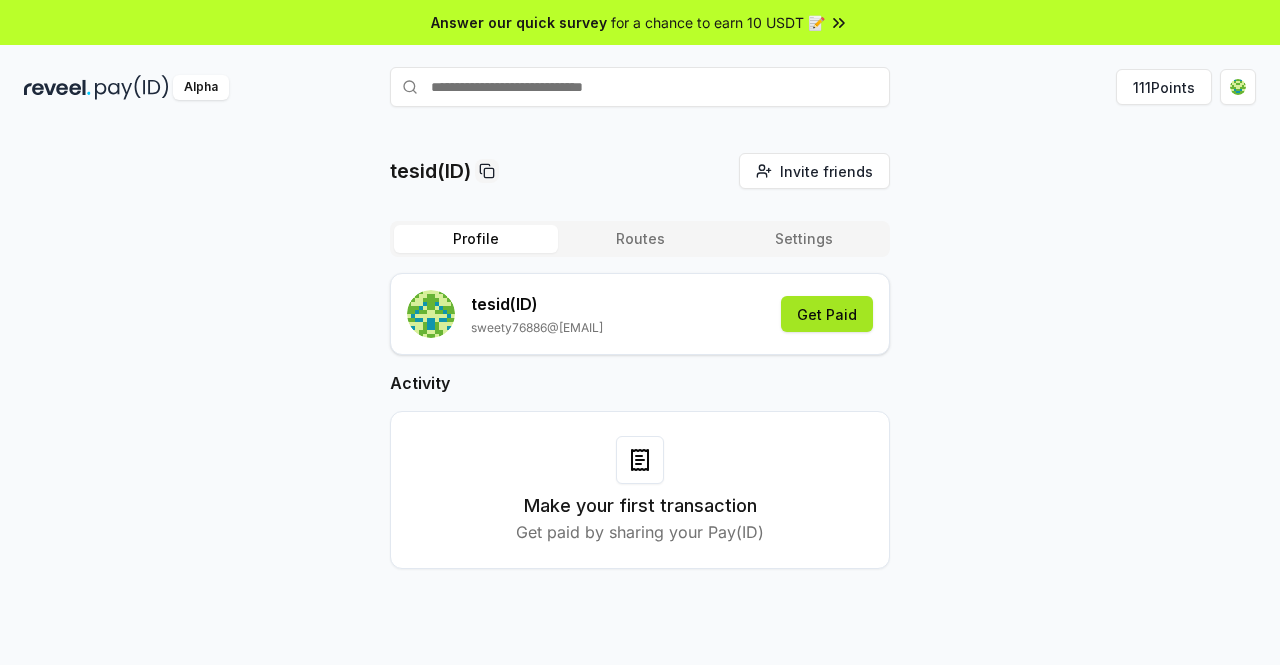 click on "Get Paid" at bounding box center (827, 314) 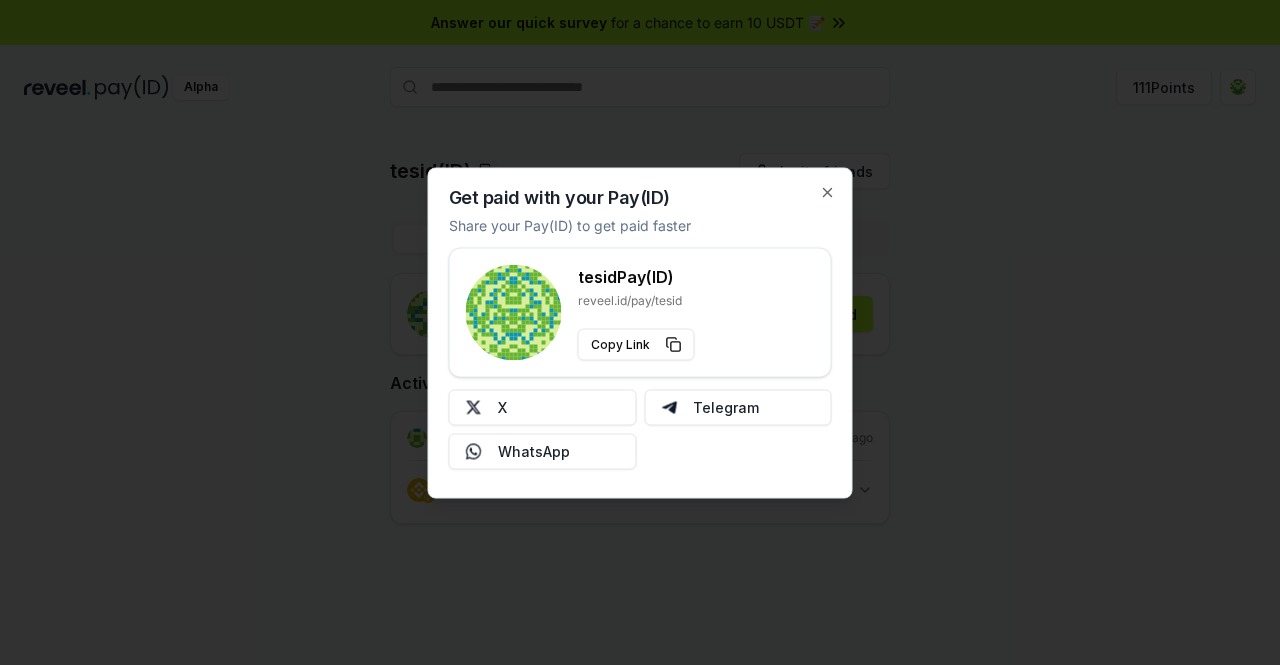 click on "Get paid with your Pay(ID) Share your Pay(ID) to get paid faster tesid  Pay(ID) reveel.id/pay/tesid Copy Link X Telegram WhatsApp Close" at bounding box center (640, 332) 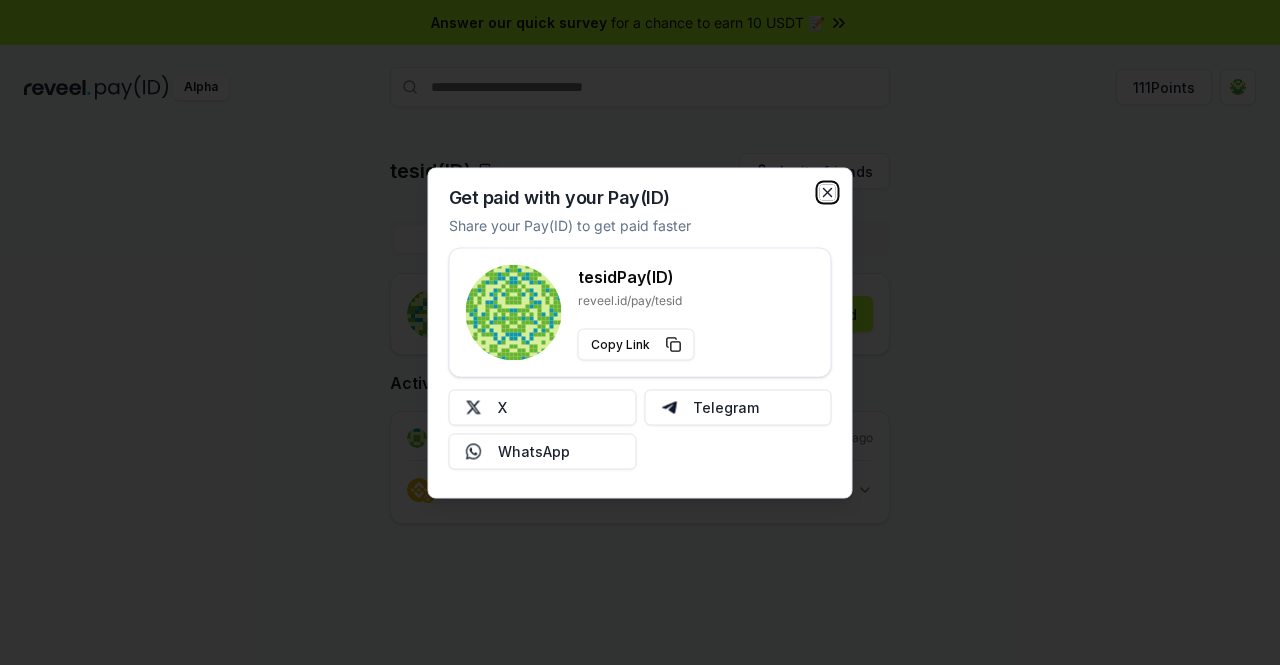 click 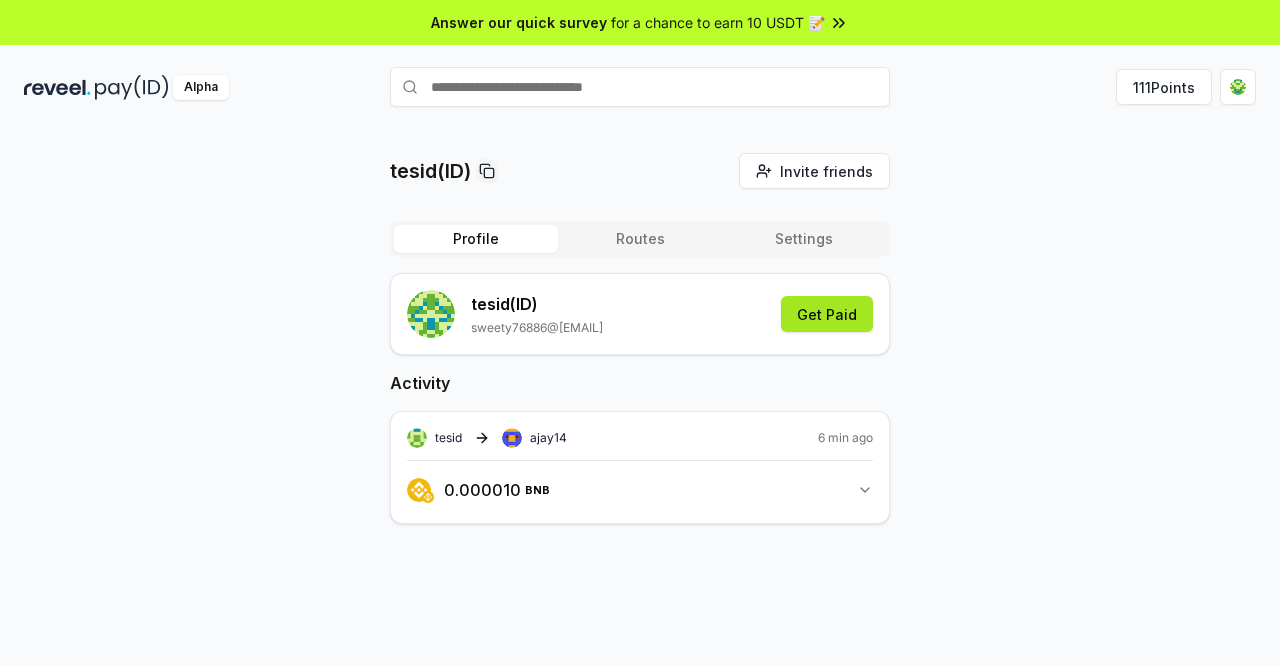 click on "Get Paid" at bounding box center [827, 314] 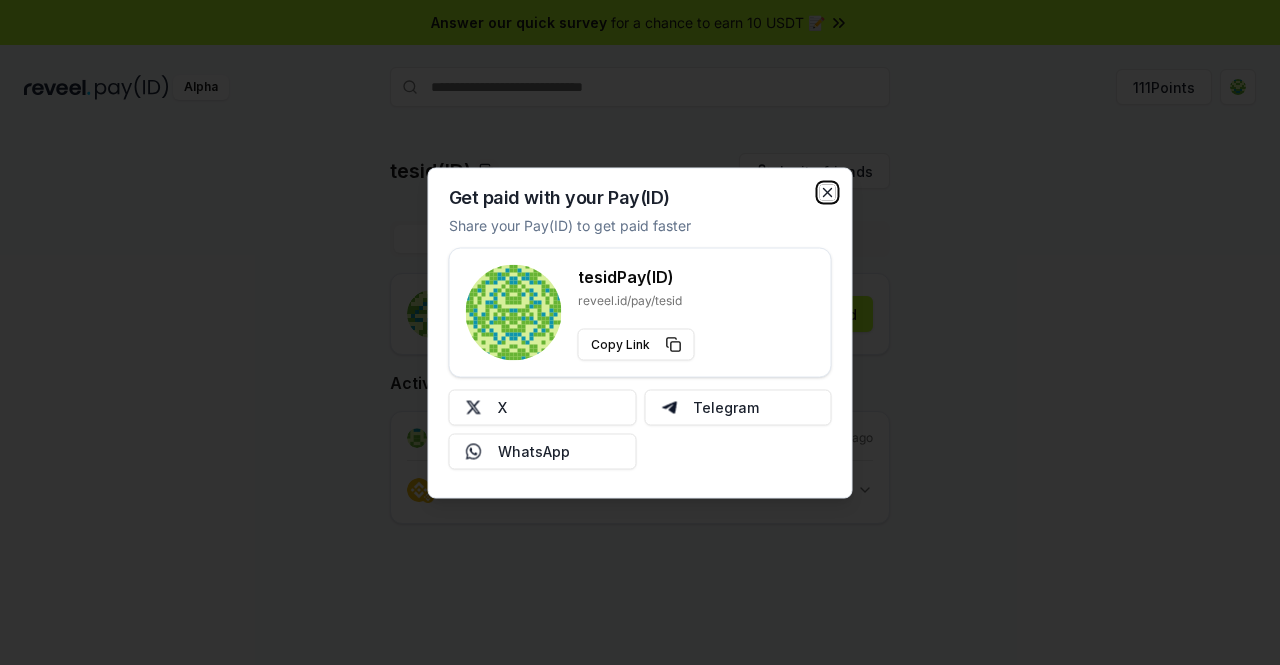 click 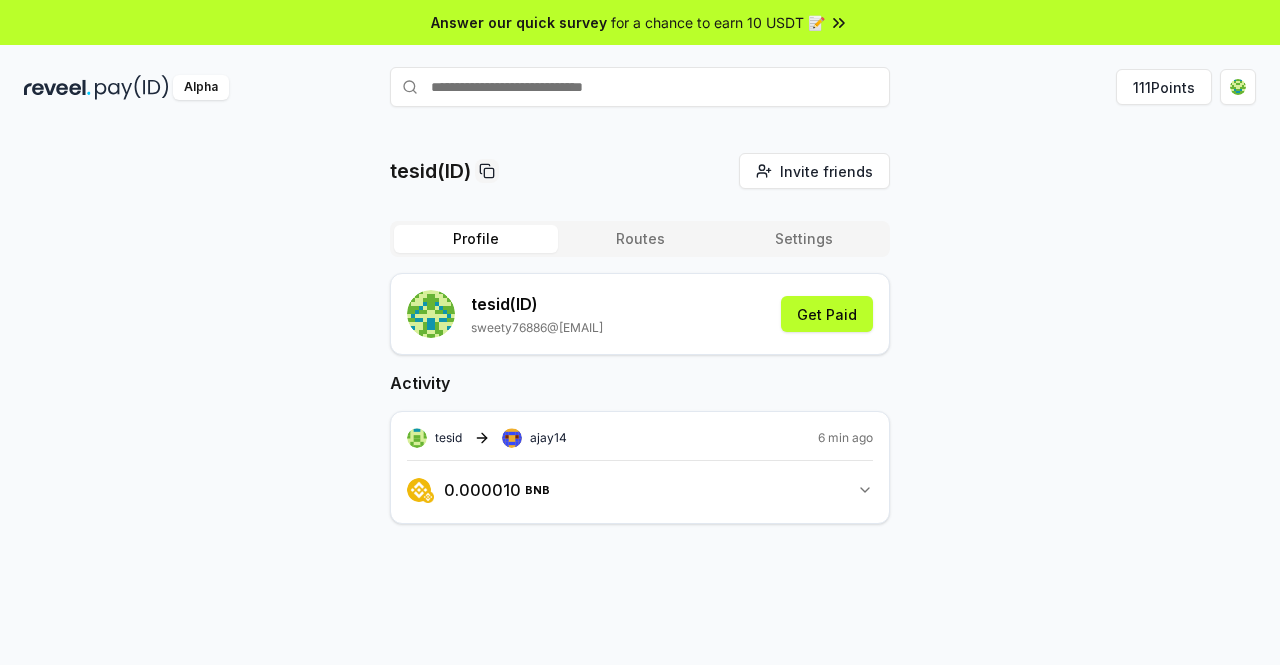 click on "Profile" at bounding box center (476, 239) 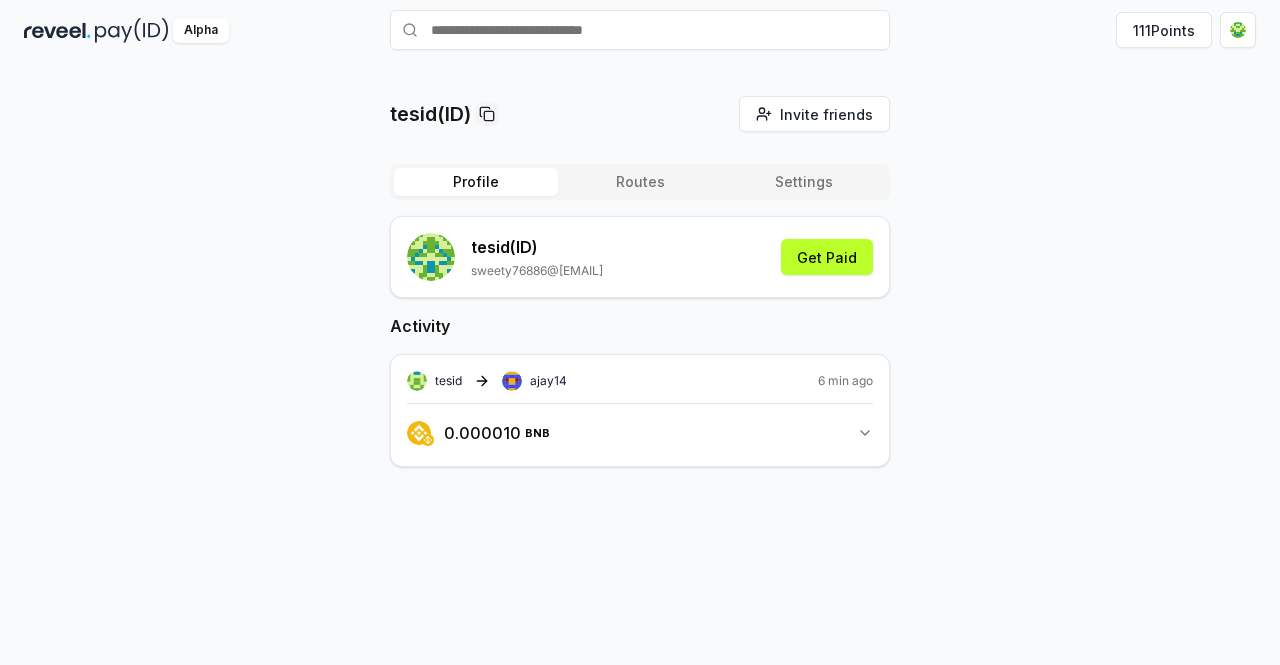 scroll, scrollTop: 0, scrollLeft: 0, axis: both 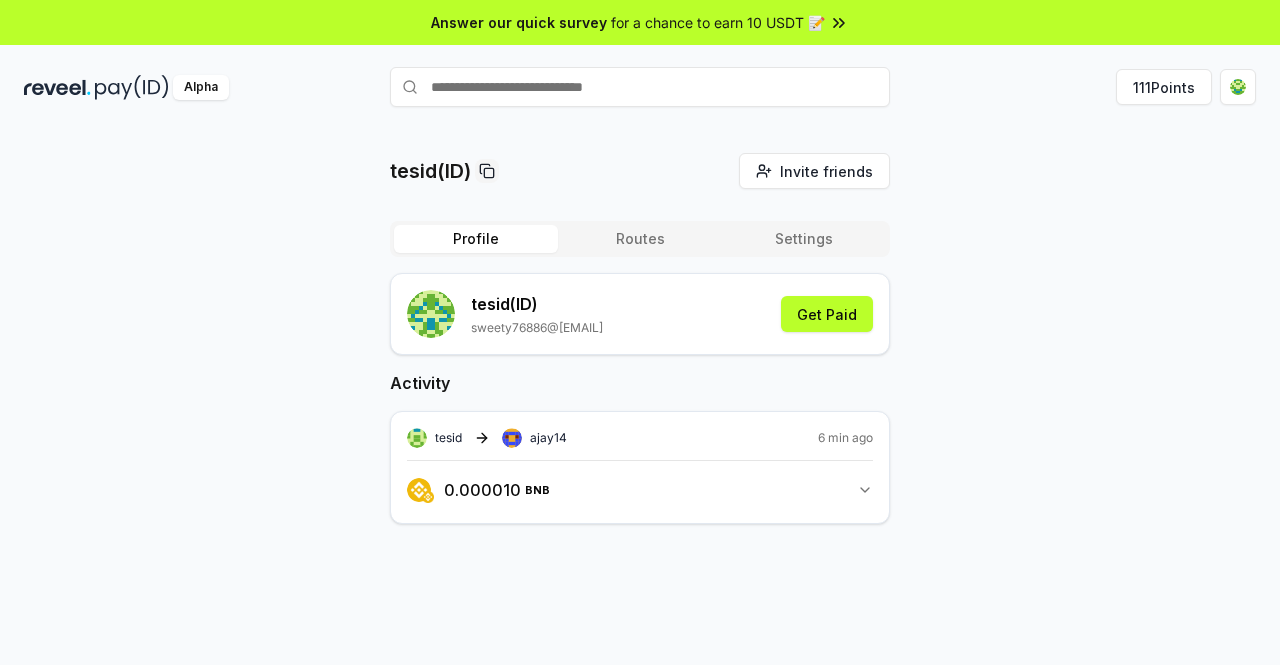 click at bounding box center [640, 87] 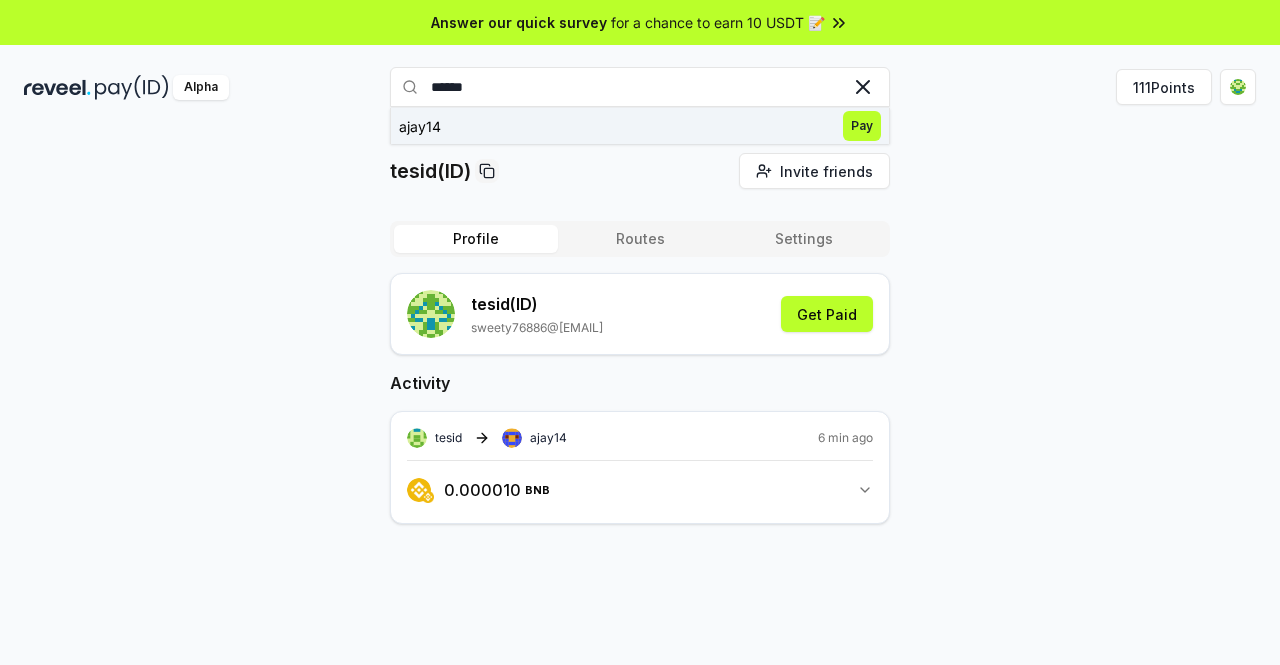 click on "ajay14" at bounding box center (420, 126) 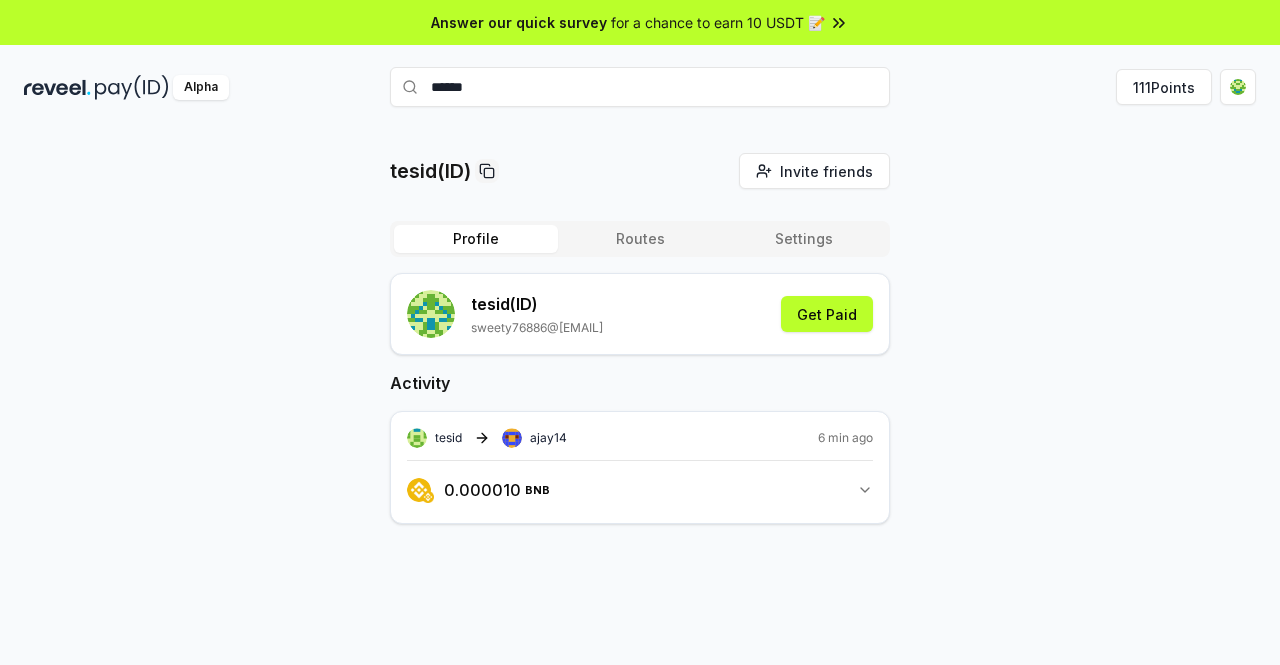 click on "******" at bounding box center [640, 87] 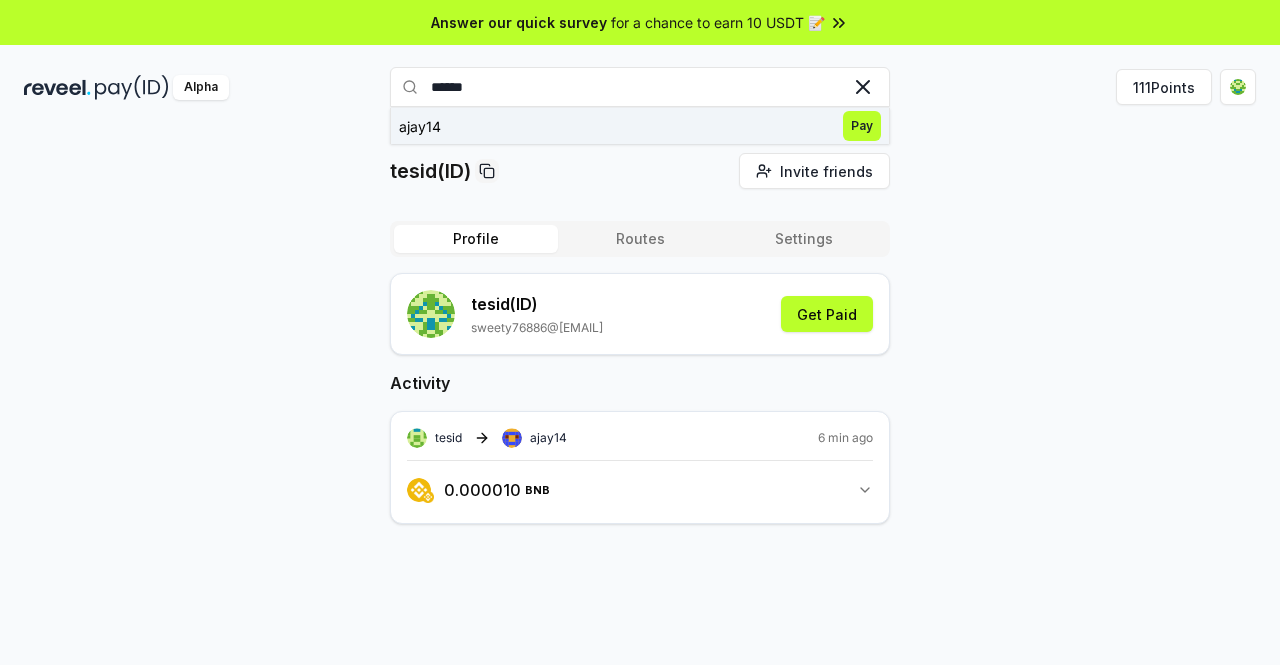 click on "Pay" at bounding box center [862, 126] 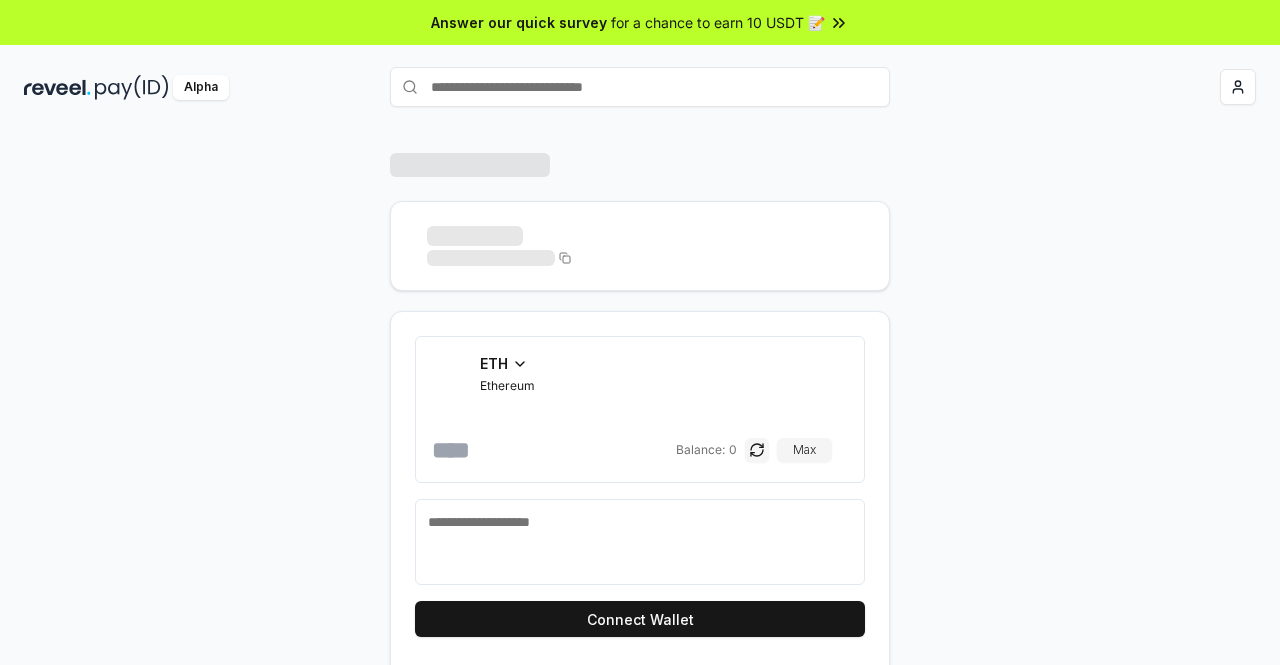 scroll, scrollTop: 0, scrollLeft: 0, axis: both 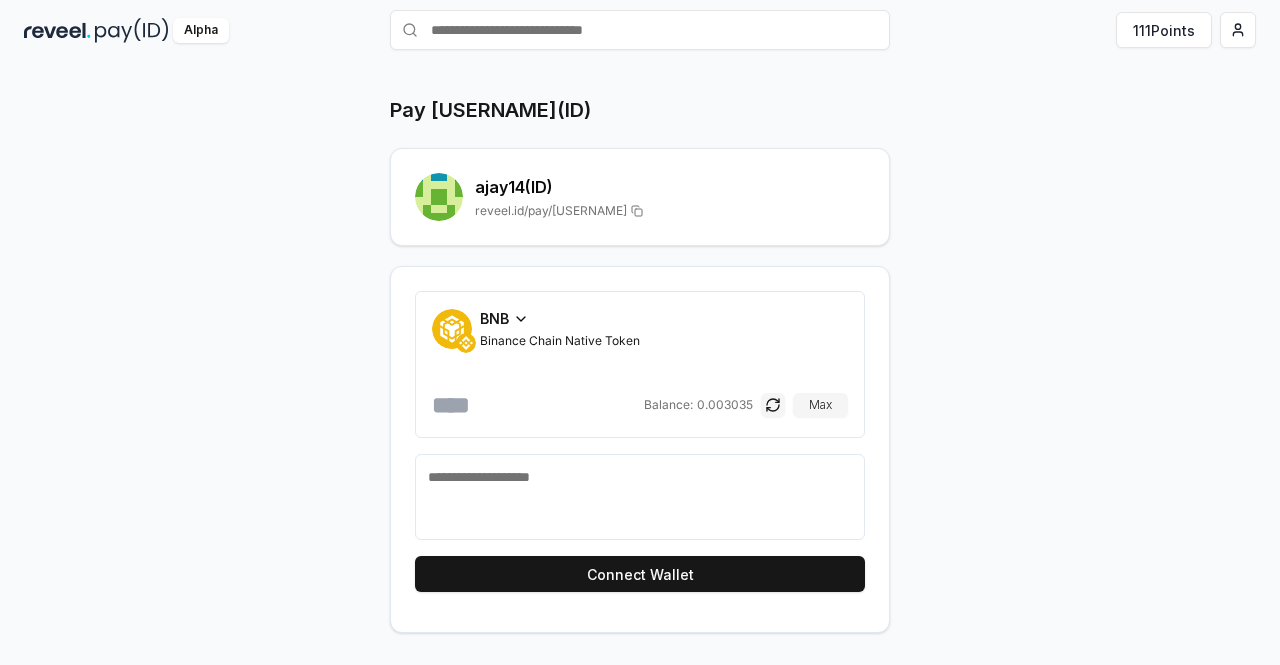 click at bounding box center [536, 405] 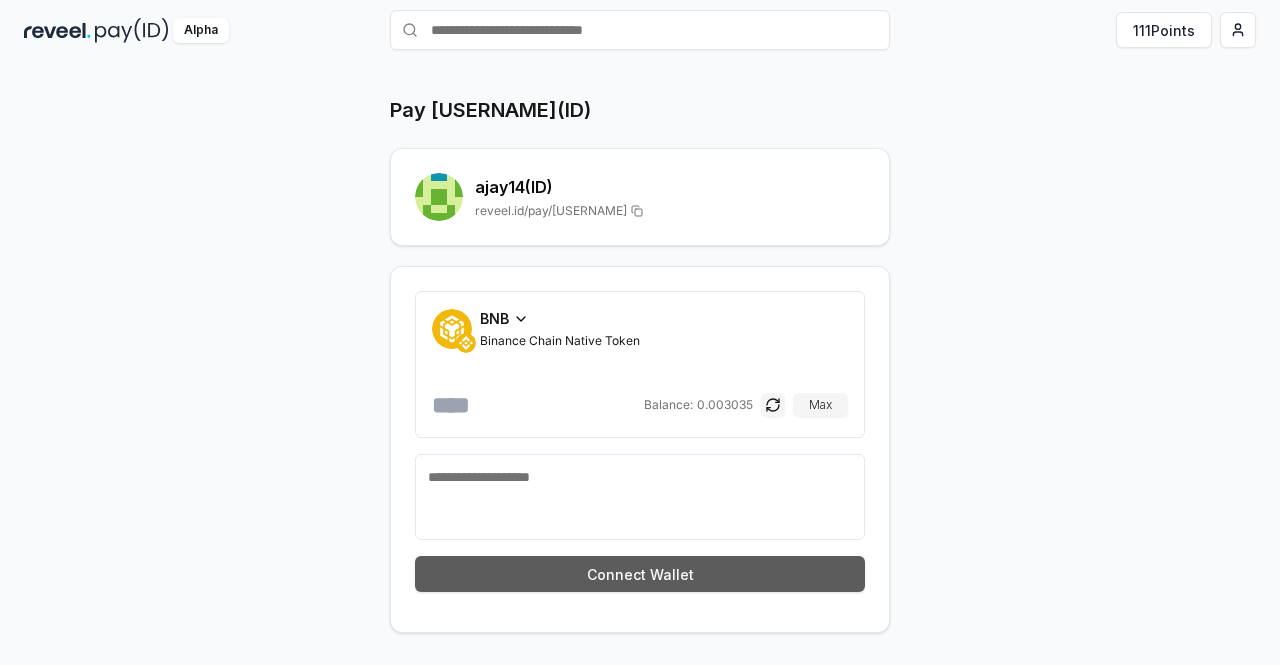 click on "Connect Wallet" at bounding box center (640, 574) 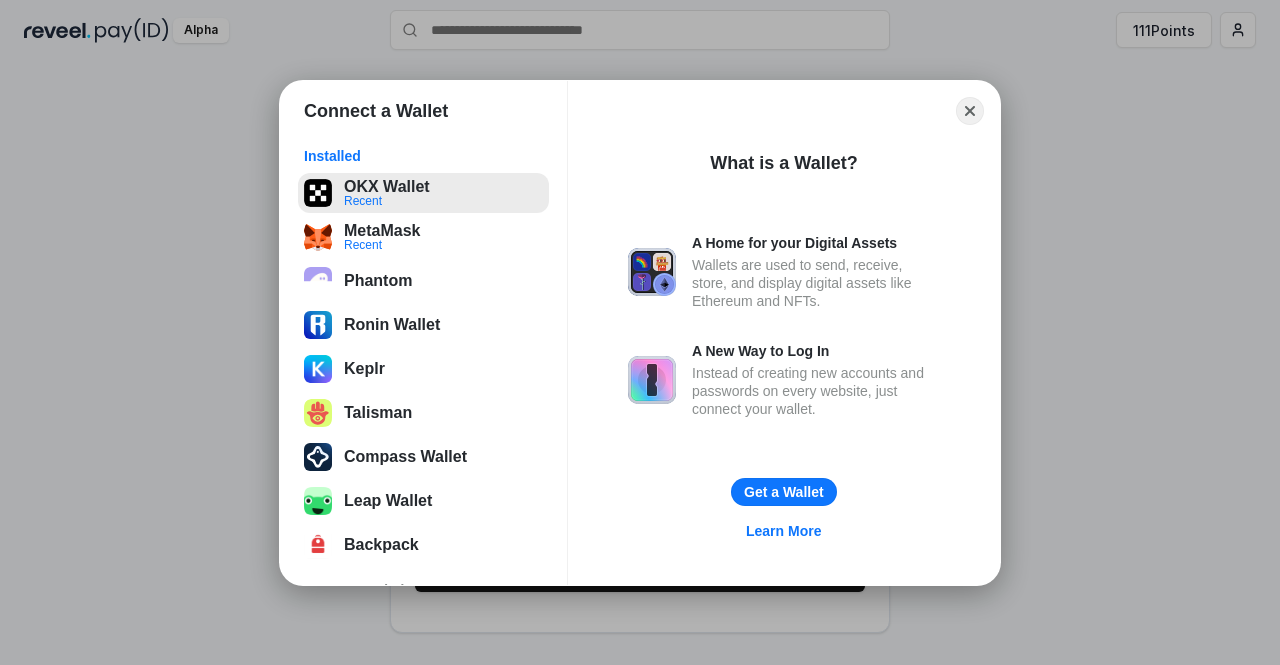 click on "OKX Wallet Recent" at bounding box center [423, 193] 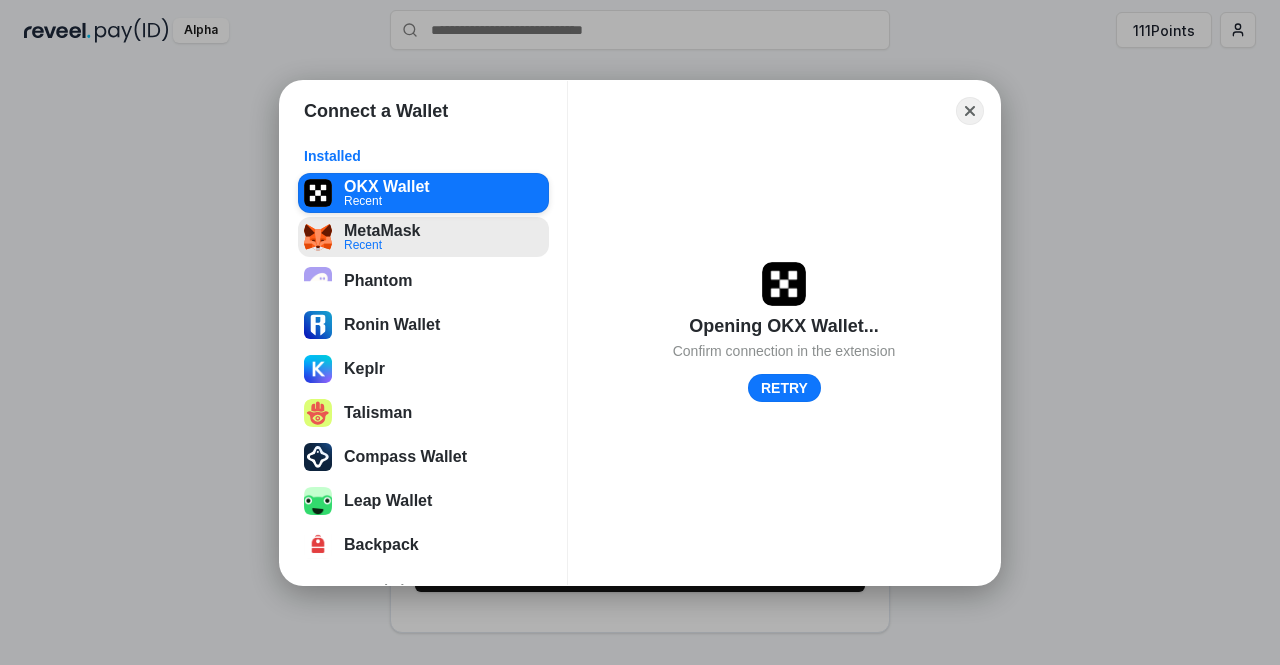 click on "MetaMask Recent" at bounding box center [423, 237] 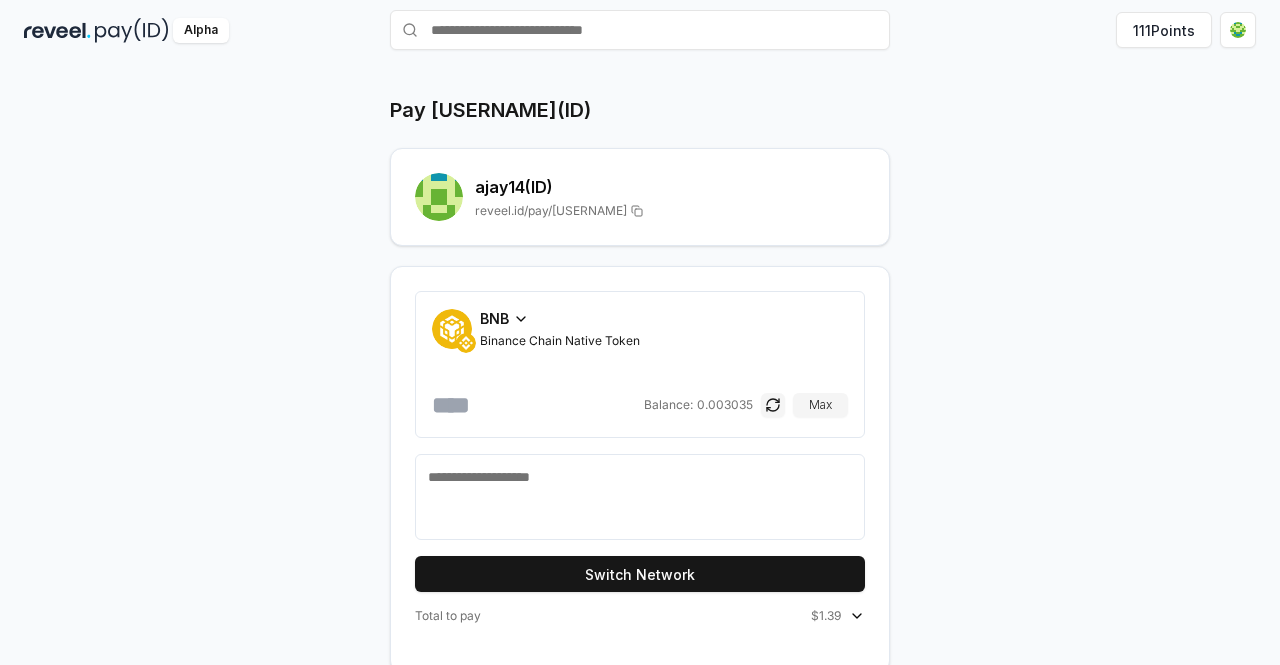 click at bounding box center [640, 497] 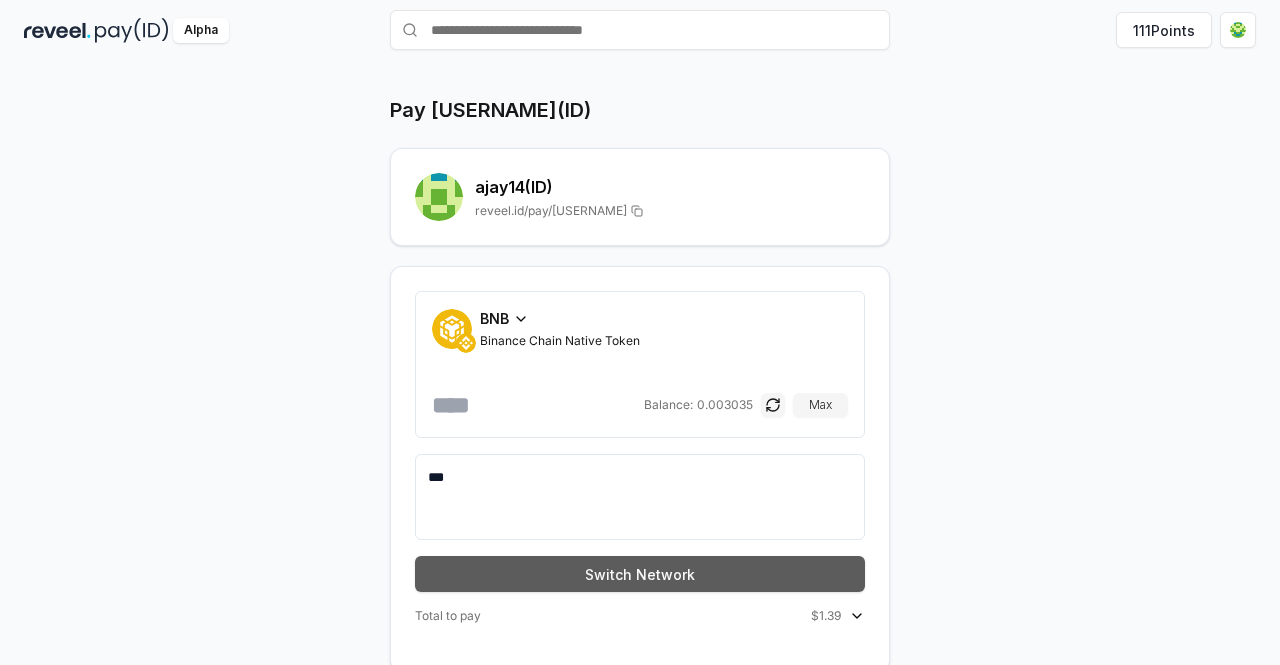 type on "***" 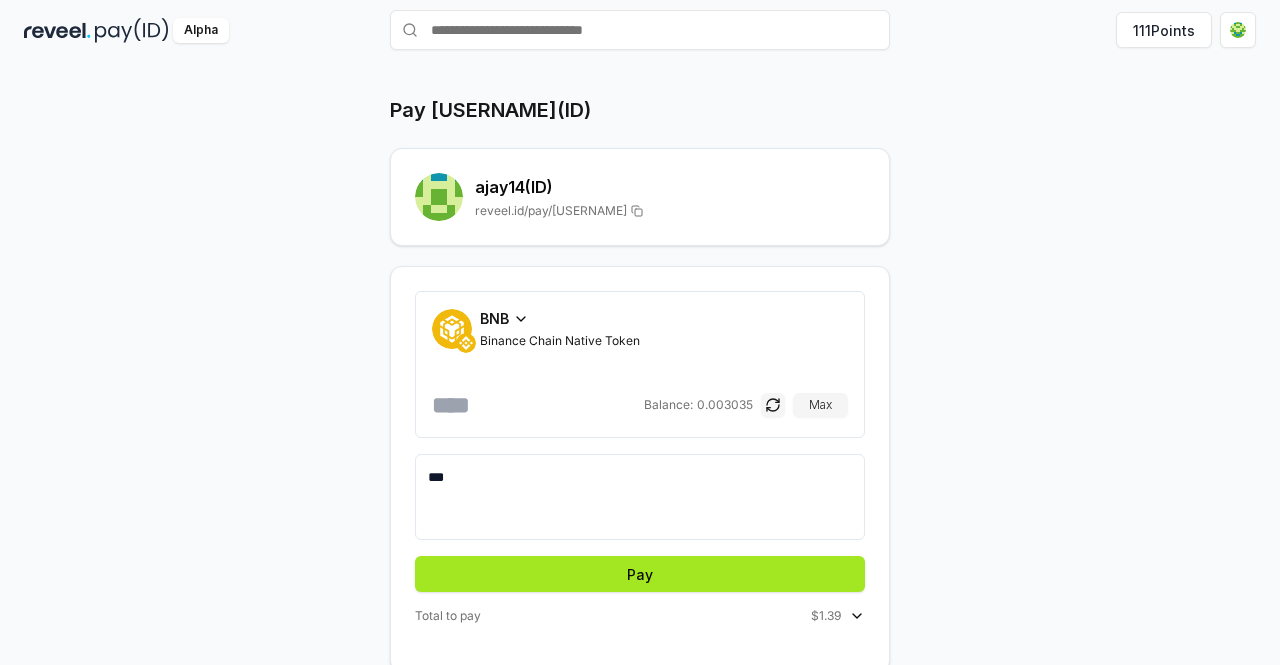 click on "Pay" at bounding box center [640, 574] 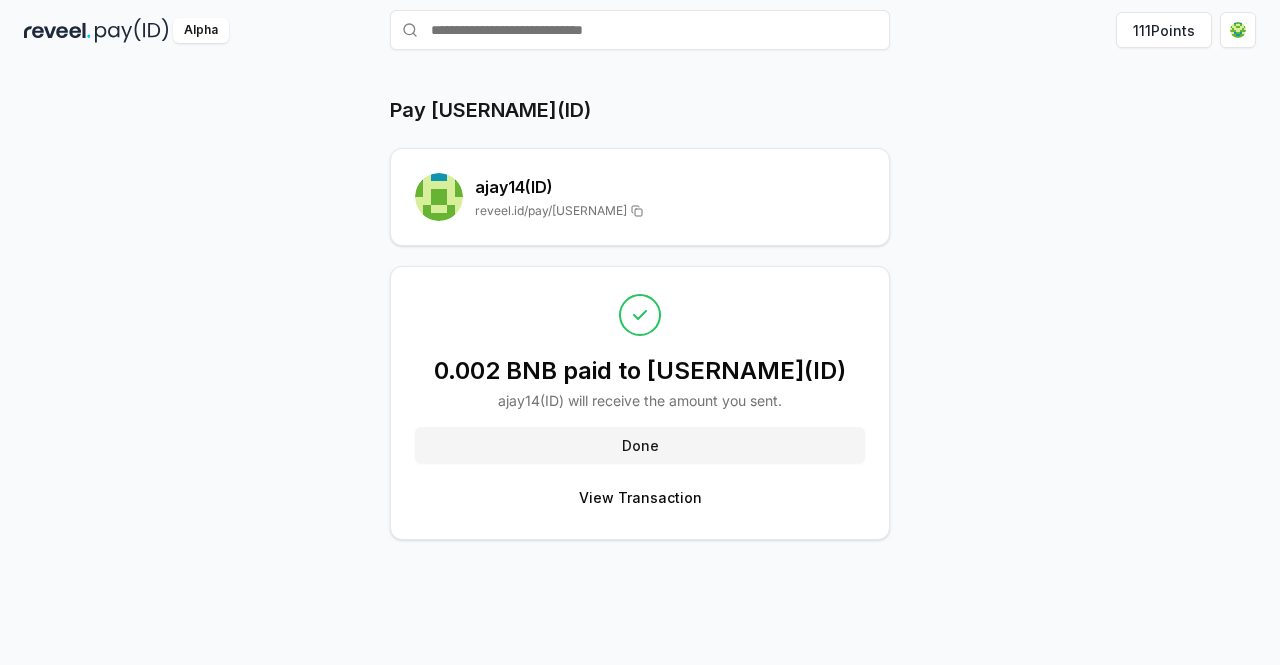 scroll, scrollTop: 0, scrollLeft: 0, axis: both 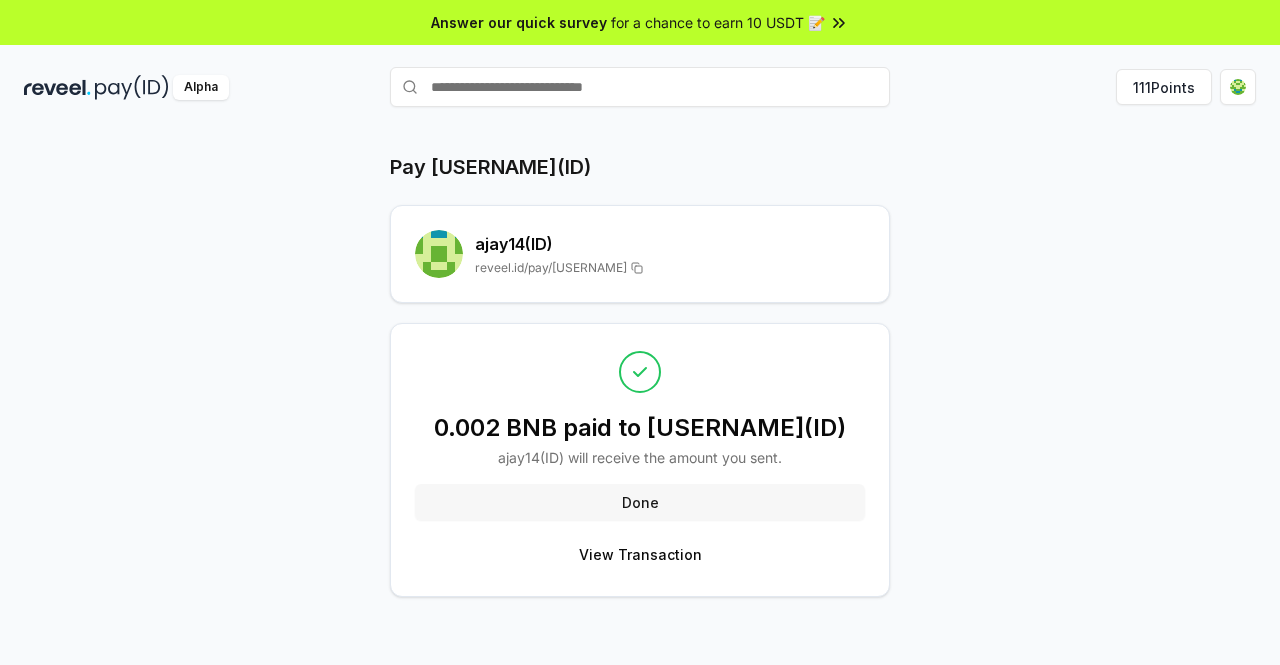 click on "Done" at bounding box center (640, 502) 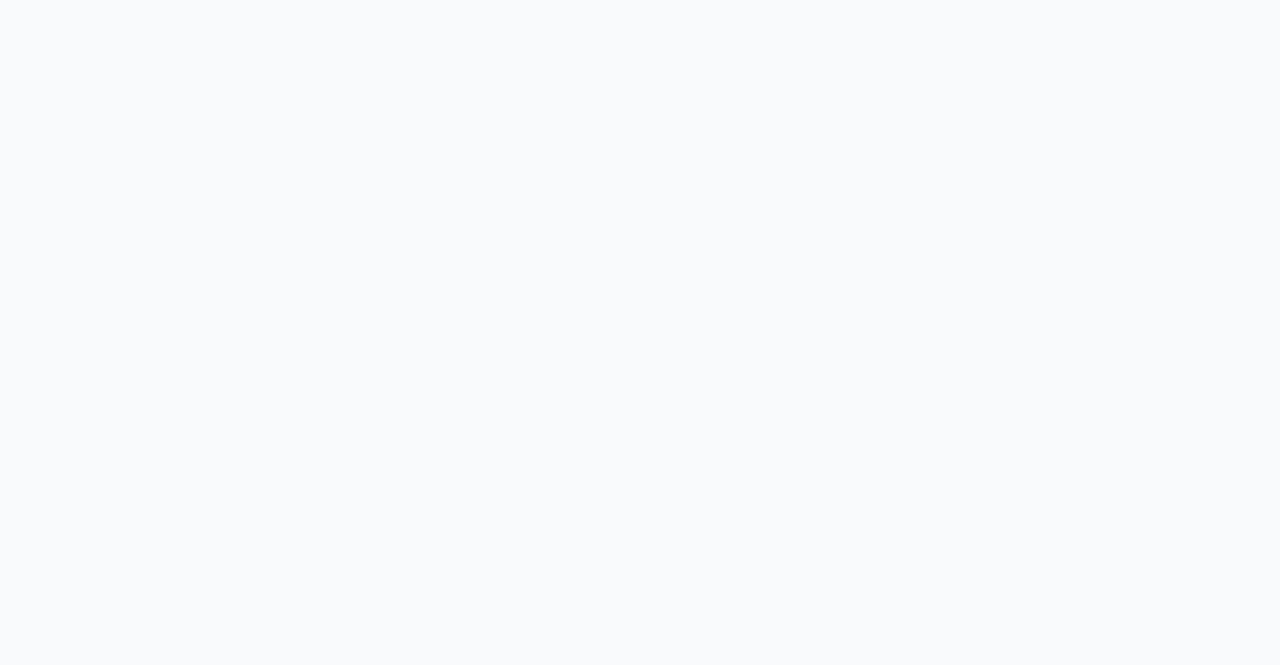 scroll, scrollTop: 0, scrollLeft: 0, axis: both 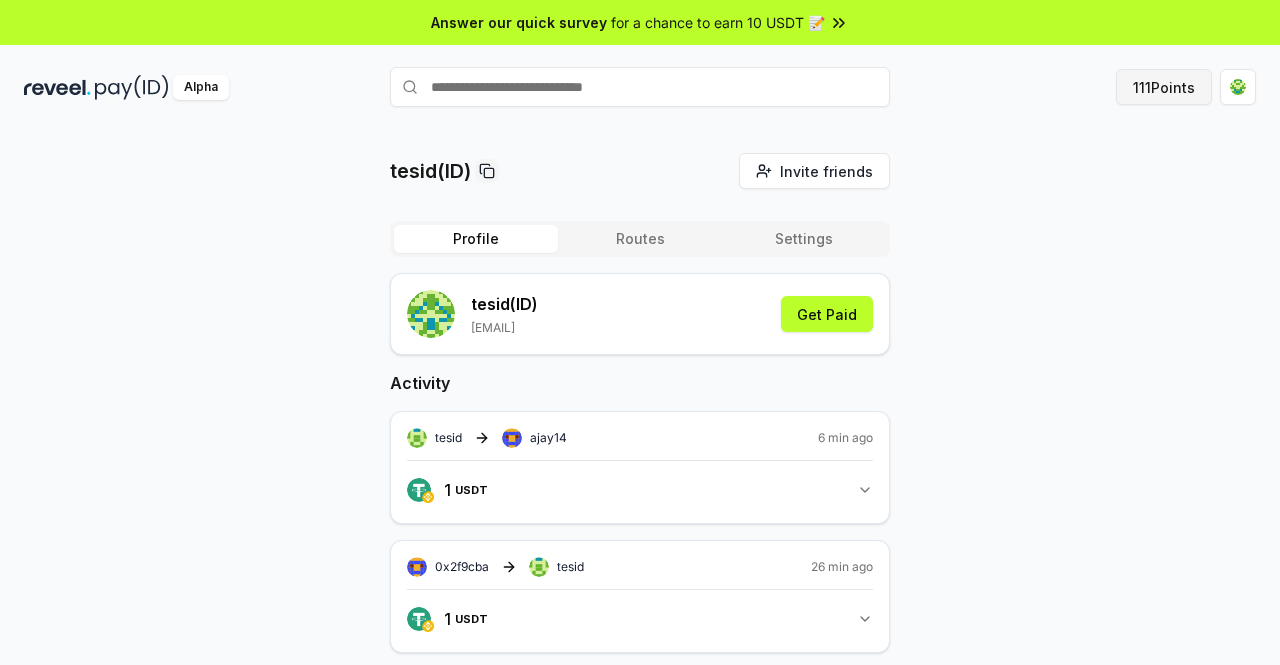 click on "111  Points" at bounding box center (1164, 87) 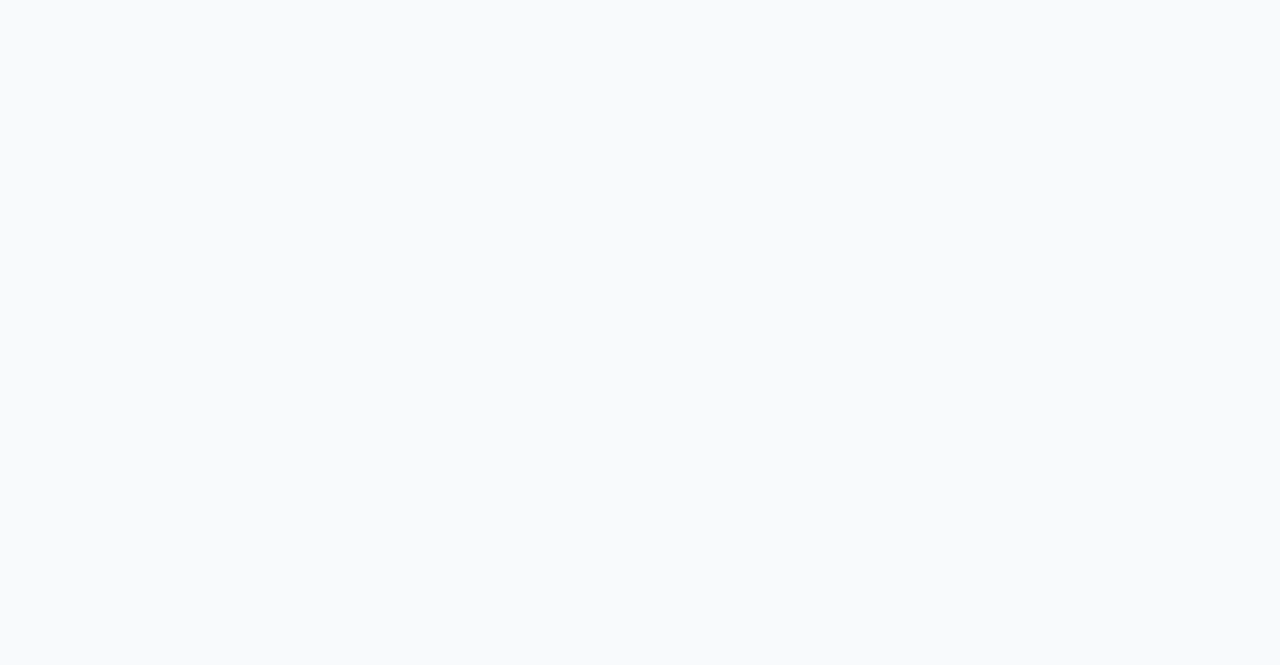 scroll, scrollTop: 0, scrollLeft: 0, axis: both 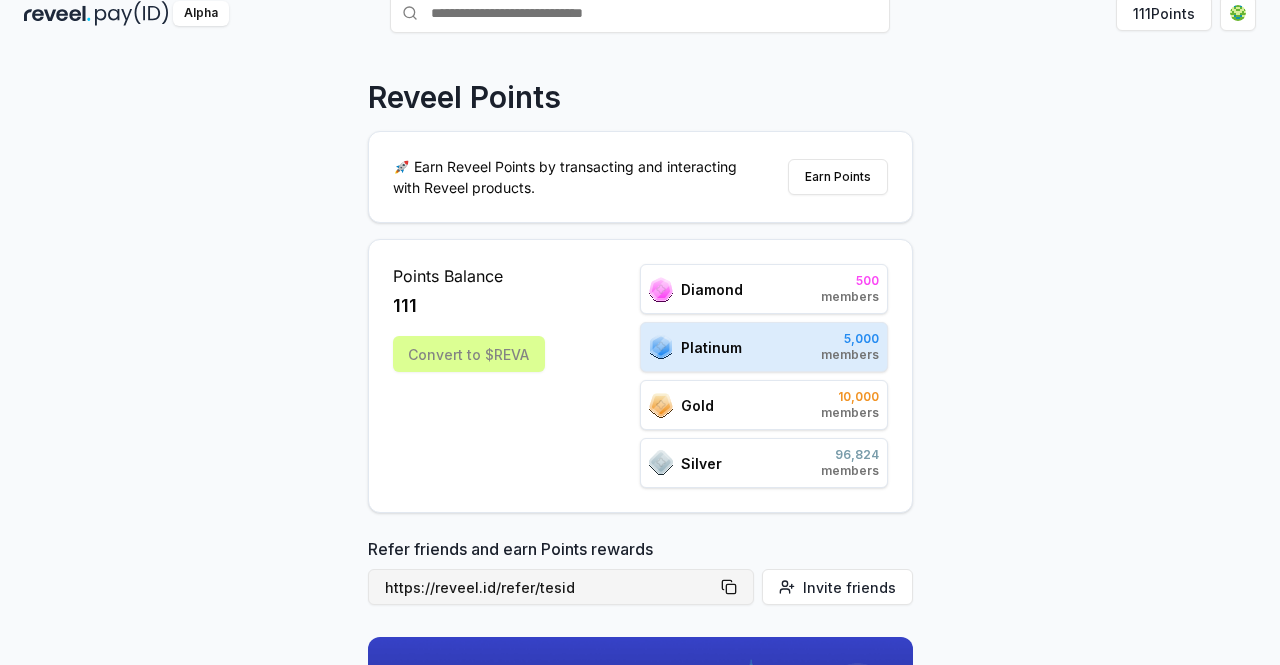 click on "https://reveel.id/refer/tesid" at bounding box center [561, 587] 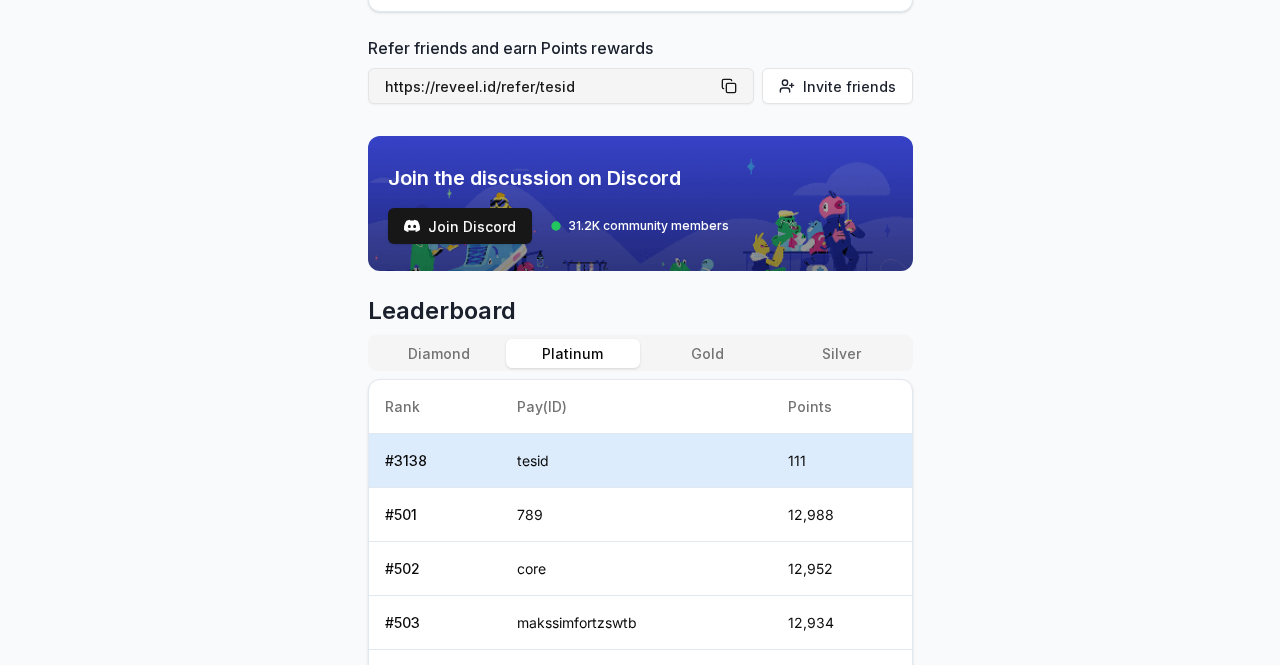 scroll, scrollTop: 588, scrollLeft: 0, axis: vertical 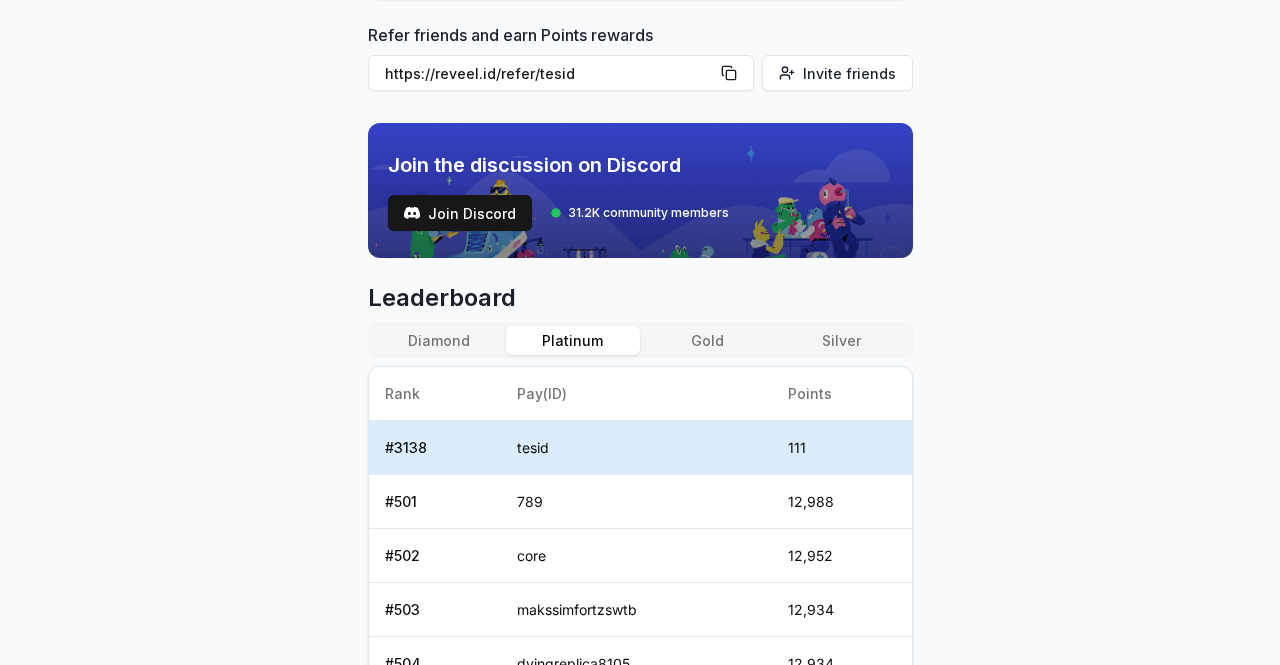 click on "Diamond" at bounding box center [439, 340] 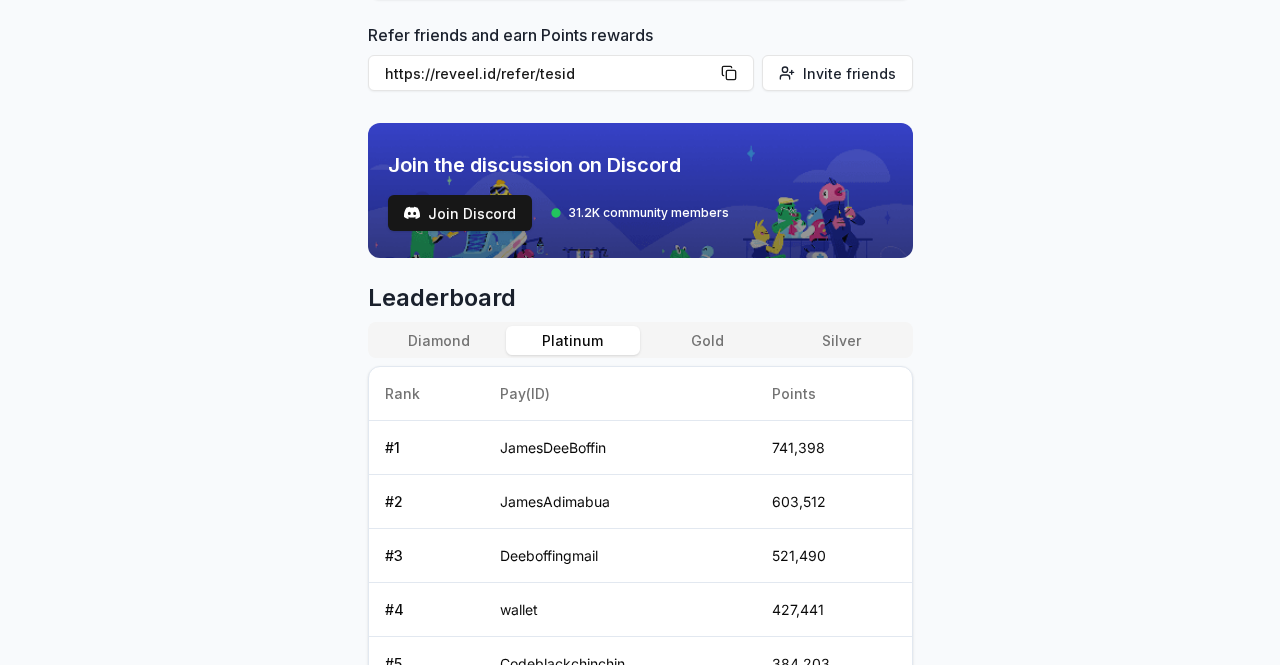 click on "Platinum" at bounding box center (573, 340) 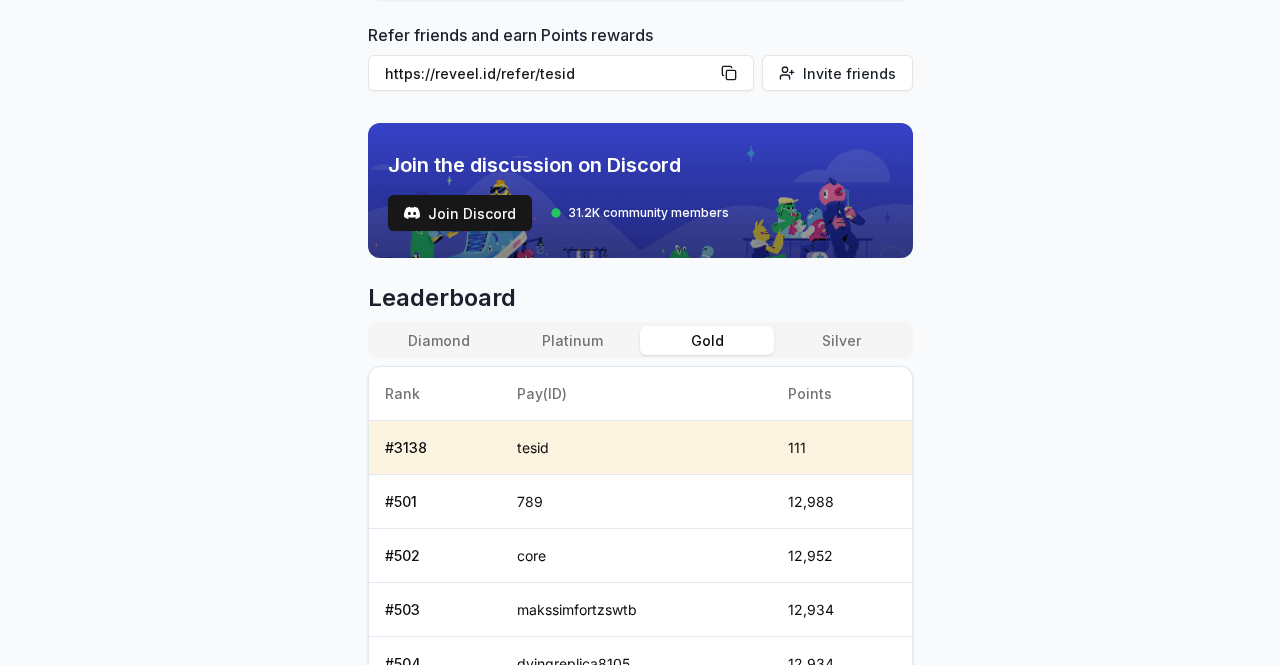 click on "Gold" at bounding box center (707, 340) 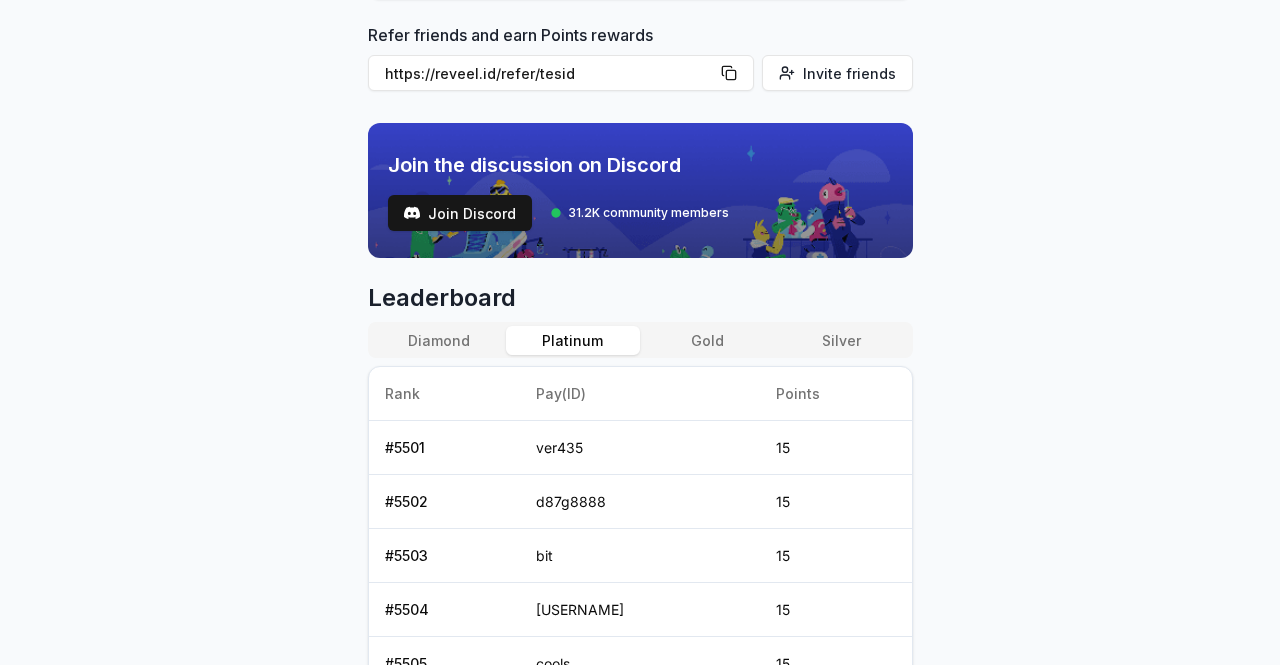 click on "Platinum" at bounding box center (573, 340) 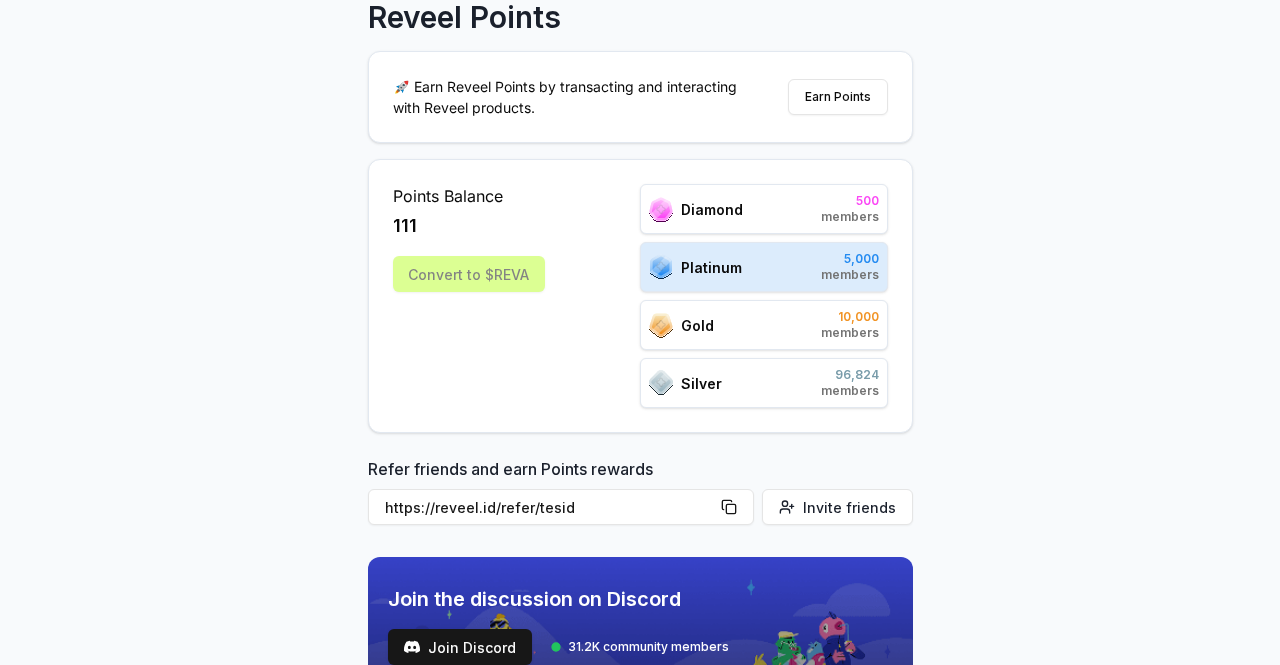scroll, scrollTop: 152, scrollLeft: 0, axis: vertical 